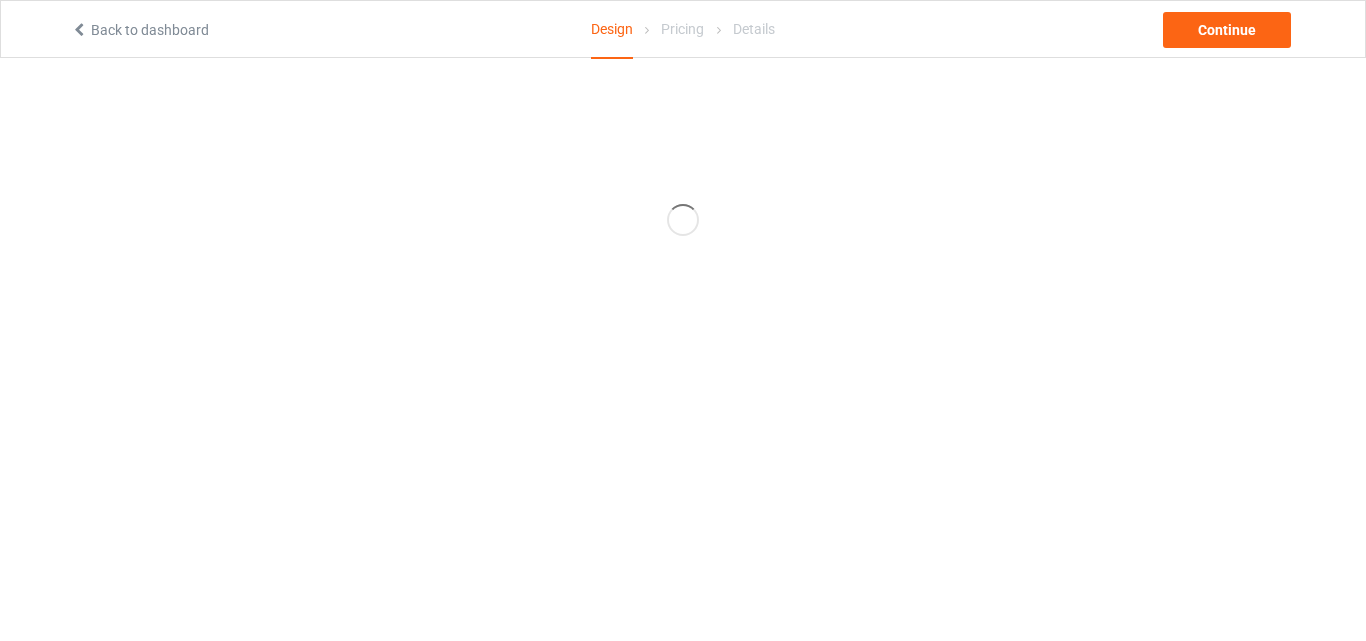scroll, scrollTop: 0, scrollLeft: 0, axis: both 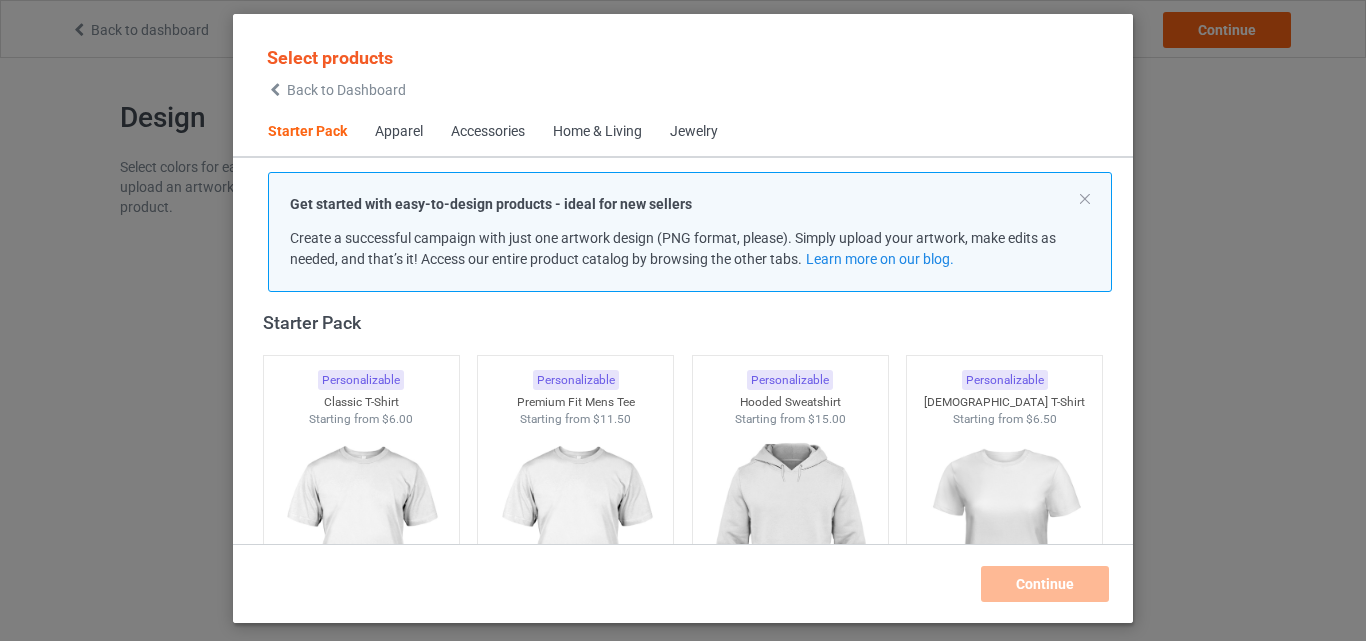 click on "Apparel" at bounding box center (399, 132) 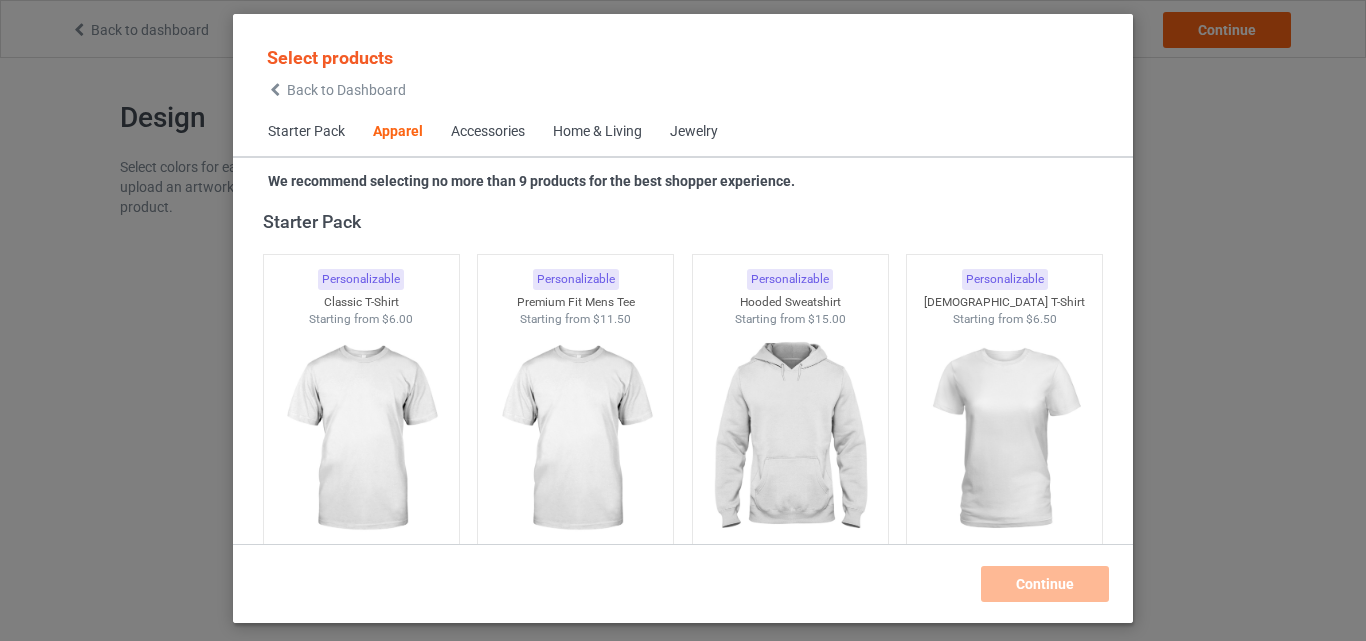 scroll, scrollTop: 745, scrollLeft: 0, axis: vertical 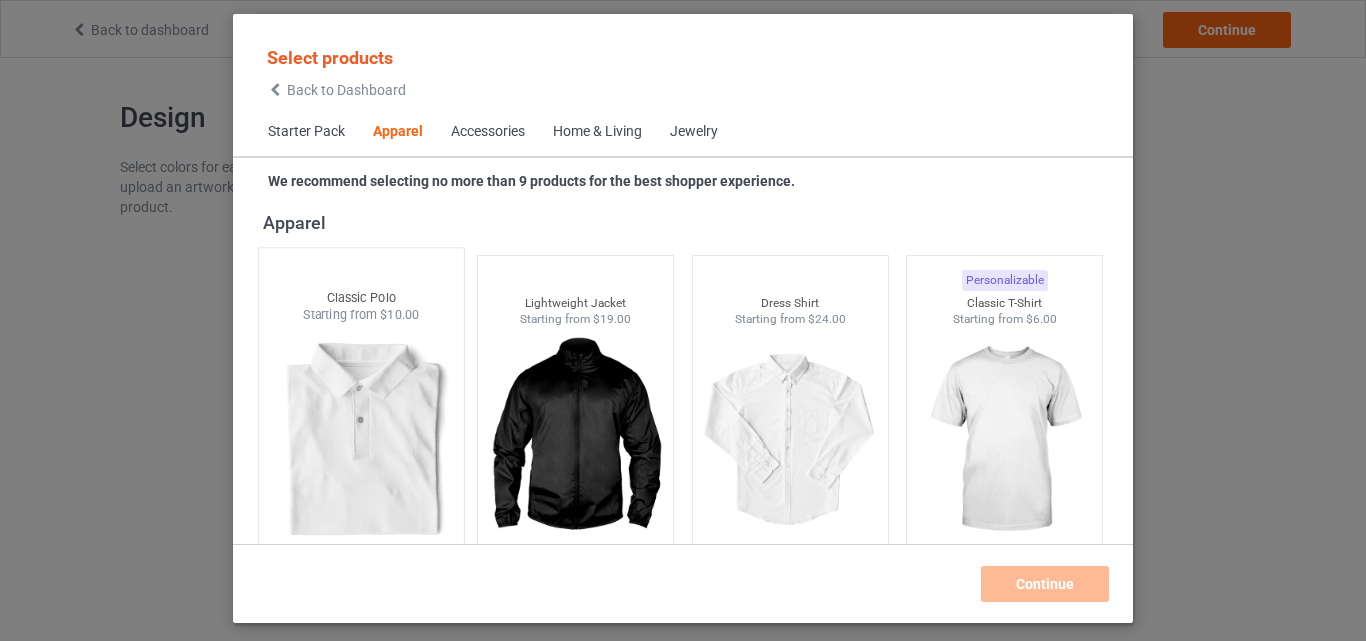 click at bounding box center [361, 441] 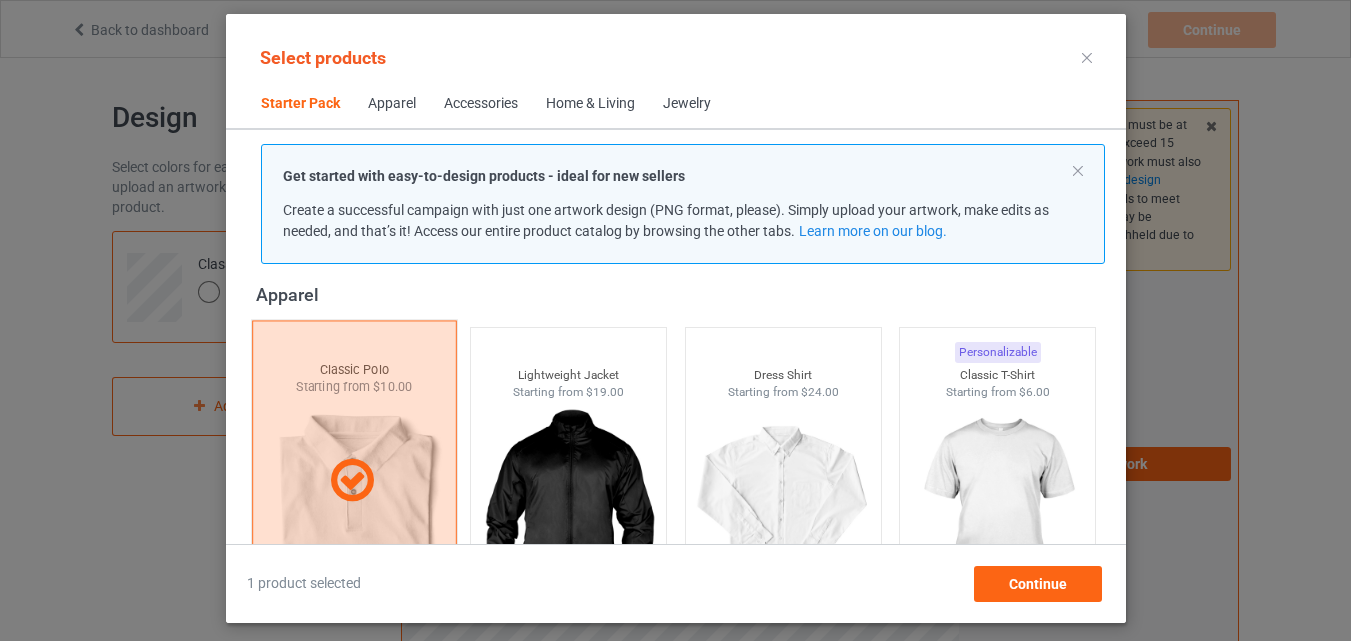 click at bounding box center [351, 481] 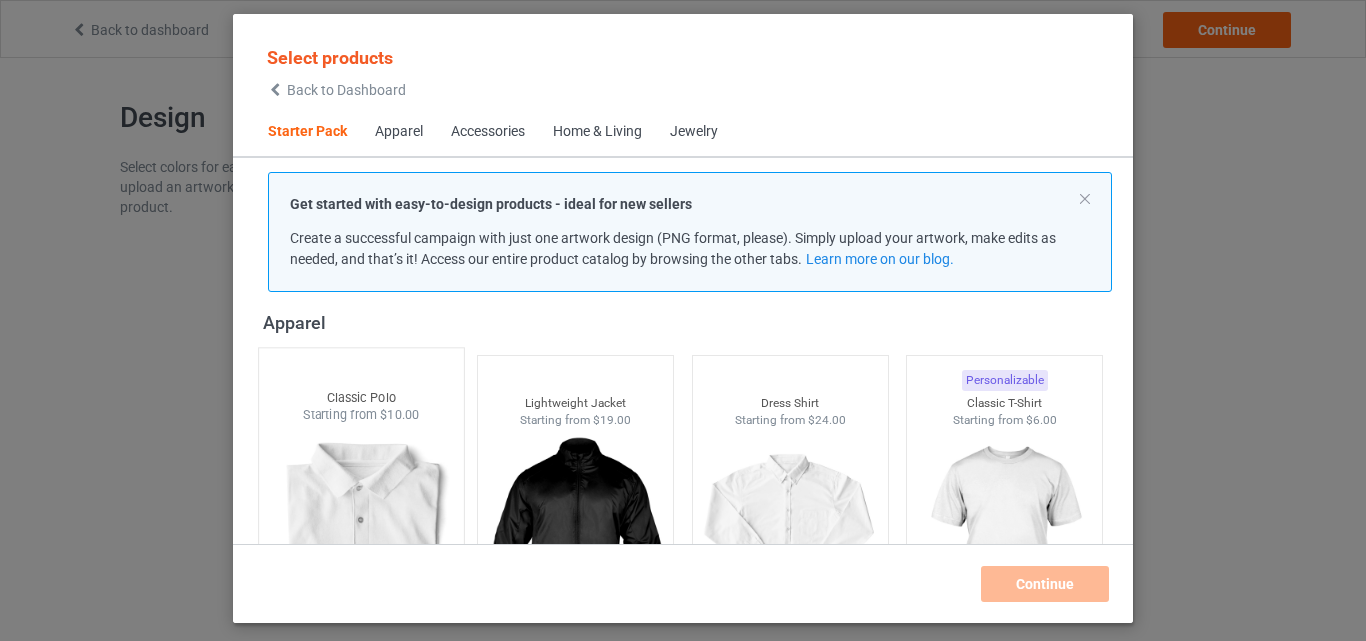 click on "Select products Back to Dashboard" at bounding box center [336, 71] 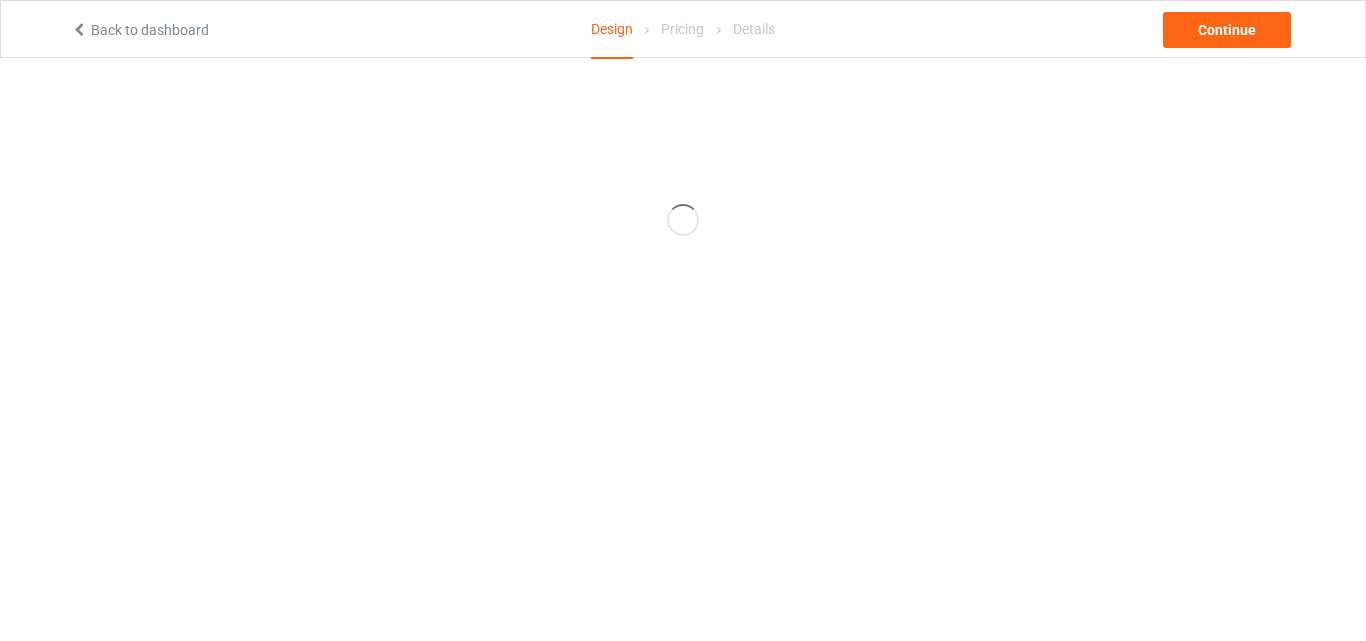 scroll, scrollTop: 0, scrollLeft: 0, axis: both 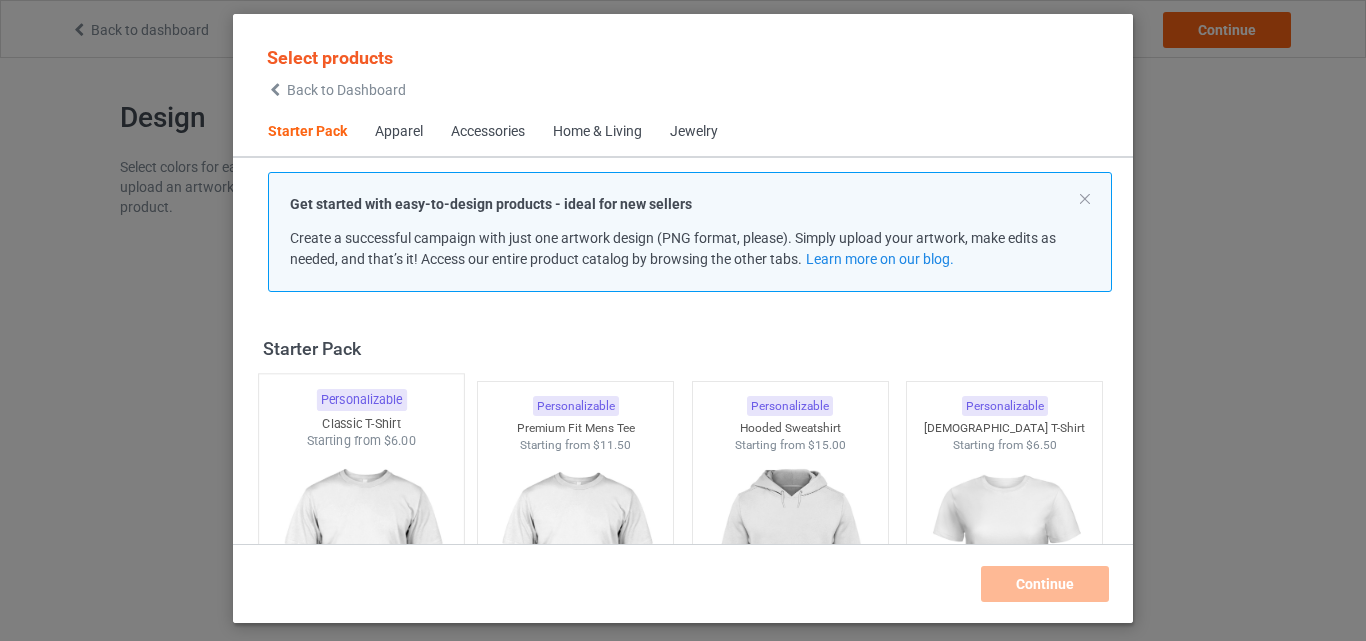 click at bounding box center (361, 567) 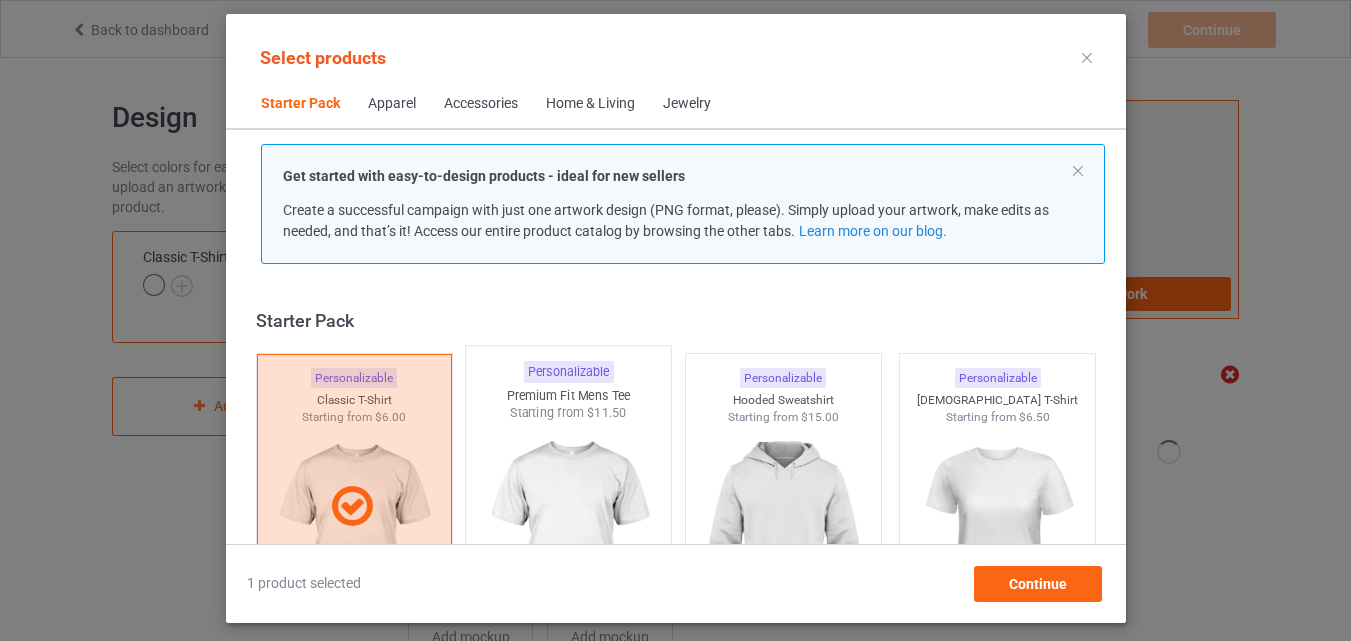 click at bounding box center [568, 539] 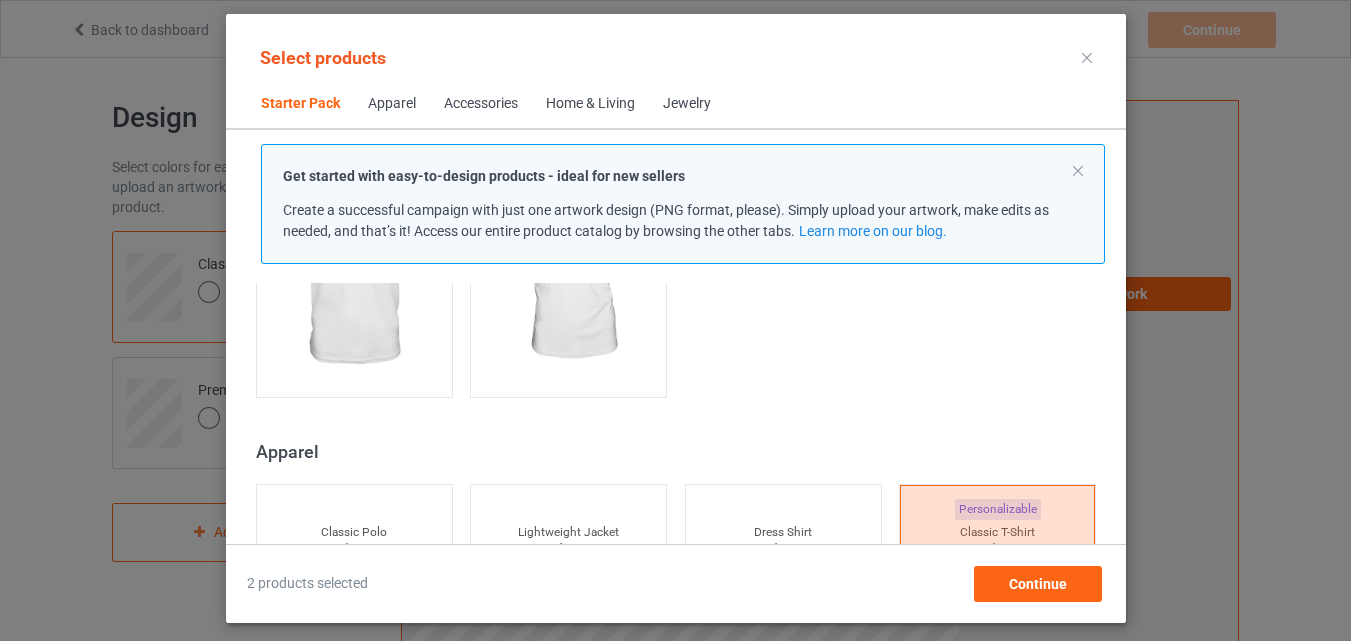 scroll, scrollTop: 800, scrollLeft: 0, axis: vertical 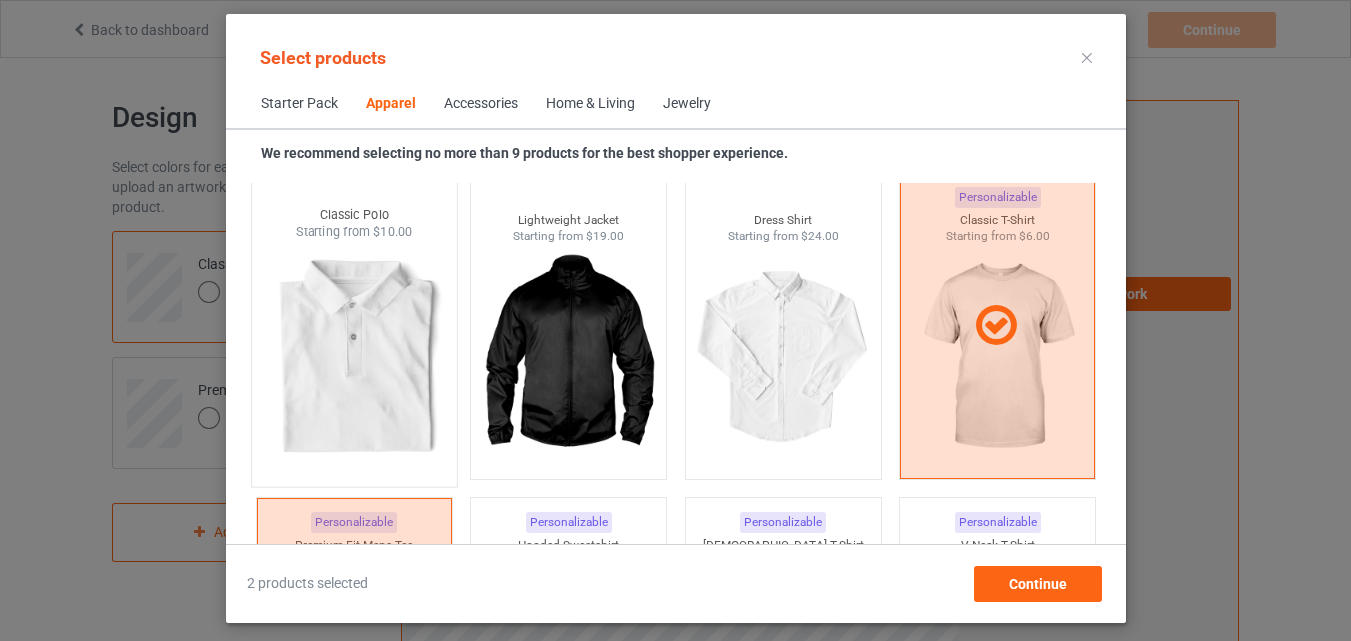 click at bounding box center (354, 358) 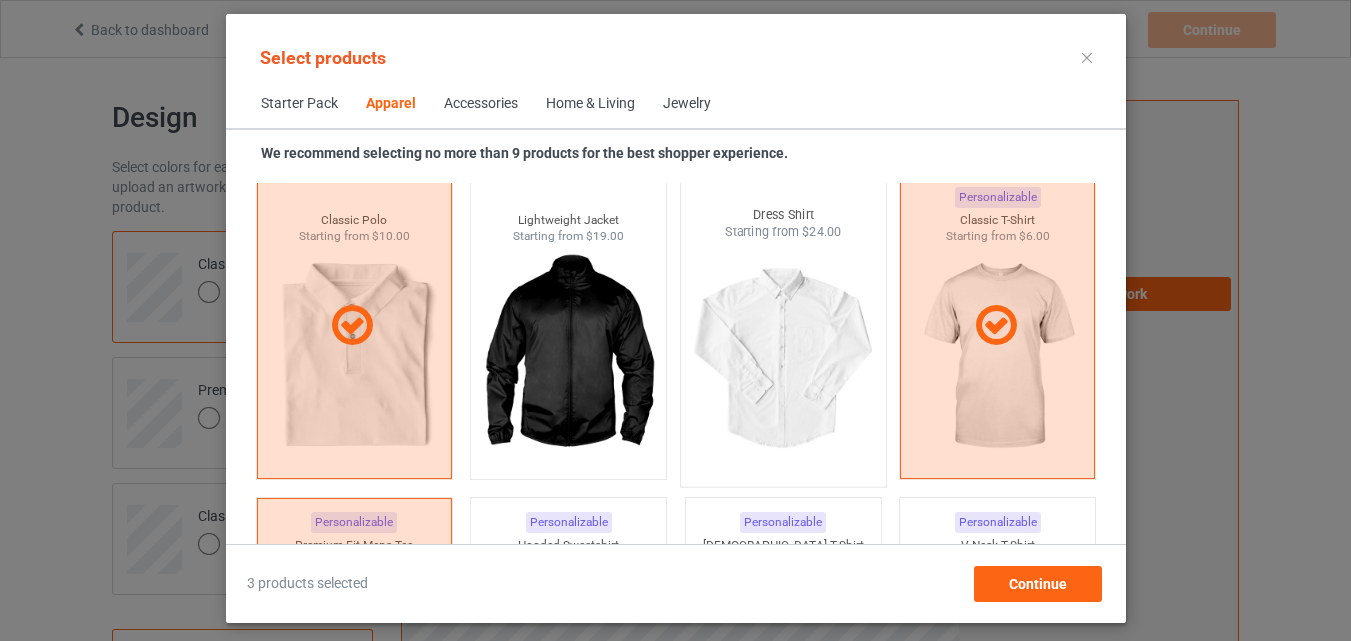 click at bounding box center (783, 358) 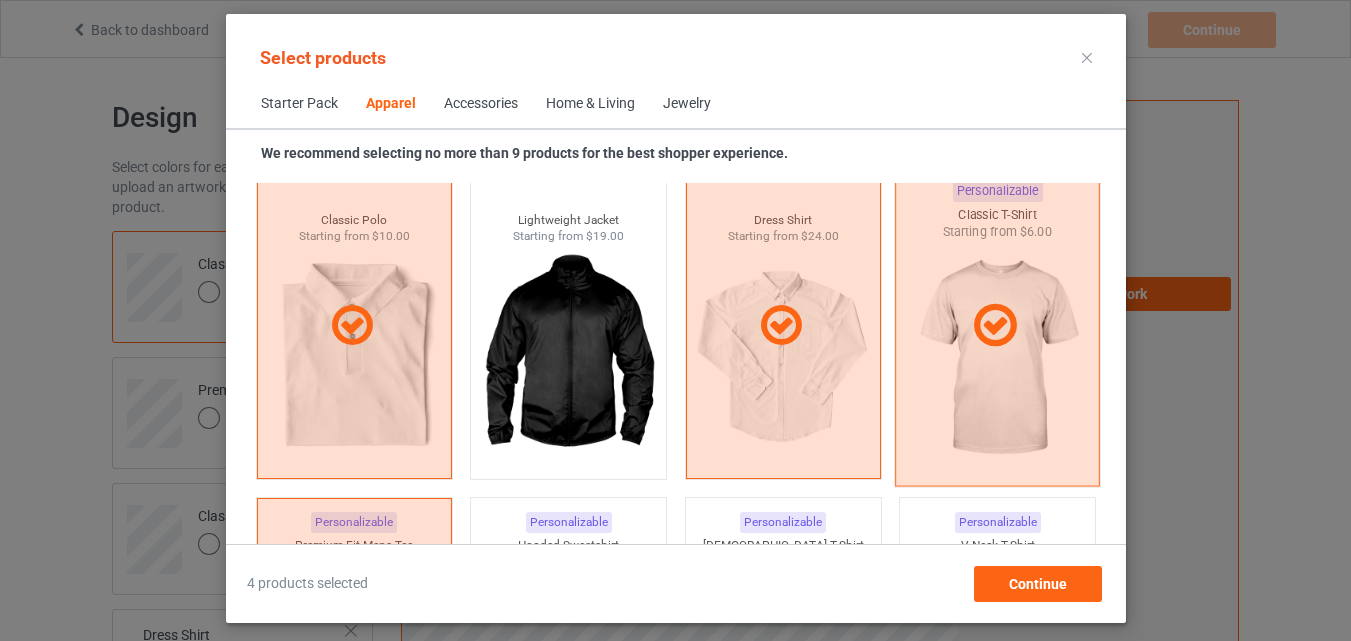 click at bounding box center [997, 326] 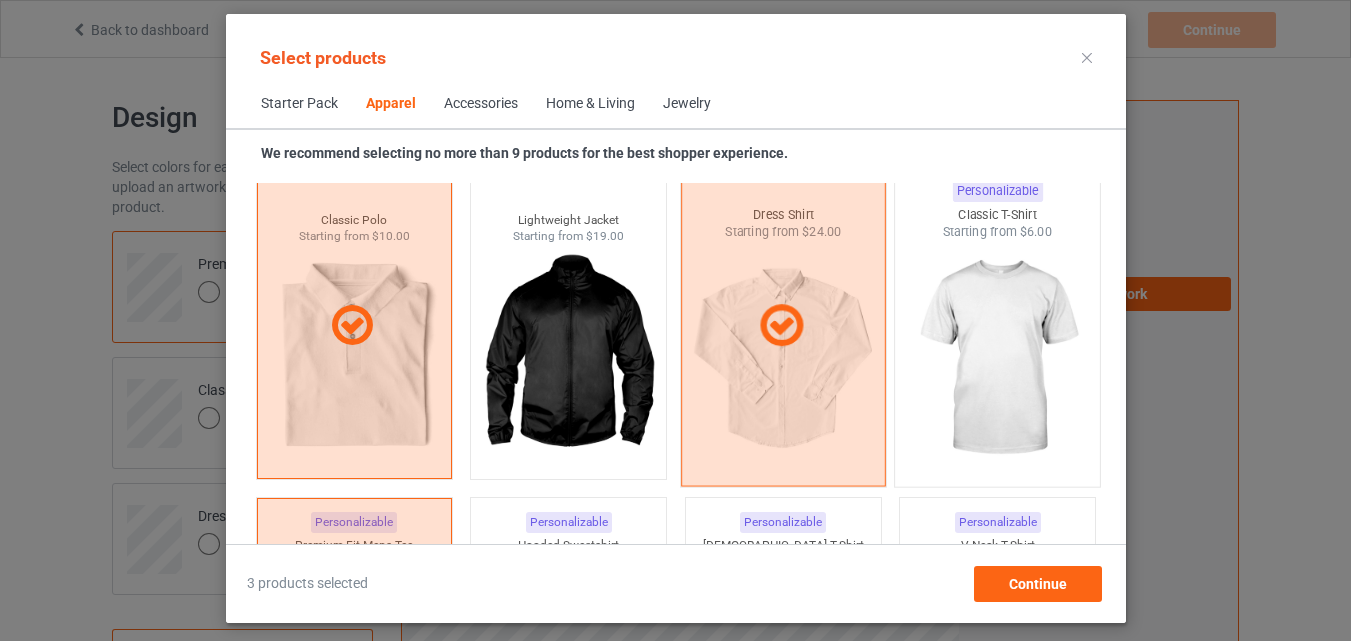 click at bounding box center (782, 325) 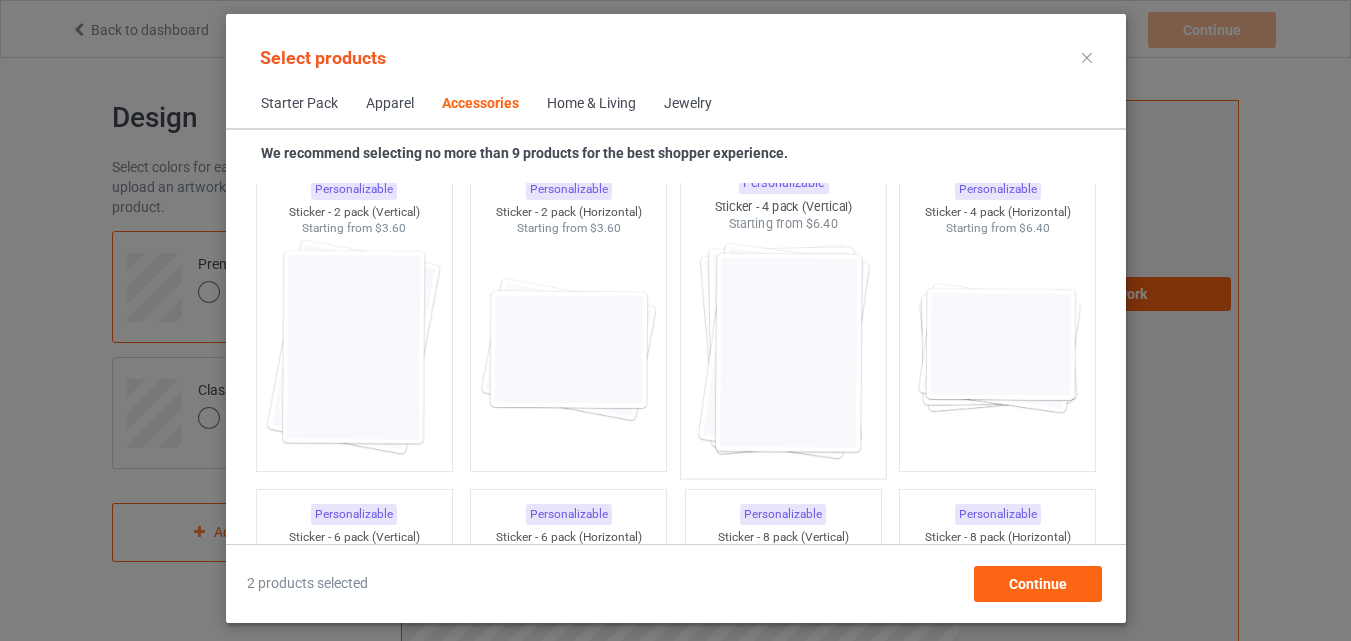 scroll, scrollTop: 7100, scrollLeft: 0, axis: vertical 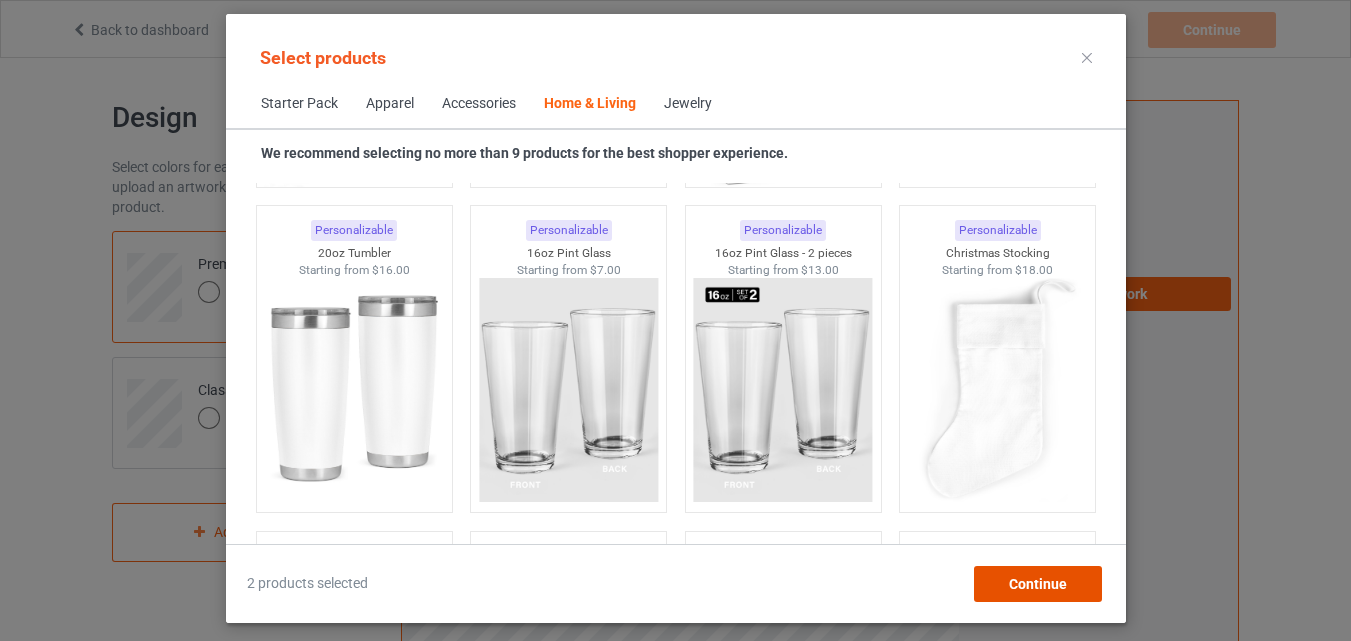 click on "Continue" at bounding box center [1037, 584] 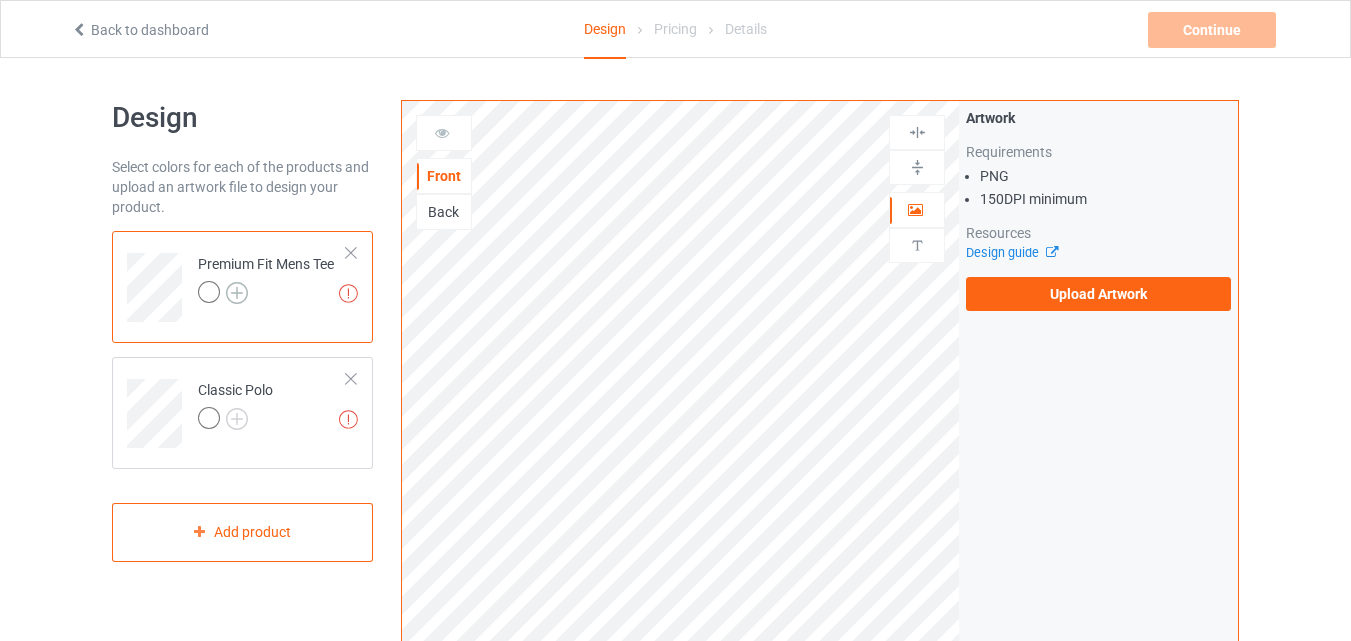 click at bounding box center (237, 293) 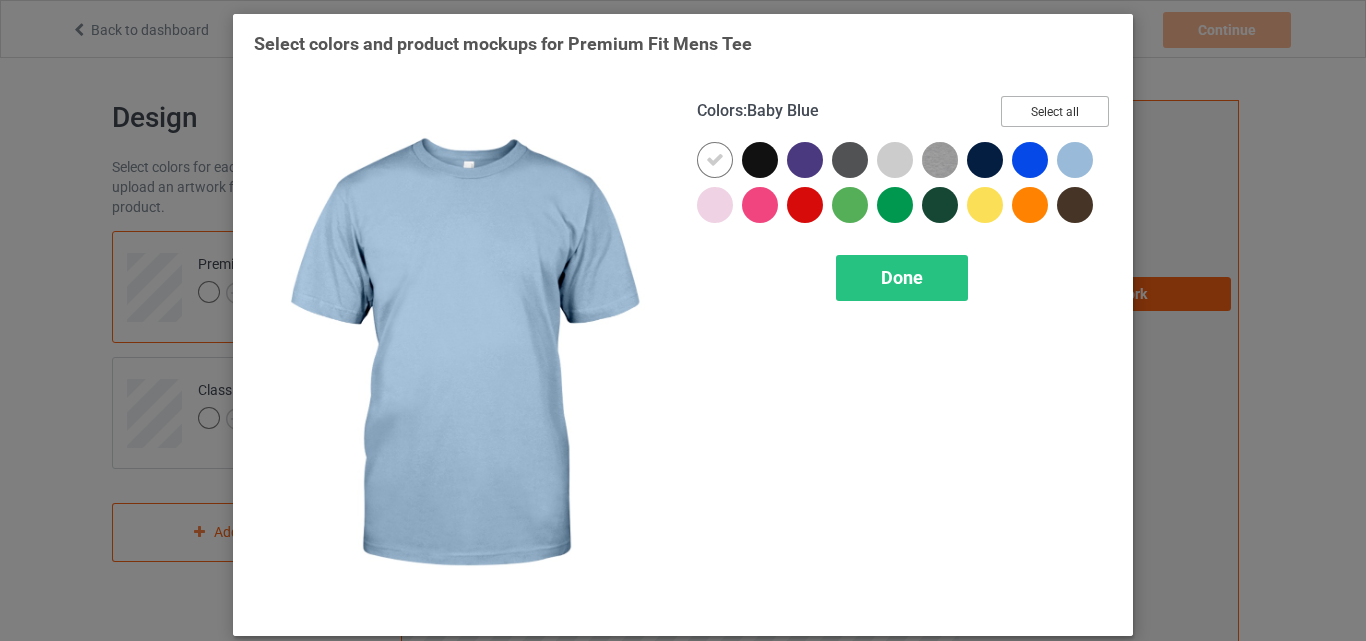 click on "Select all" at bounding box center [1055, 111] 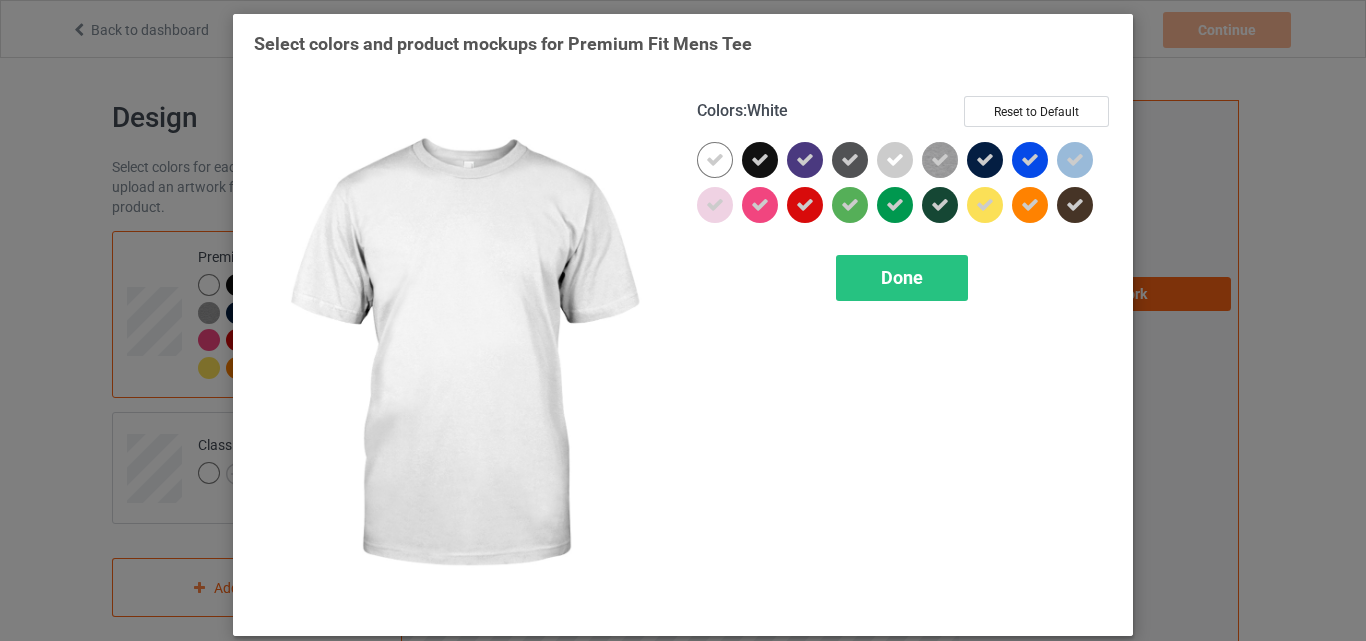 click at bounding box center [715, 160] 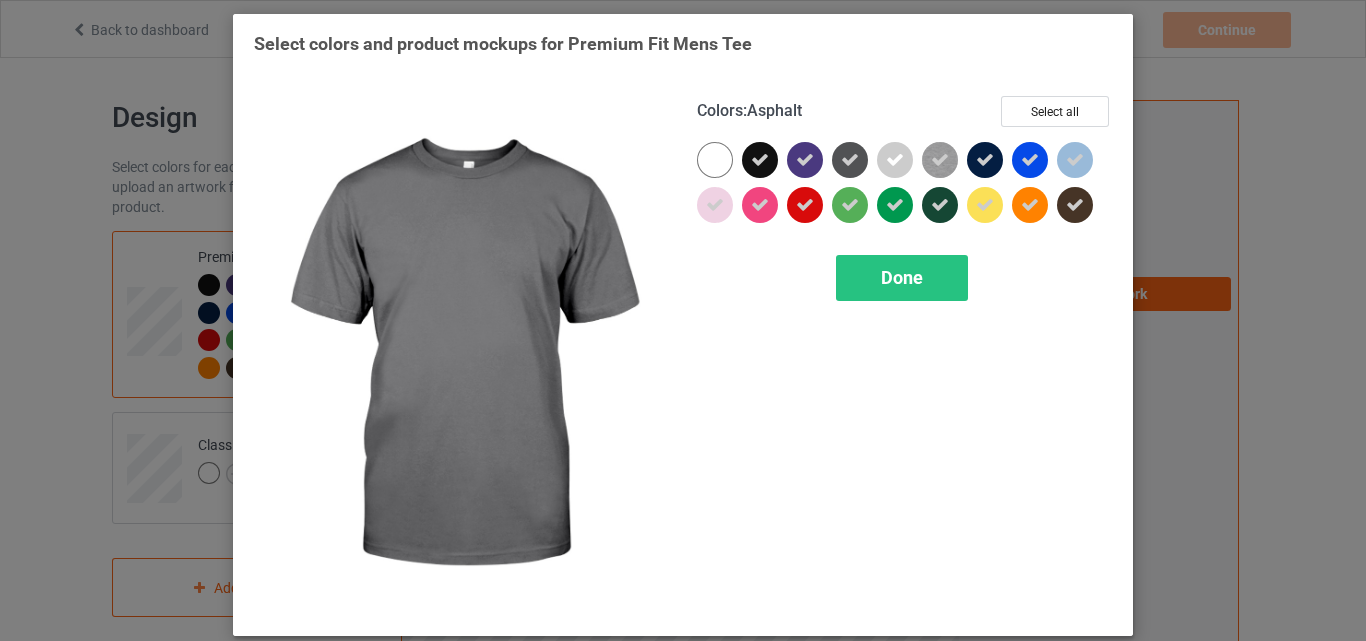 drag, startPoint x: 1263, startPoint y: 251, endPoint x: 1253, endPoint y: 241, distance: 14.142136 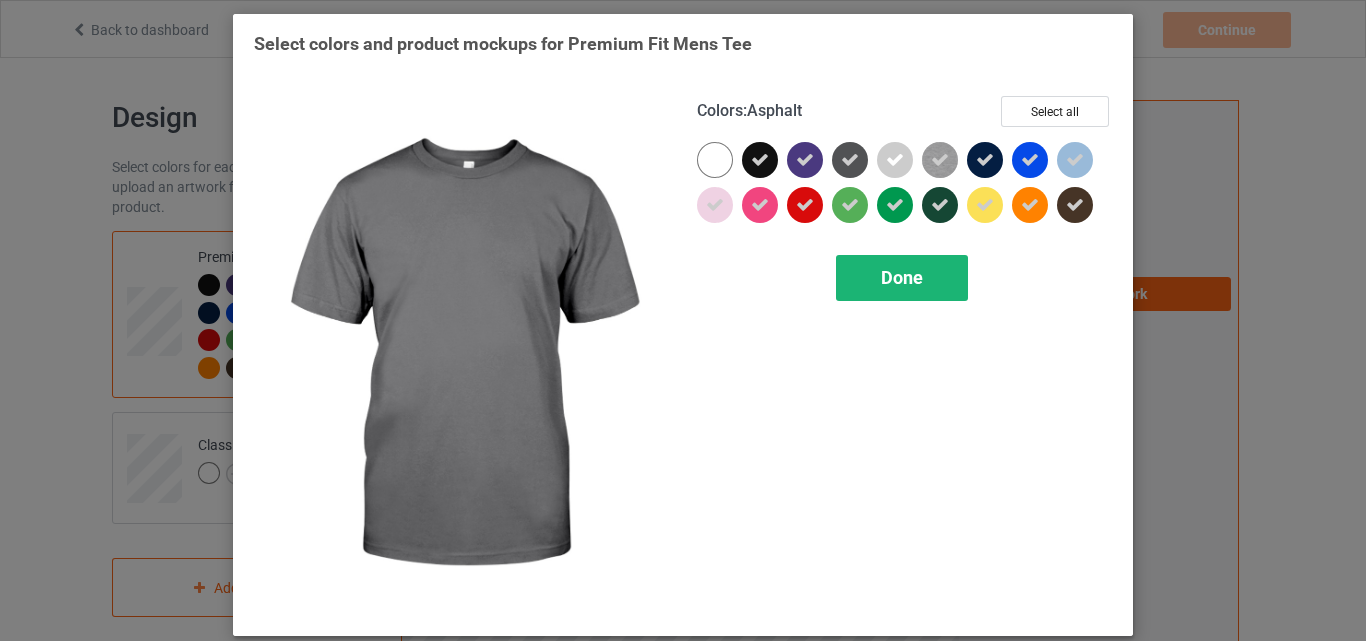 click on "Done" at bounding box center [902, 278] 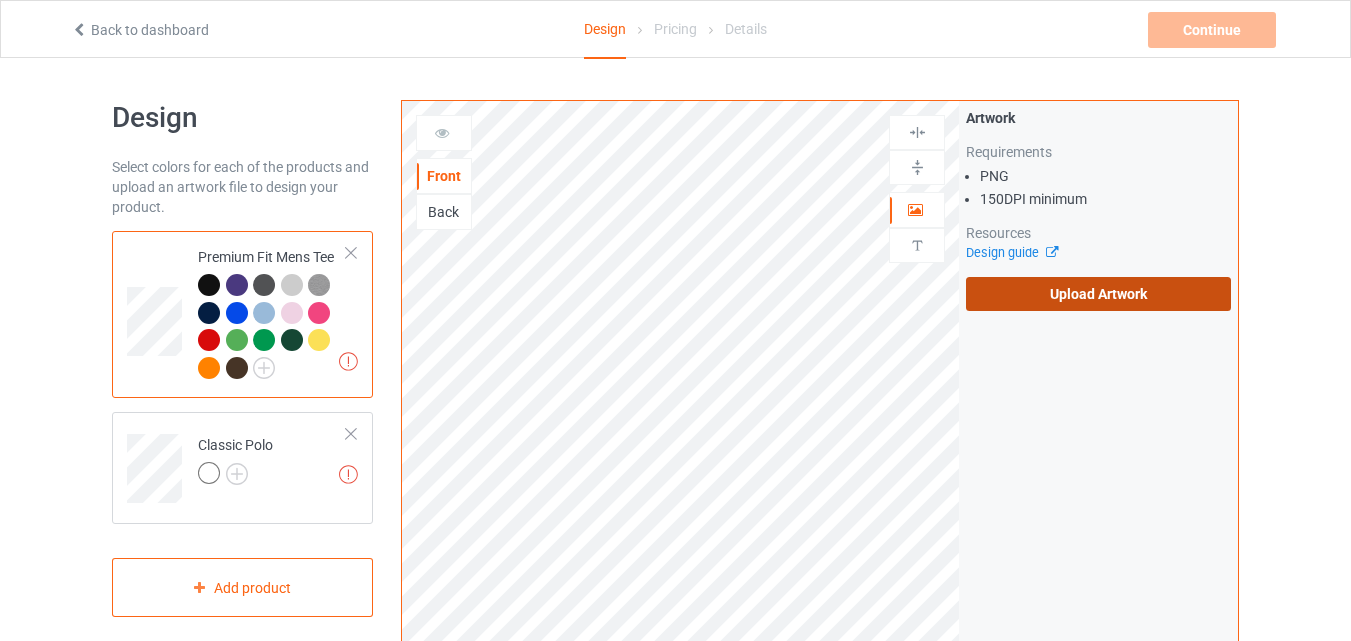 click on "Upload Artwork" at bounding box center (1098, 294) 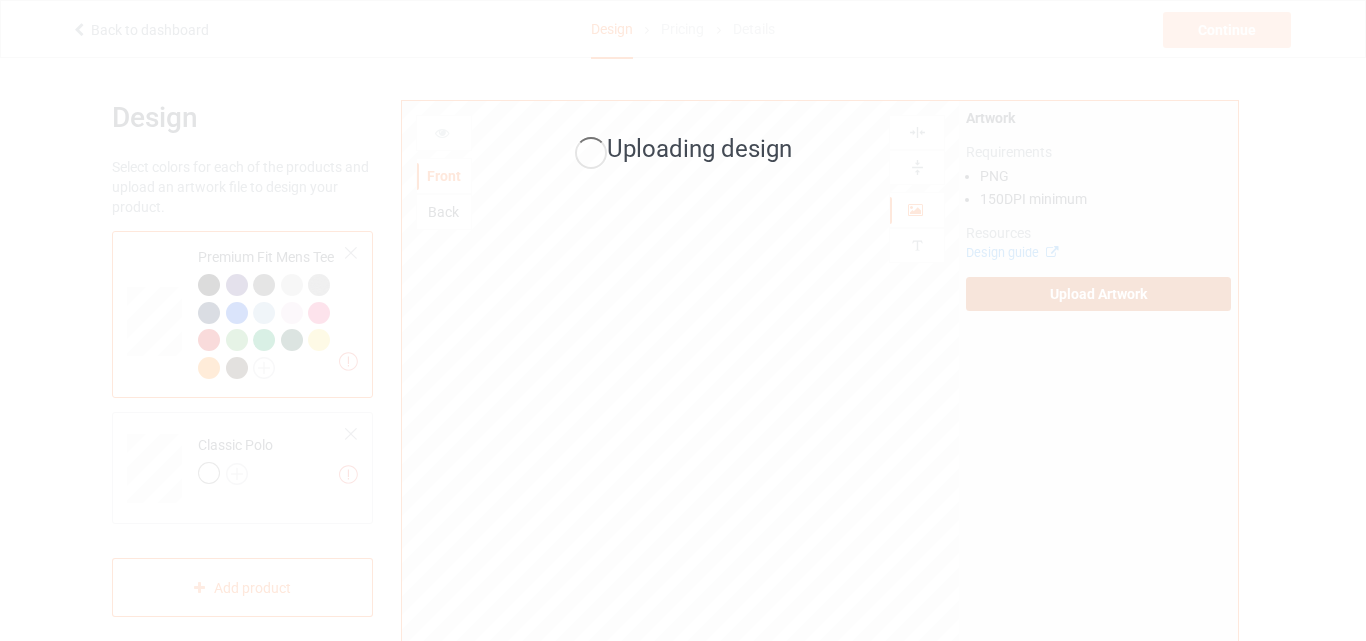 click on "Uploading design" at bounding box center [683, 320] 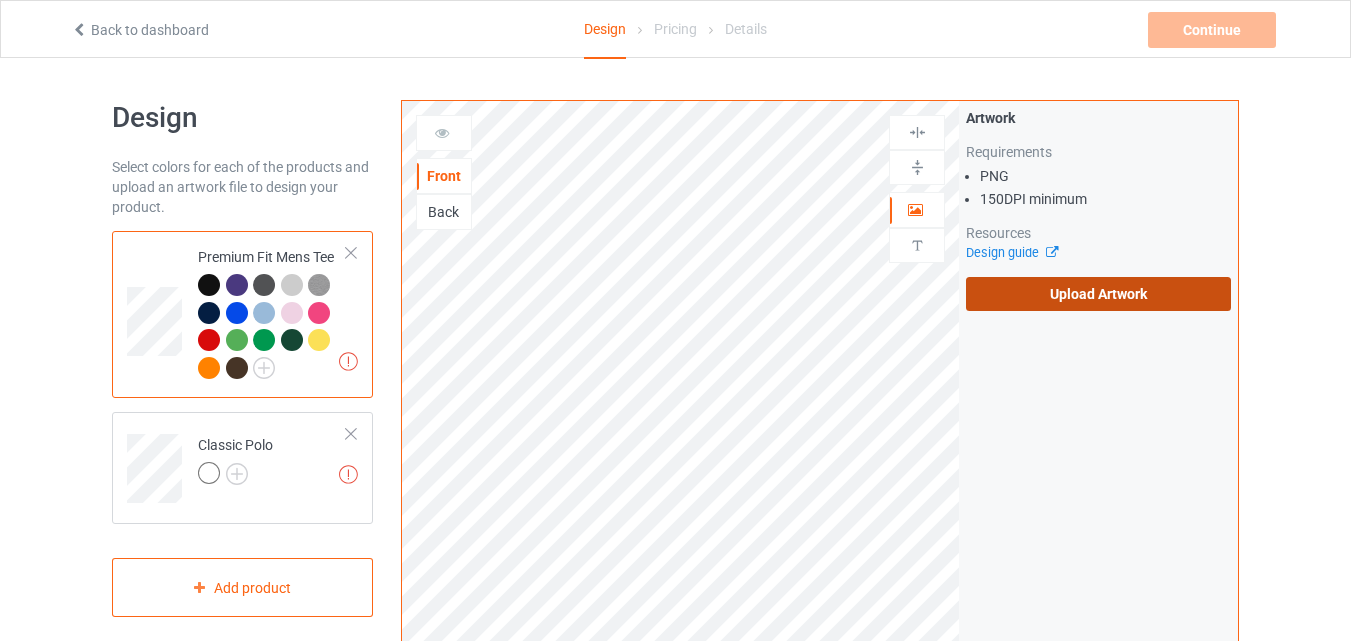click on "Upload Artwork" at bounding box center (1098, 294) 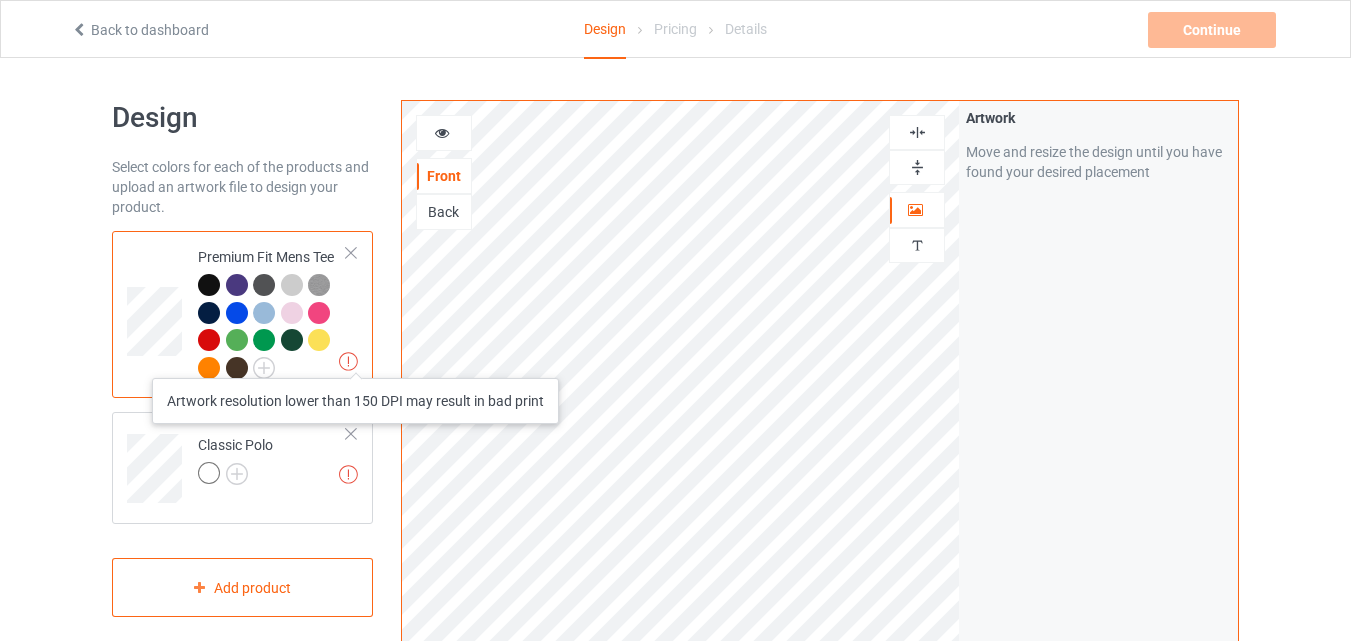 click at bounding box center (348, 361) 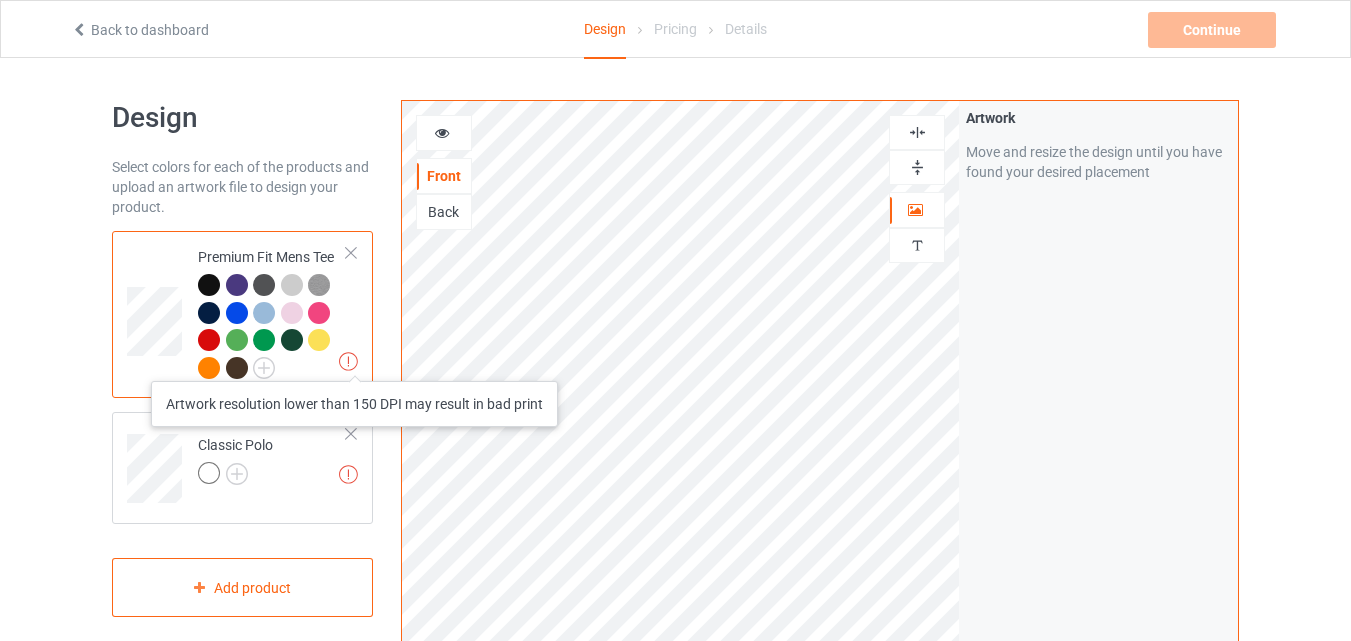 click at bounding box center (348, 361) 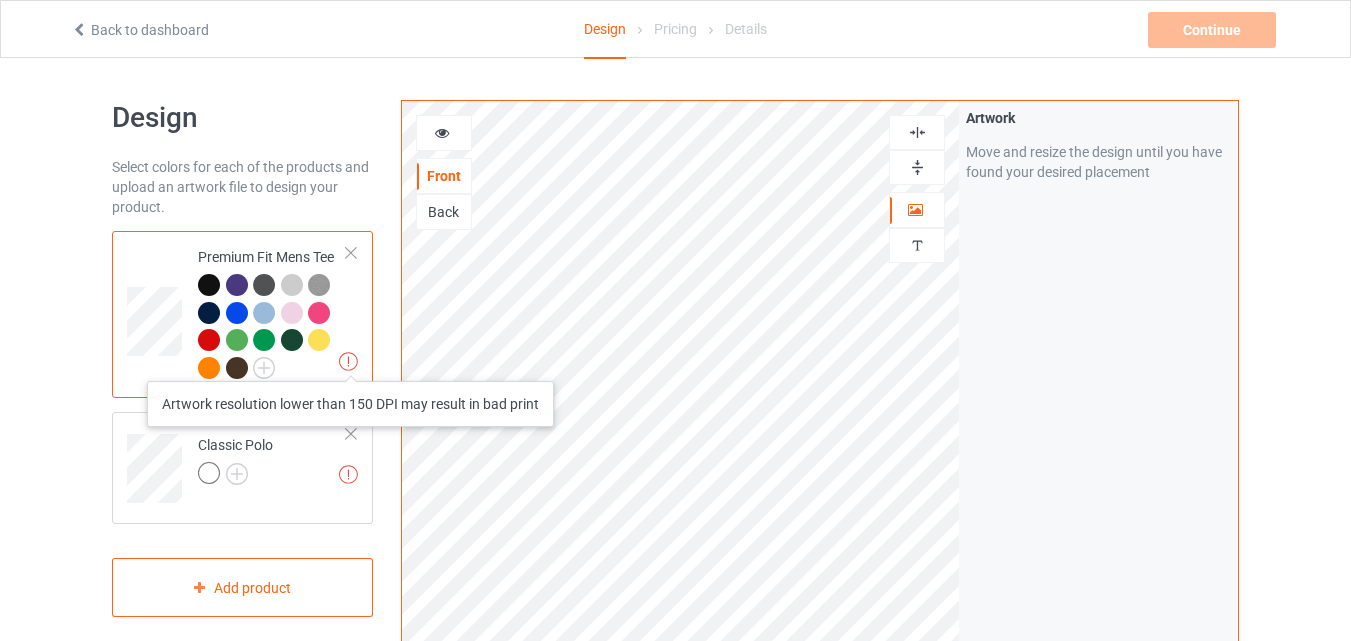 click at bounding box center [348, 361] 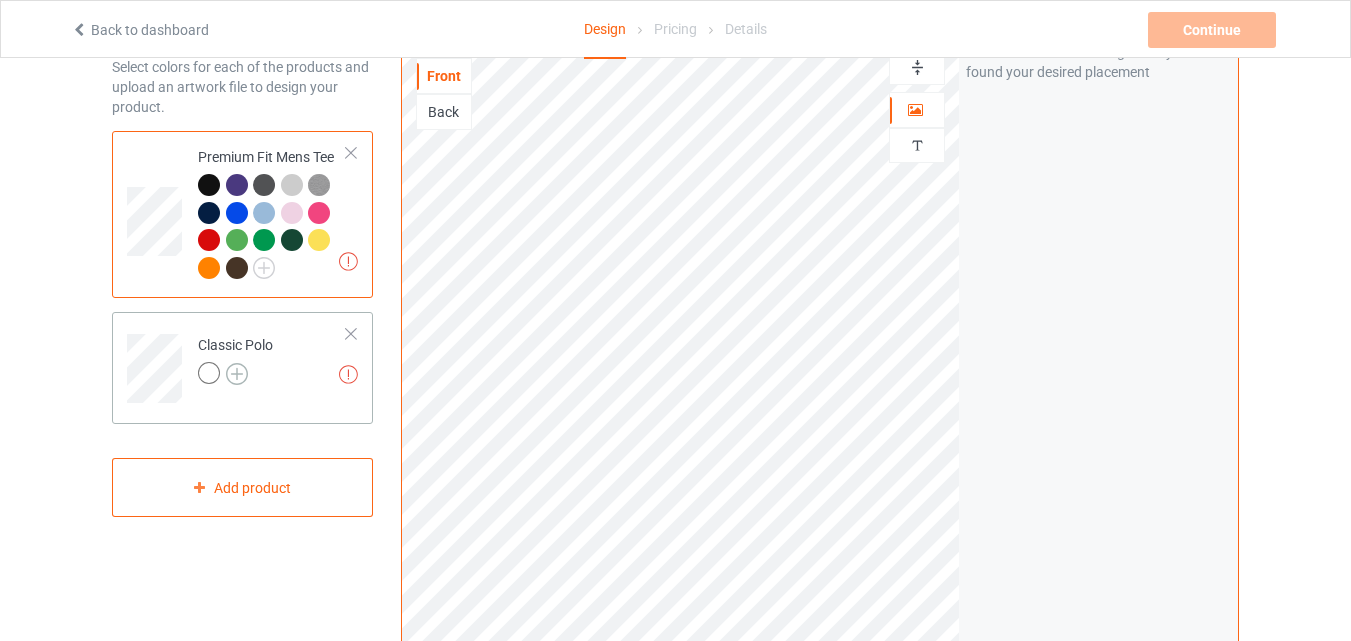 click at bounding box center [237, 374] 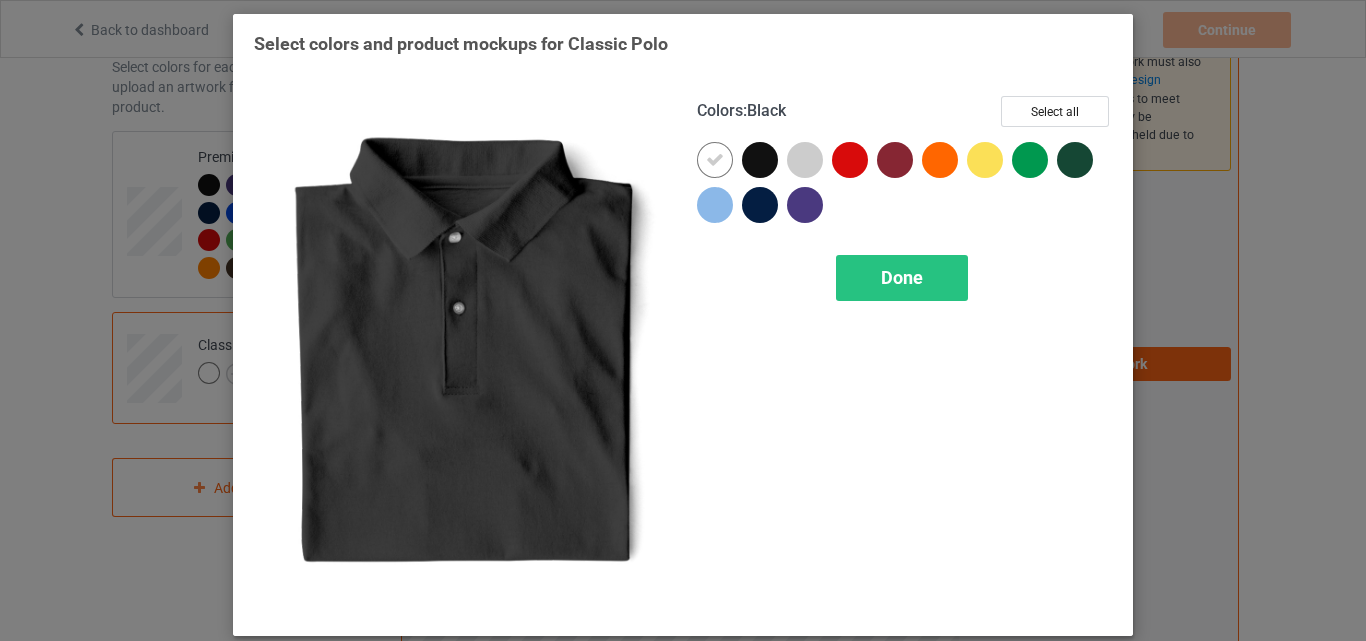 click at bounding box center [760, 160] 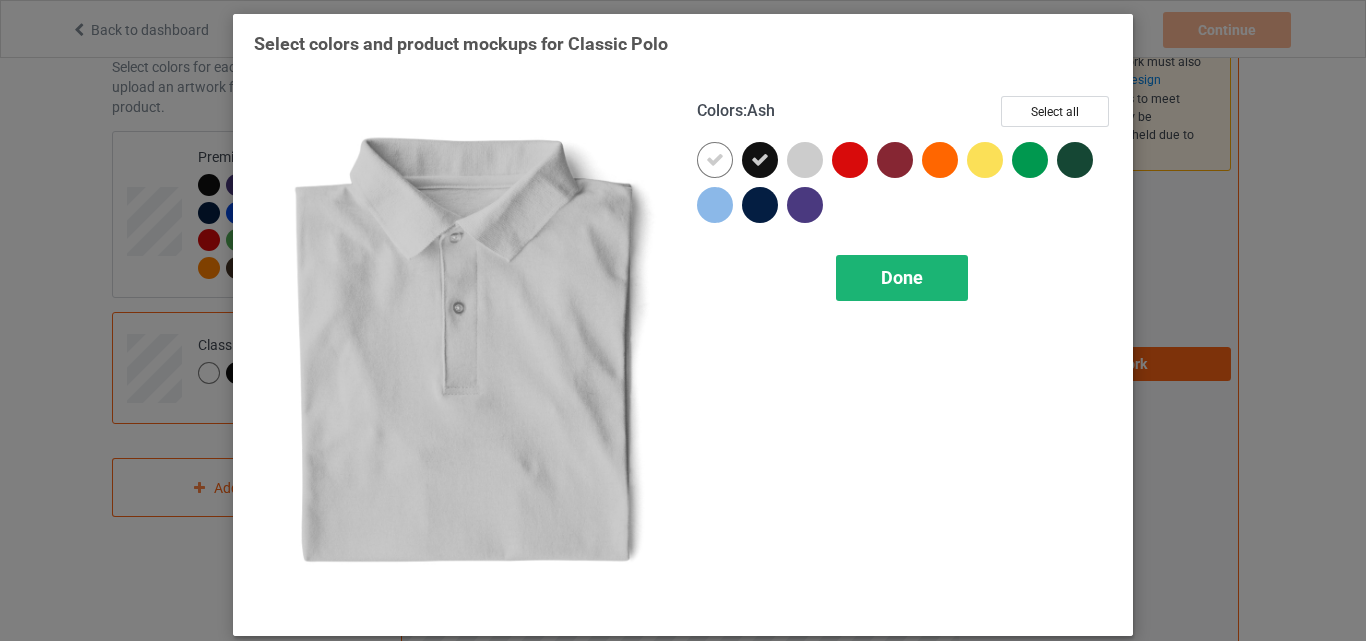 click on "Done" at bounding box center (902, 277) 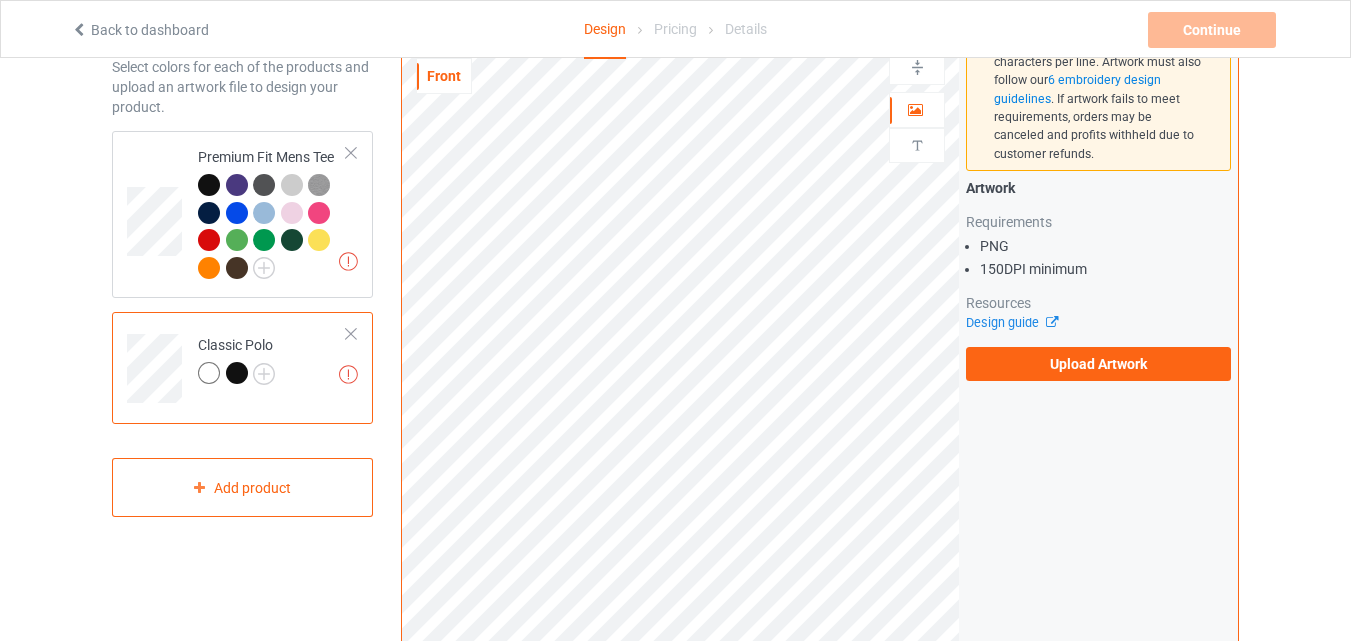 click at bounding box center (237, 373) 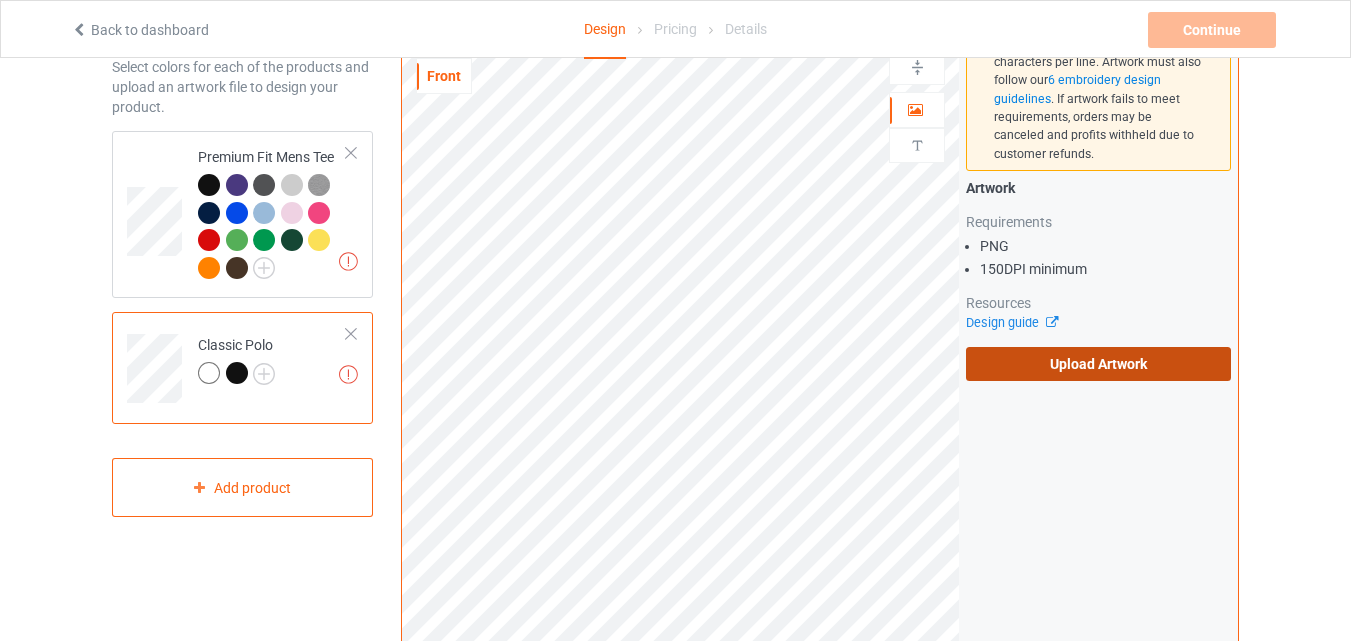 click on "Upload Artwork" at bounding box center [1098, 364] 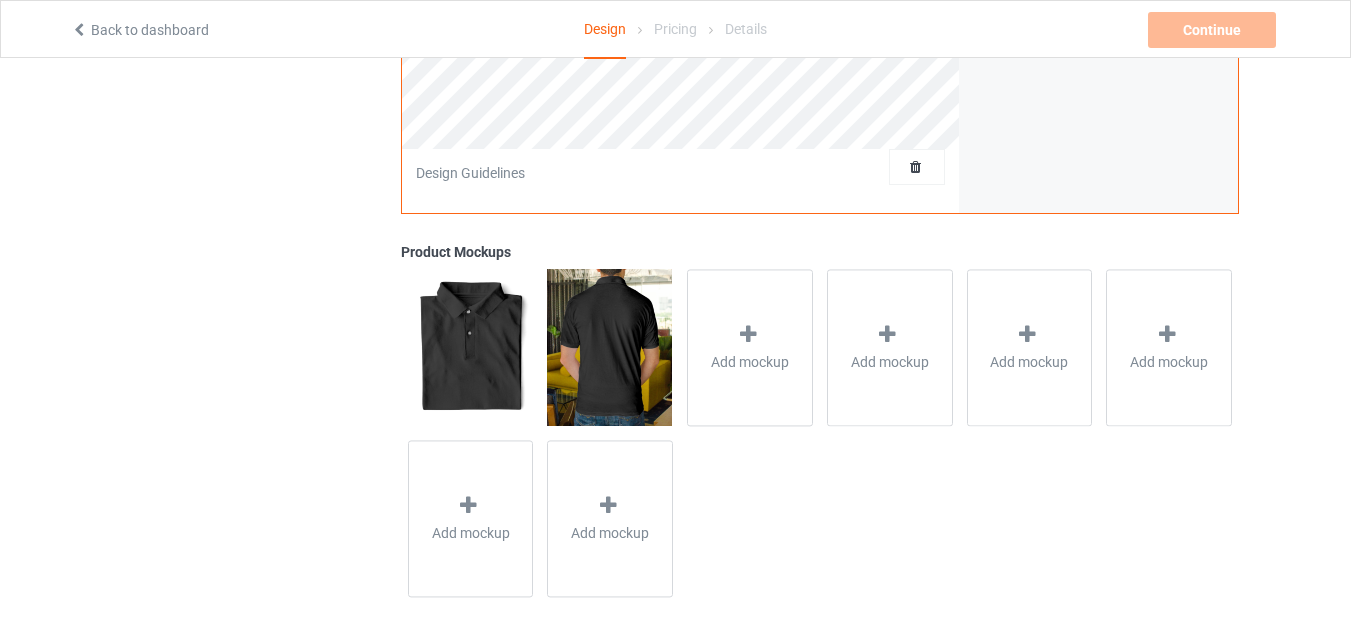 scroll, scrollTop: 655, scrollLeft: 0, axis: vertical 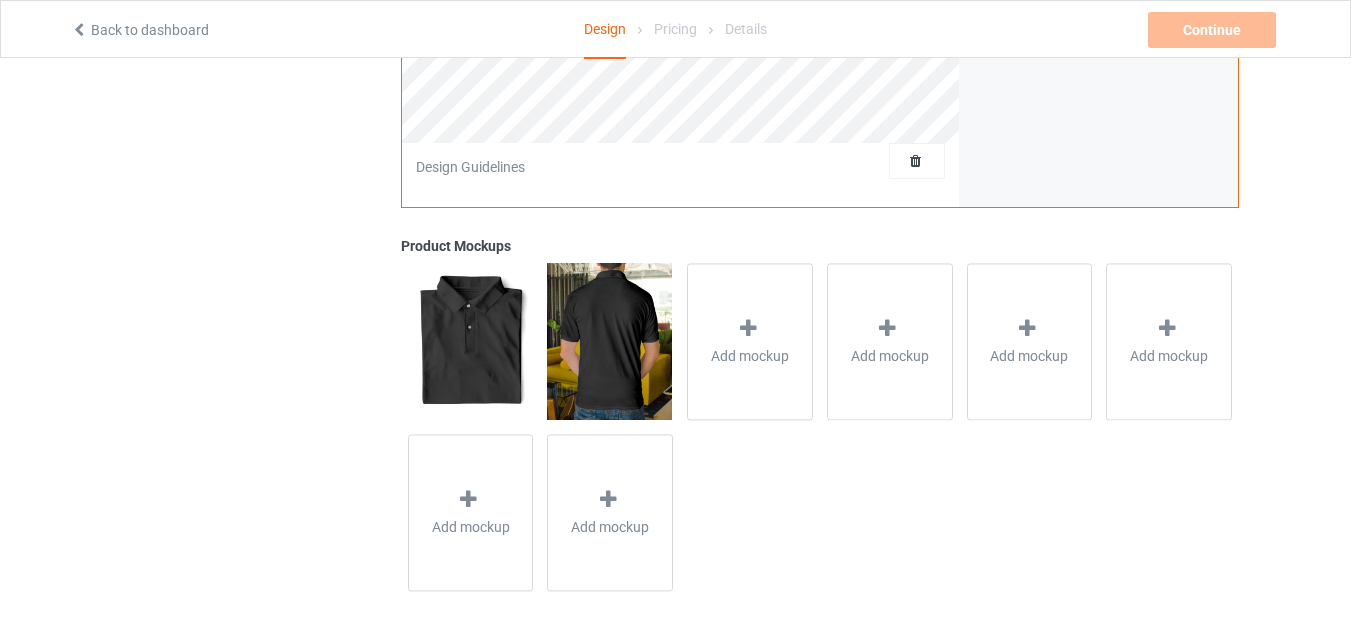 click at bounding box center [609, 341] 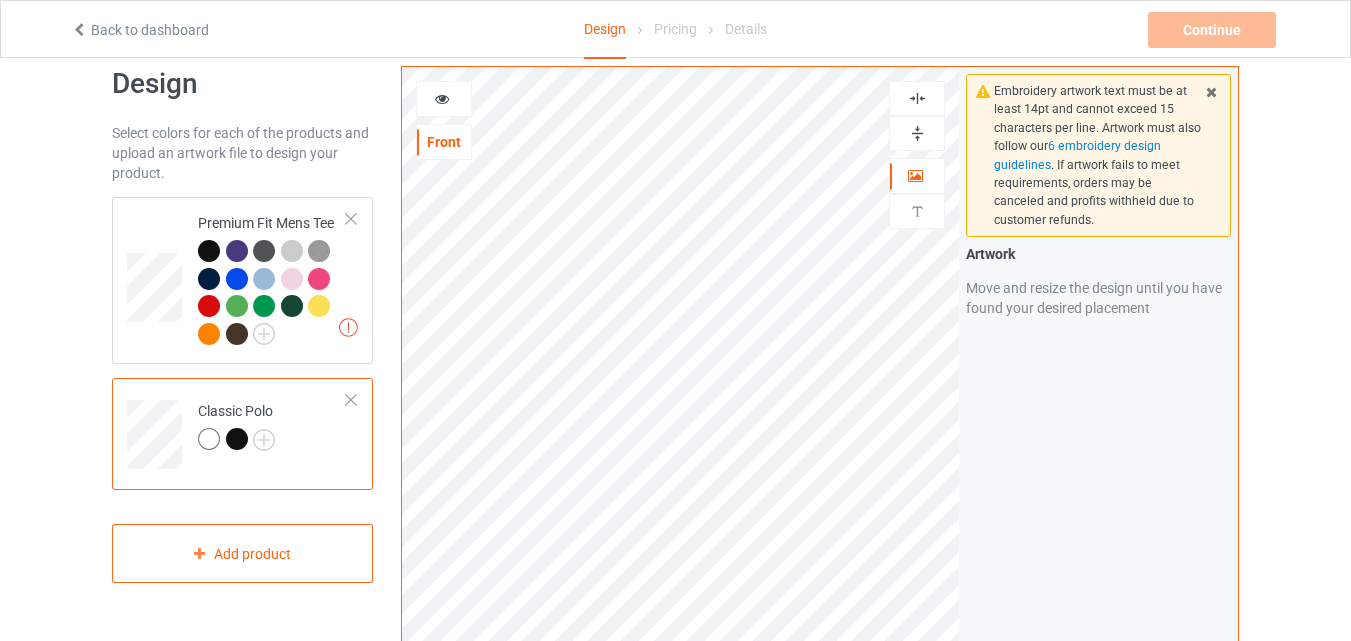 scroll, scrollTop: 0, scrollLeft: 0, axis: both 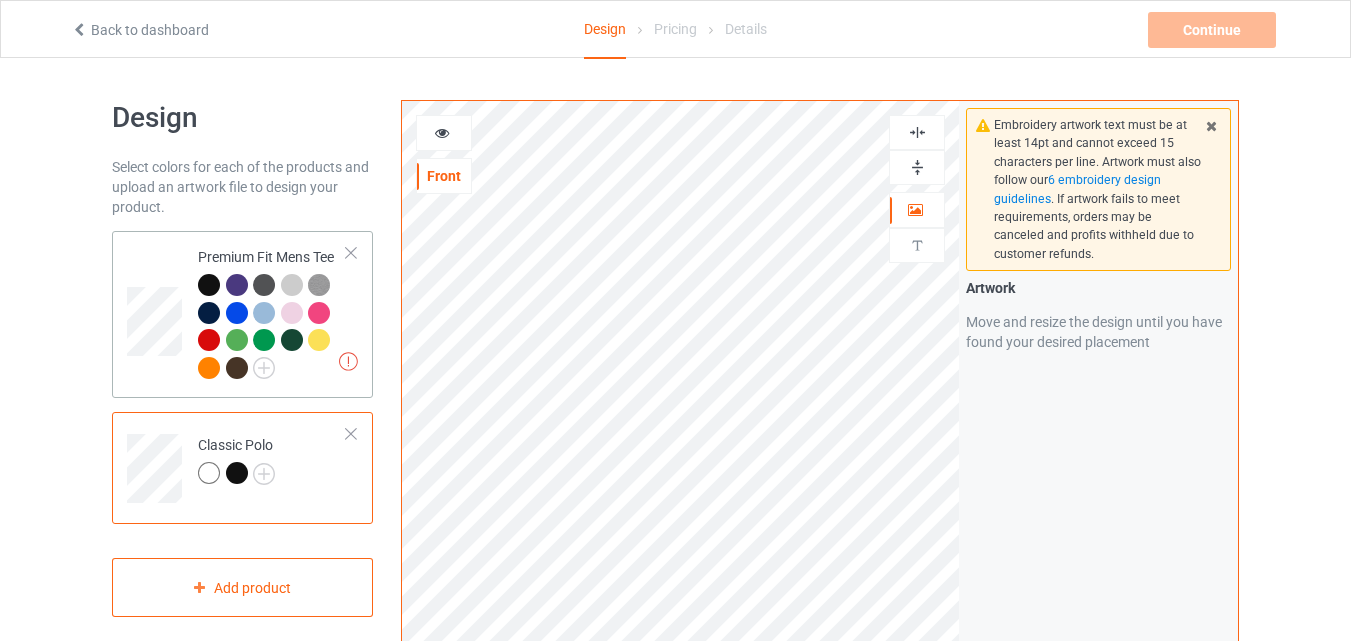 click at bounding box center (272, 329) 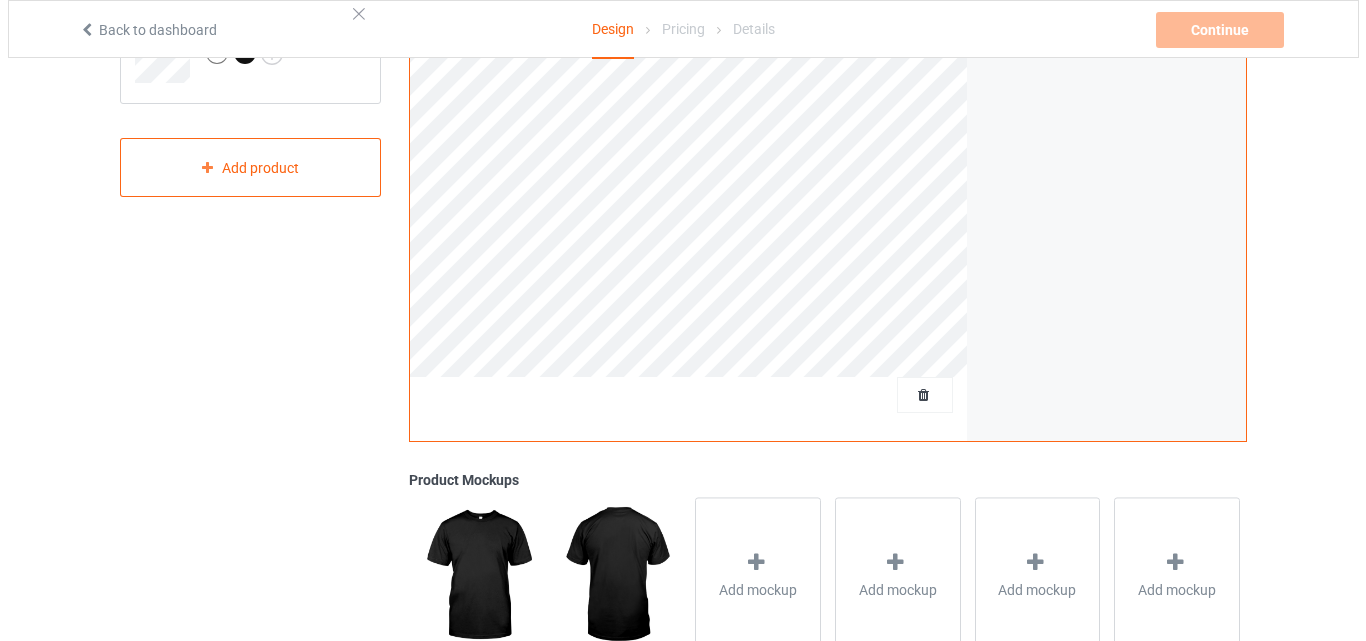 scroll, scrollTop: 500, scrollLeft: 0, axis: vertical 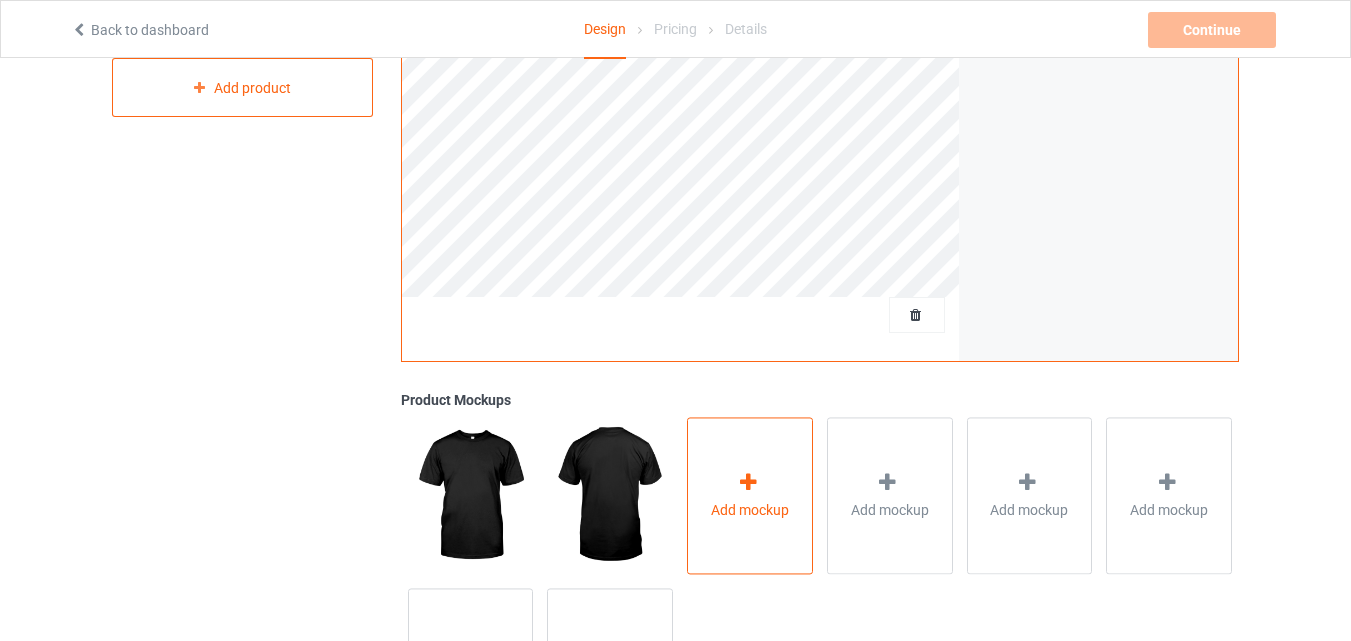 click on "Add mockup" at bounding box center [750, 495] 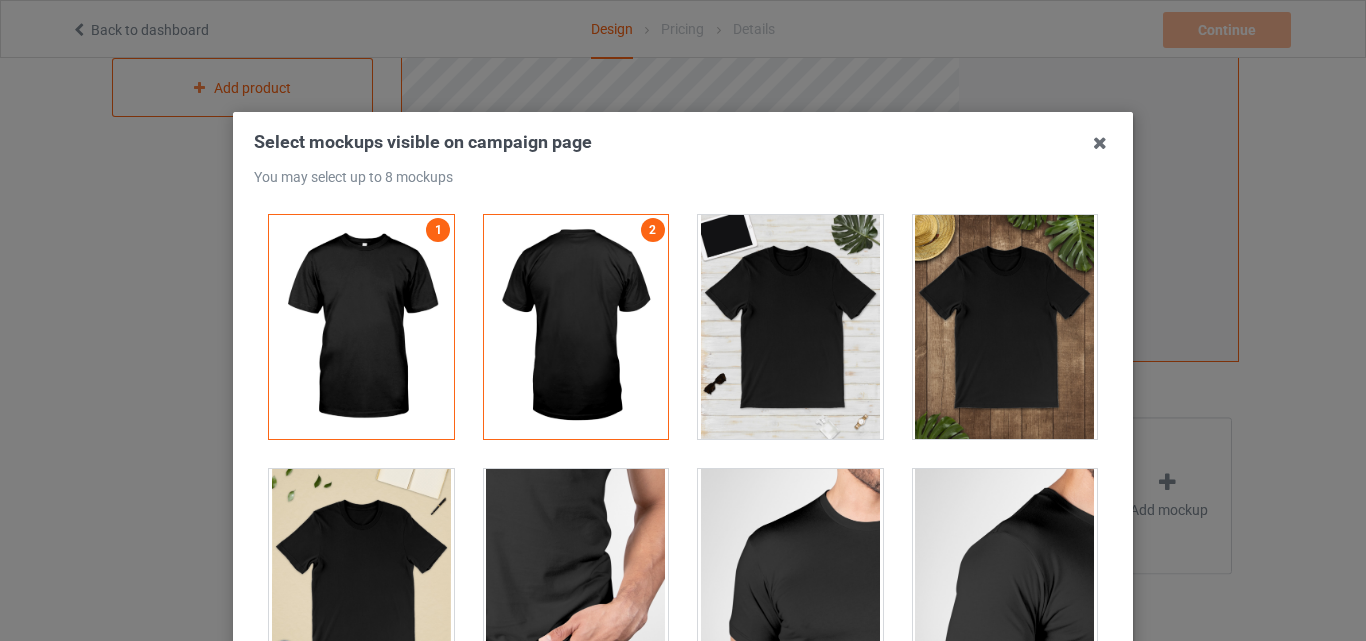click at bounding box center (790, 327) 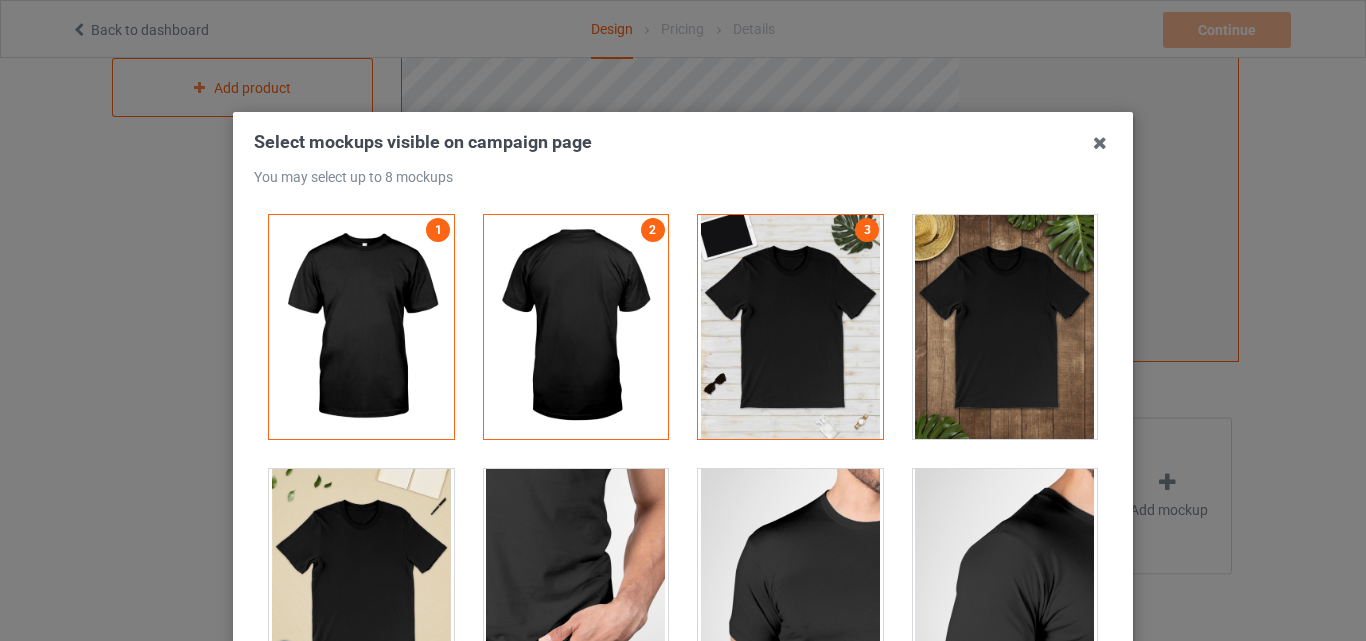 click at bounding box center (790, 327) 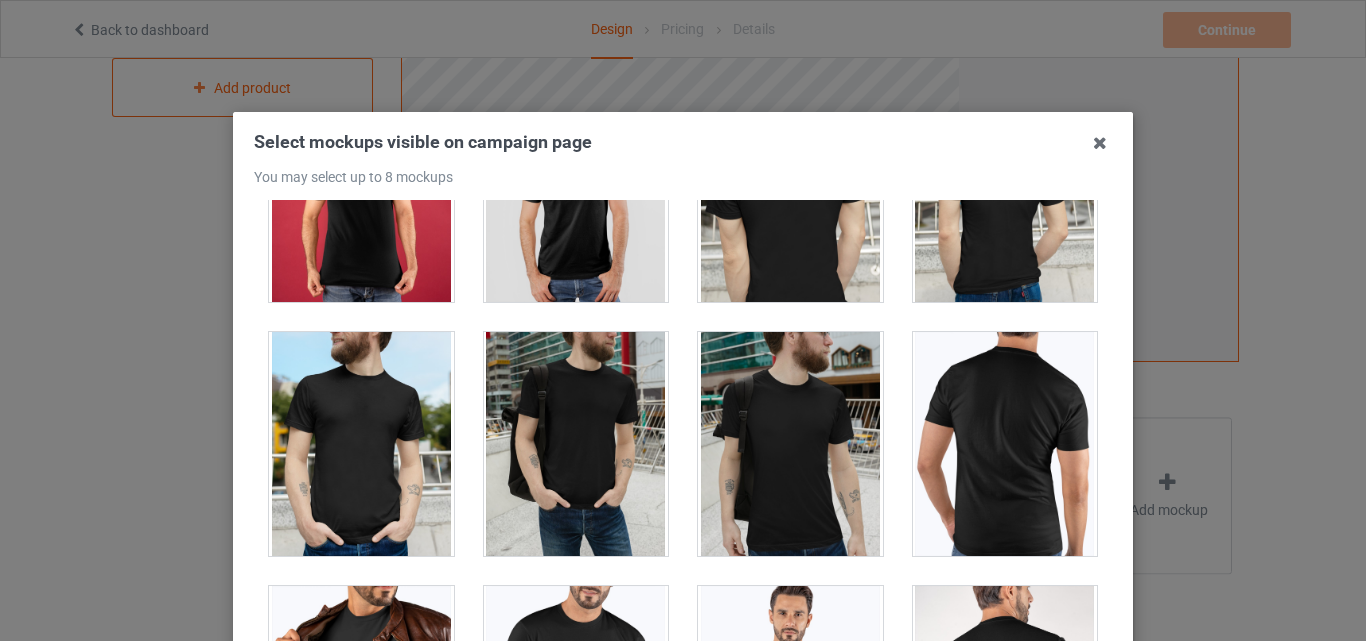 scroll, scrollTop: 900, scrollLeft: 0, axis: vertical 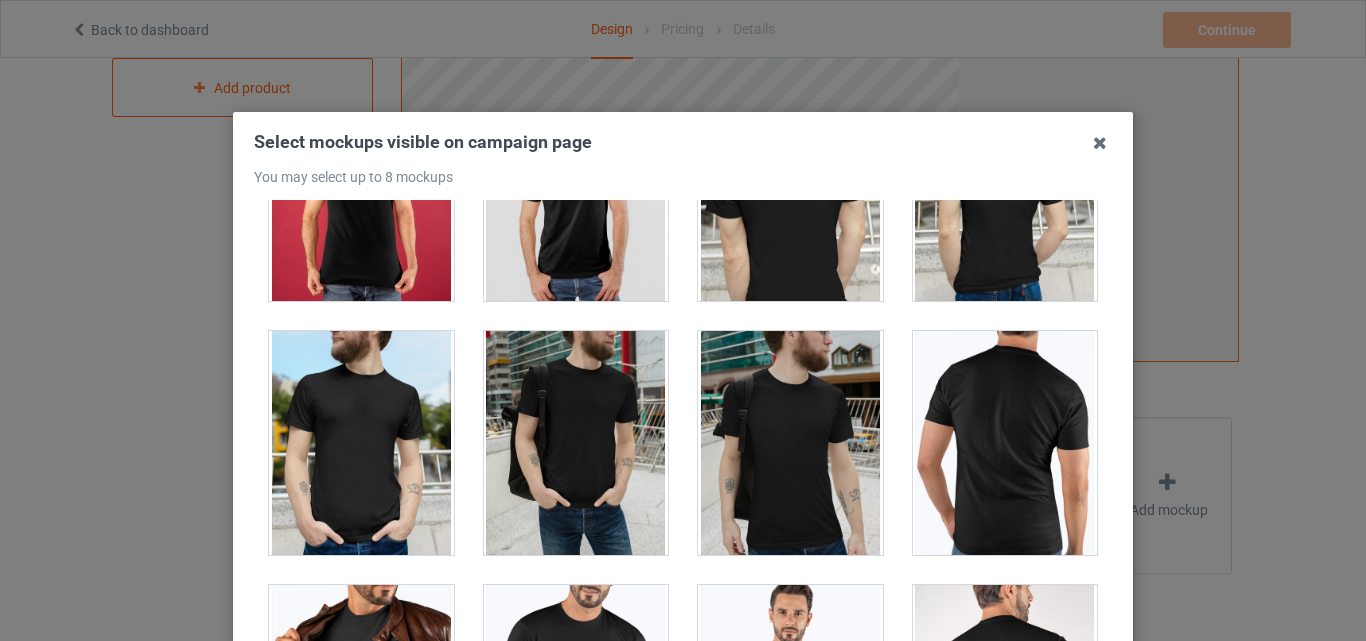 click at bounding box center (790, 443) 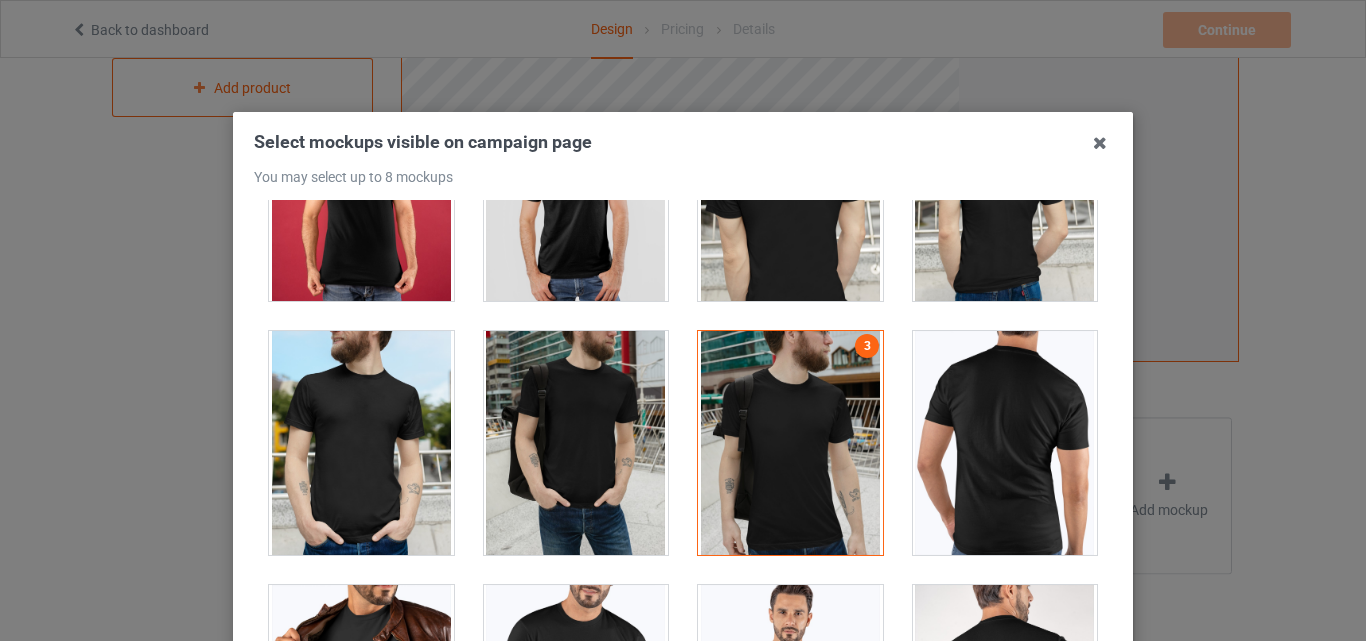 click at bounding box center (576, 443) 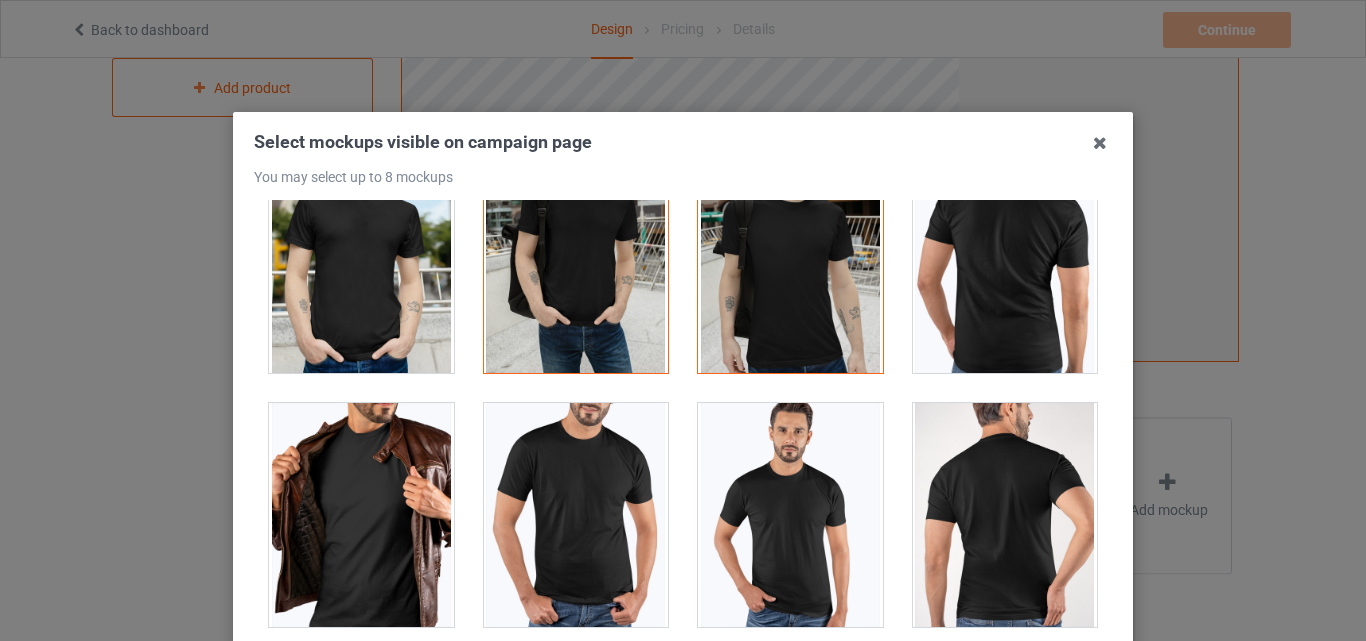 scroll, scrollTop: 1100, scrollLeft: 0, axis: vertical 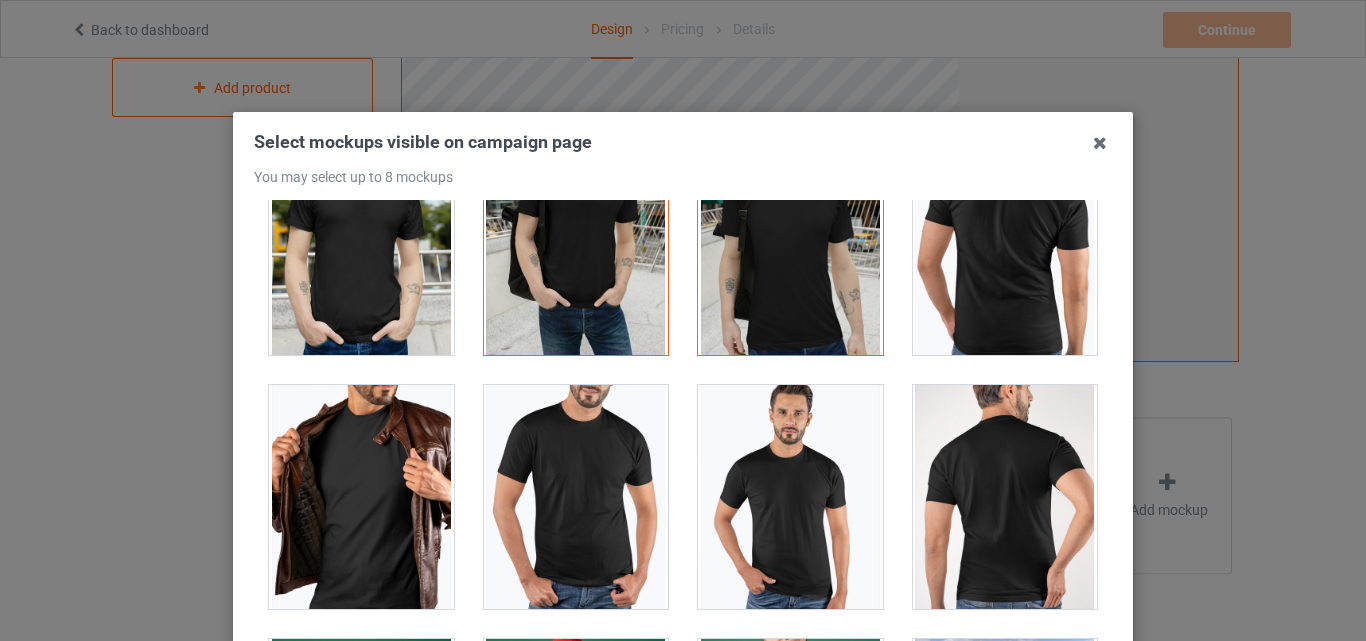 click at bounding box center [576, 497] 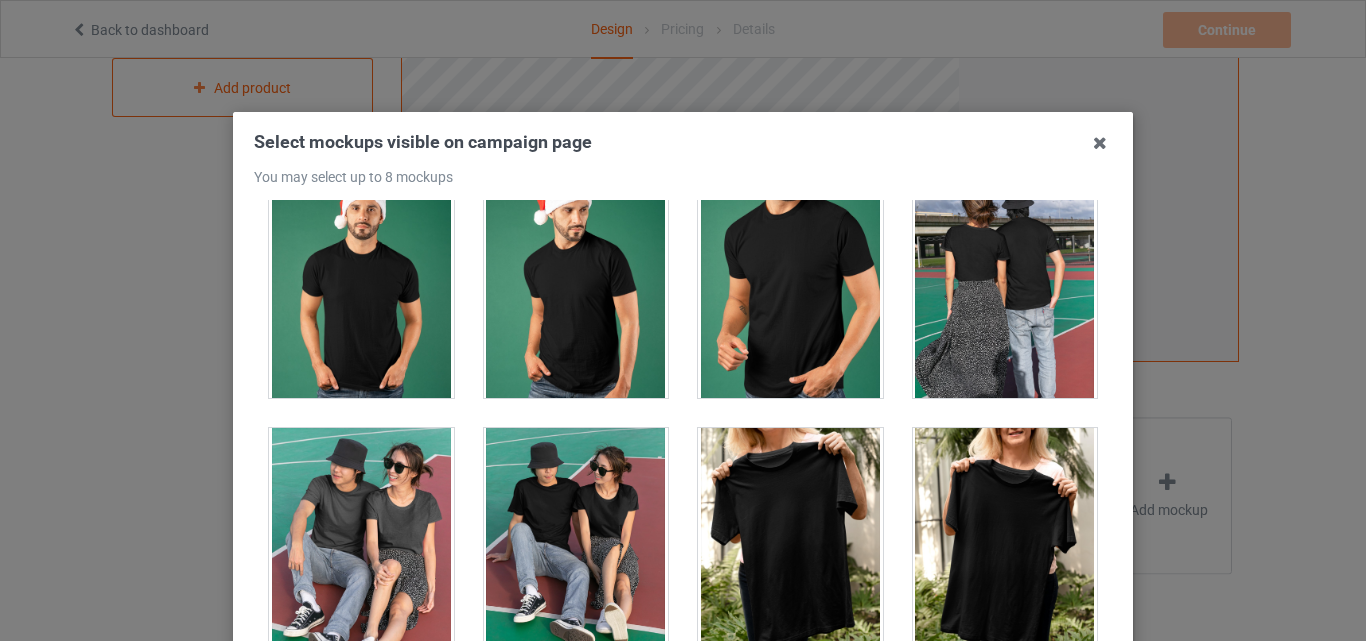 scroll, scrollTop: 1700, scrollLeft: 0, axis: vertical 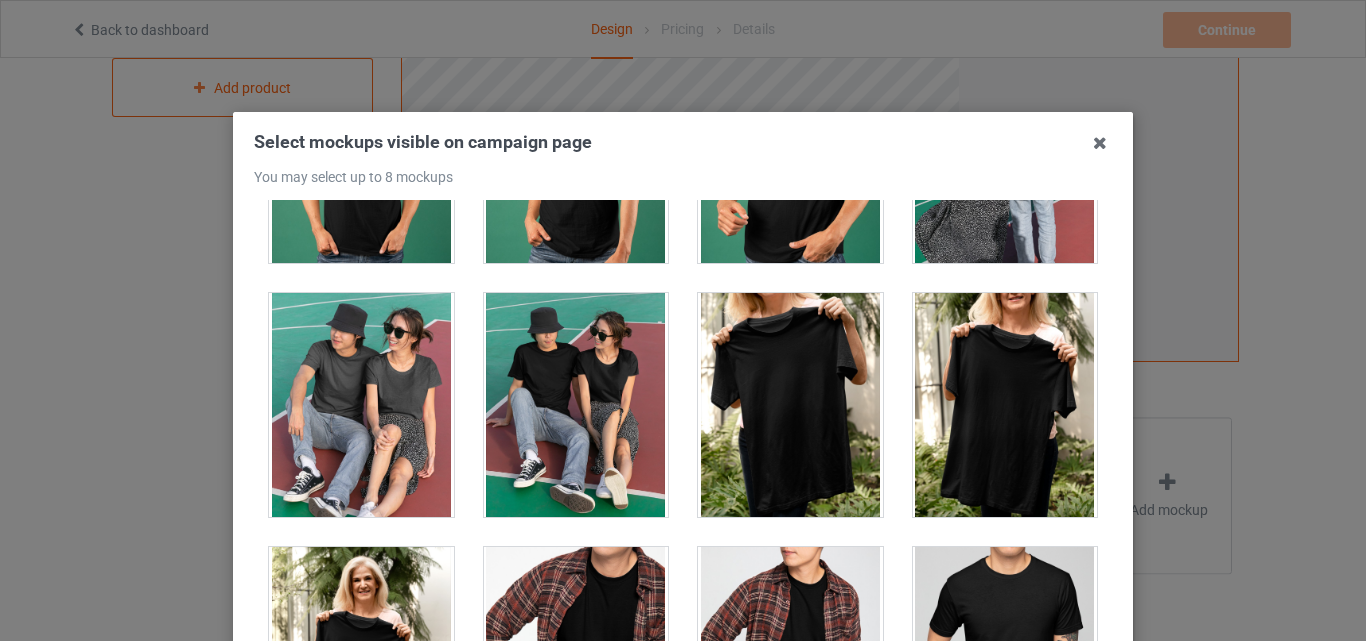 click at bounding box center [790, 405] 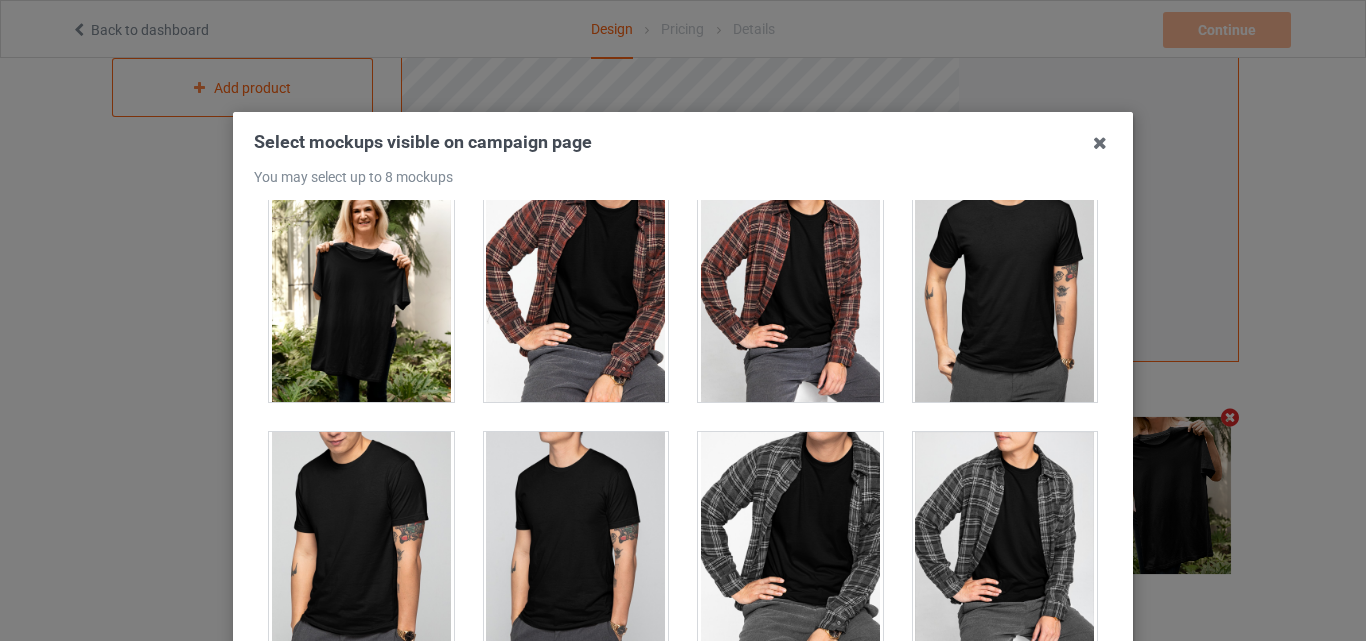 scroll, scrollTop: 2100, scrollLeft: 0, axis: vertical 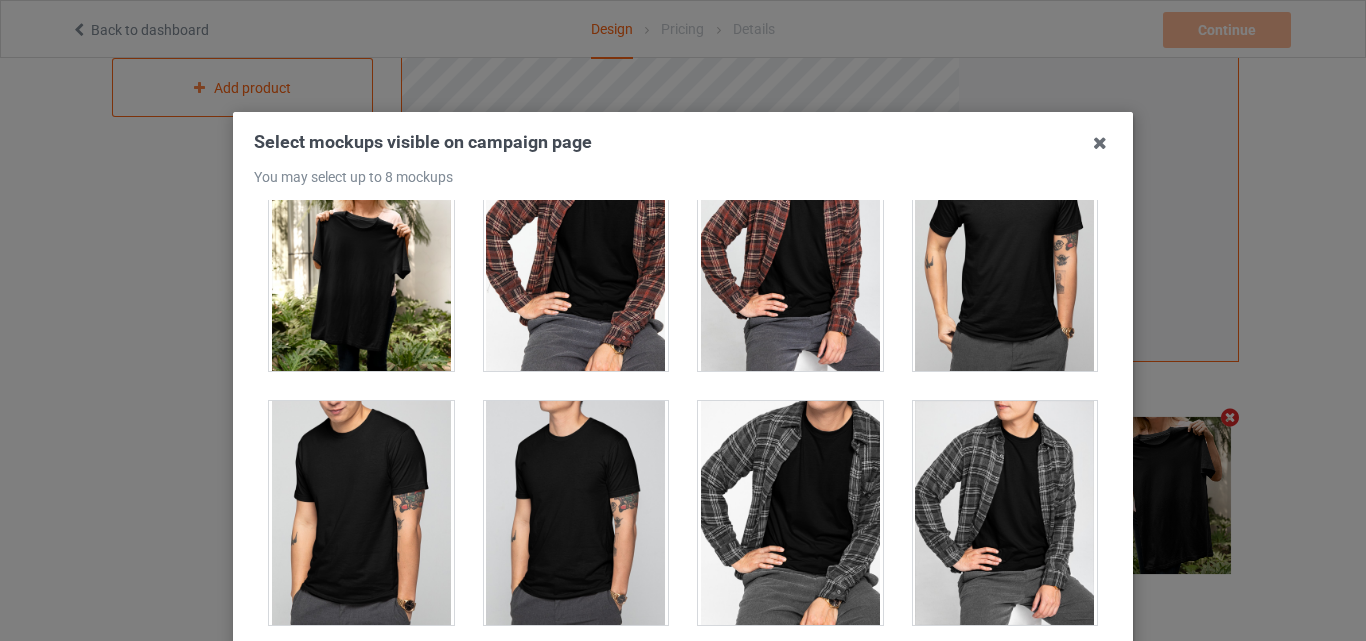 click at bounding box center (576, 513) 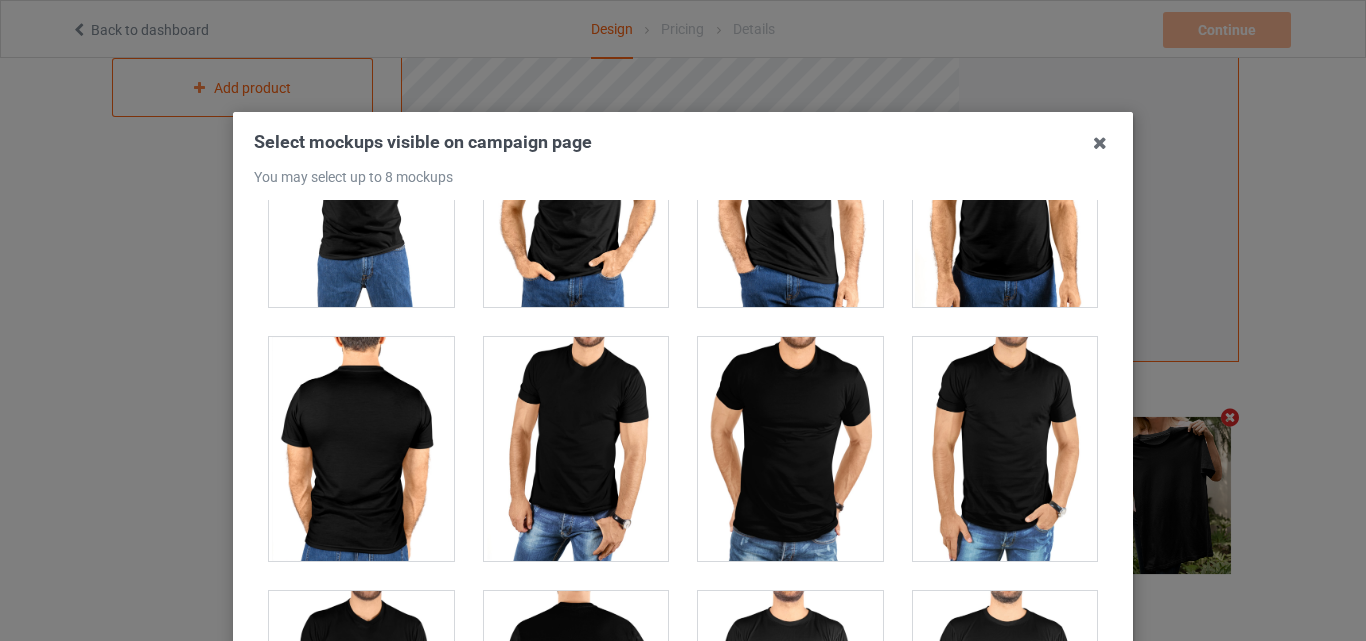 scroll, scrollTop: 4800, scrollLeft: 0, axis: vertical 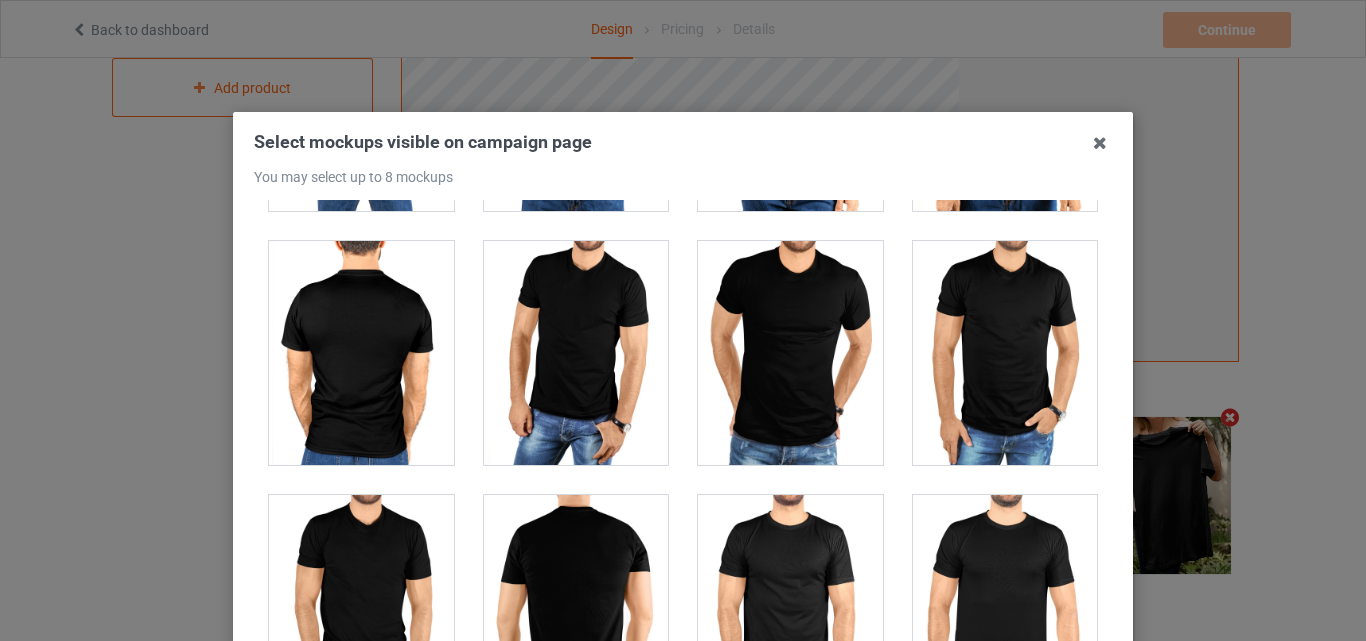 click at bounding box center [790, 353] 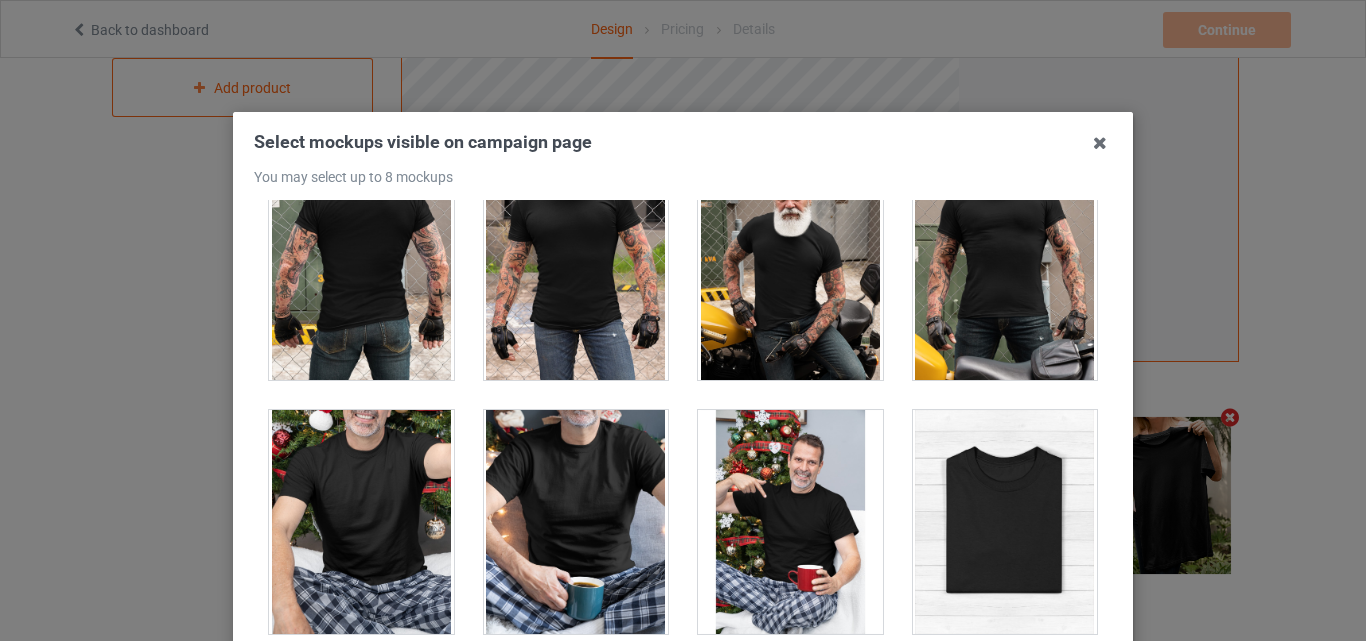 scroll, scrollTop: 6345, scrollLeft: 0, axis: vertical 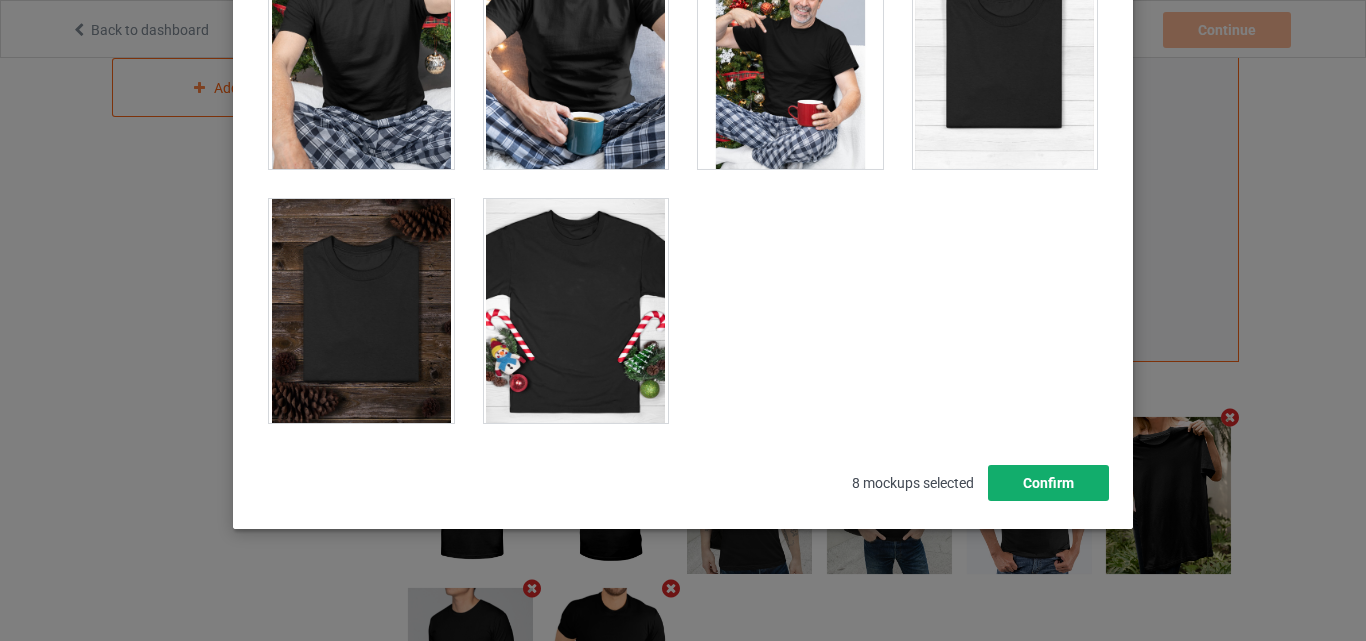 click on "Confirm" at bounding box center (1048, 483) 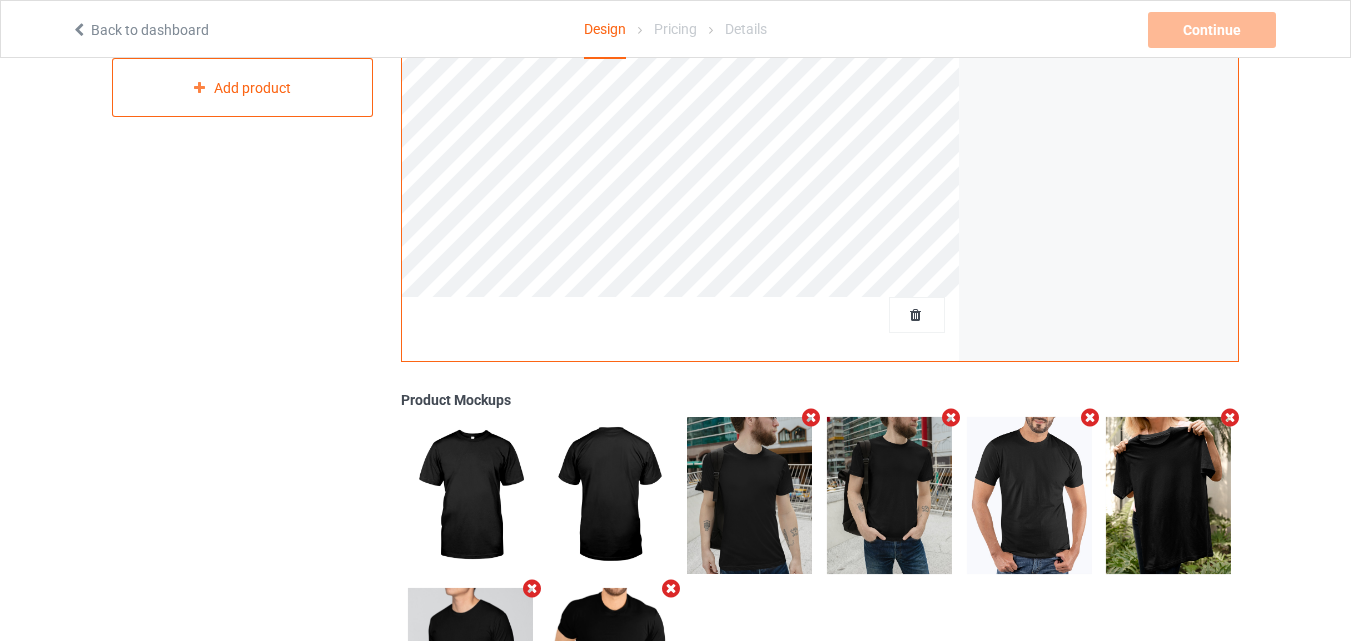 click at bounding box center (749, 495) 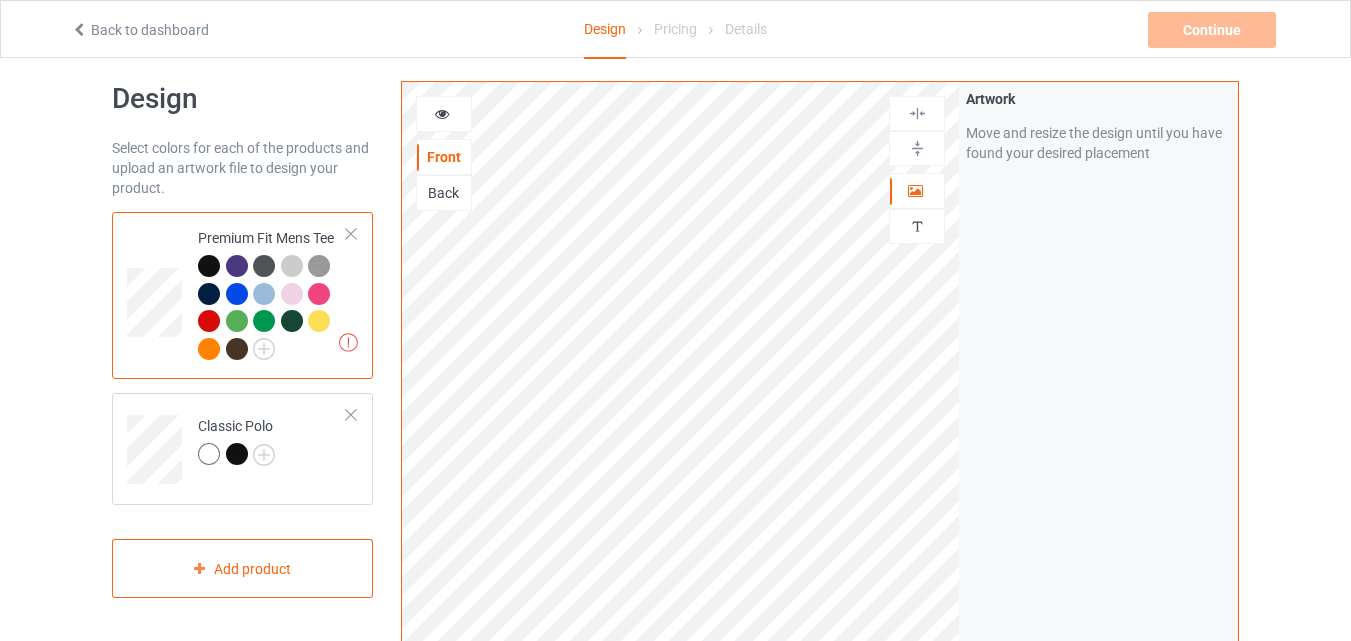 scroll, scrollTop: 0, scrollLeft: 0, axis: both 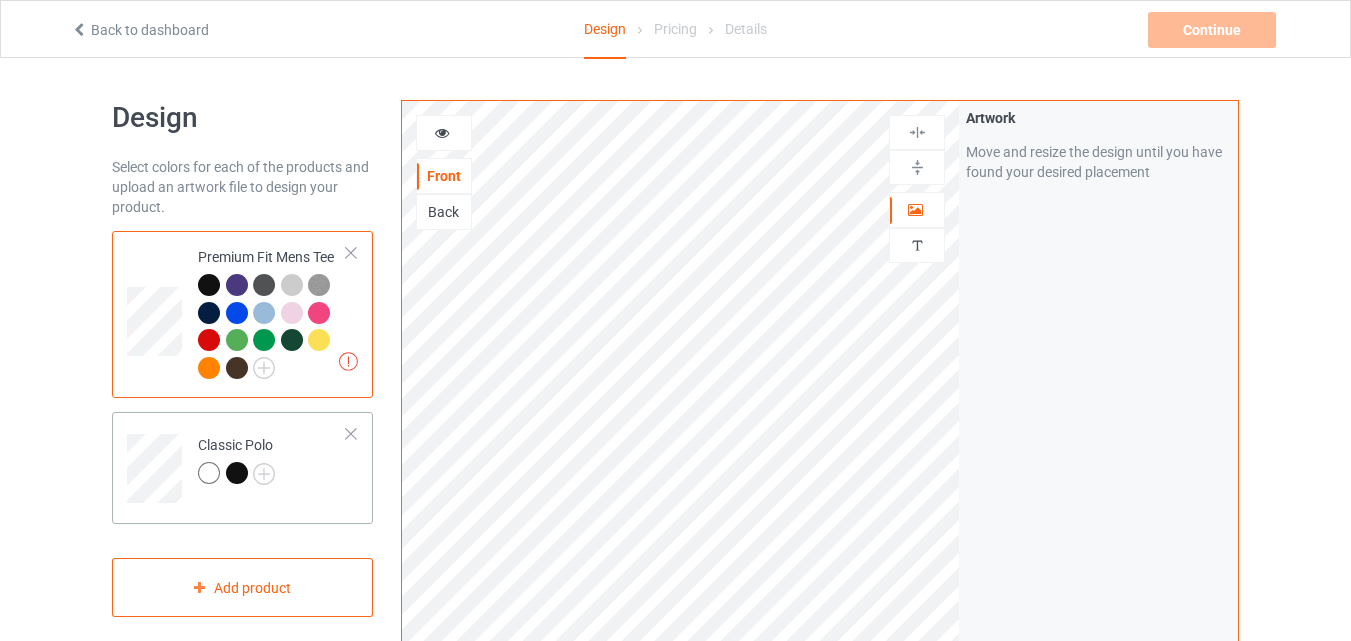 click on "Classic Polo" at bounding box center (272, 461) 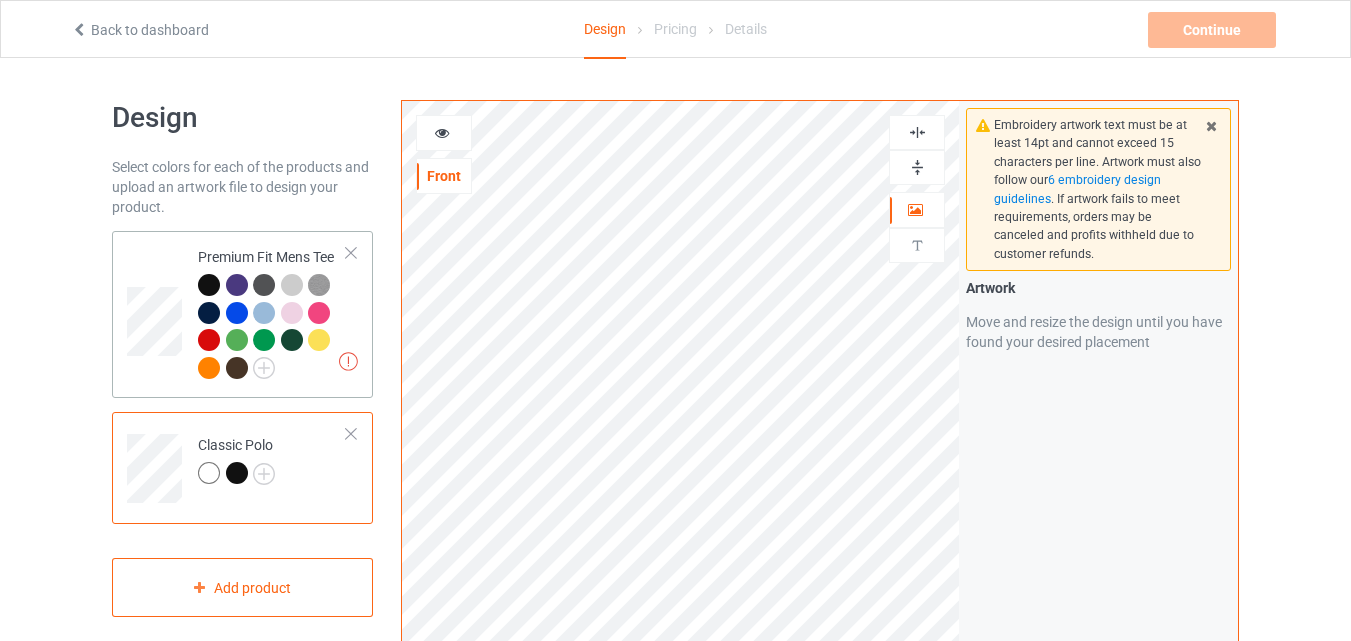 click at bounding box center (209, 285) 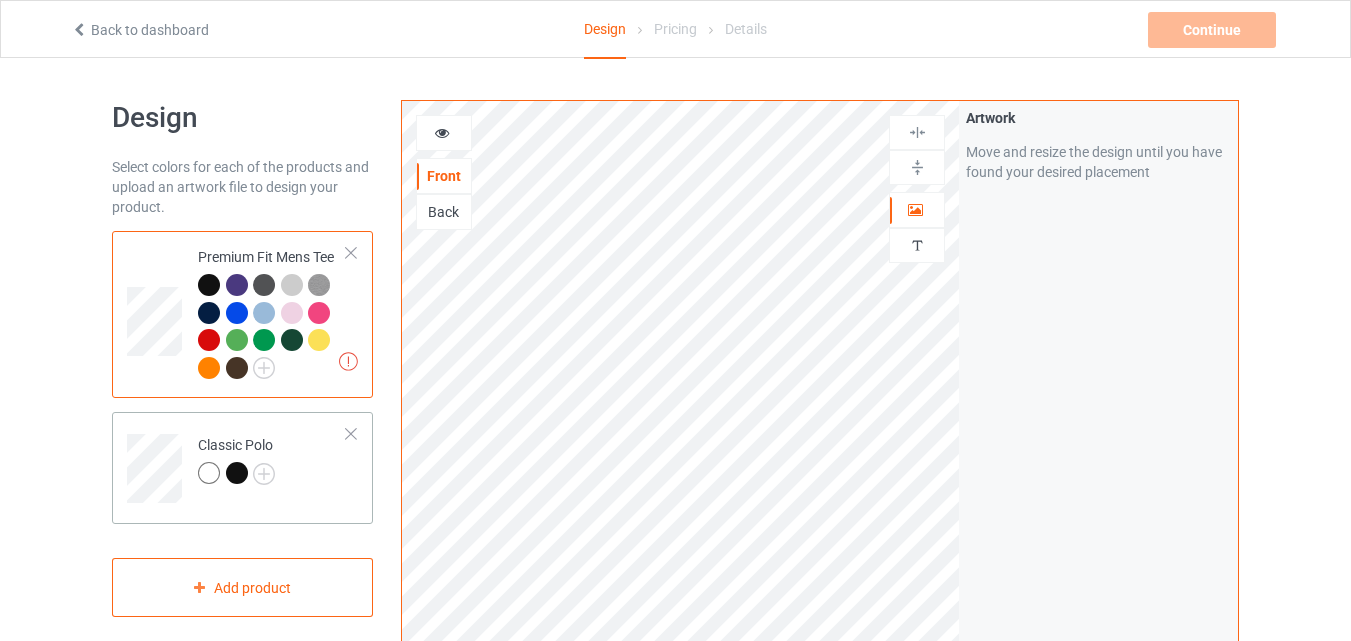 click on "Classic Polo" at bounding box center (272, 461) 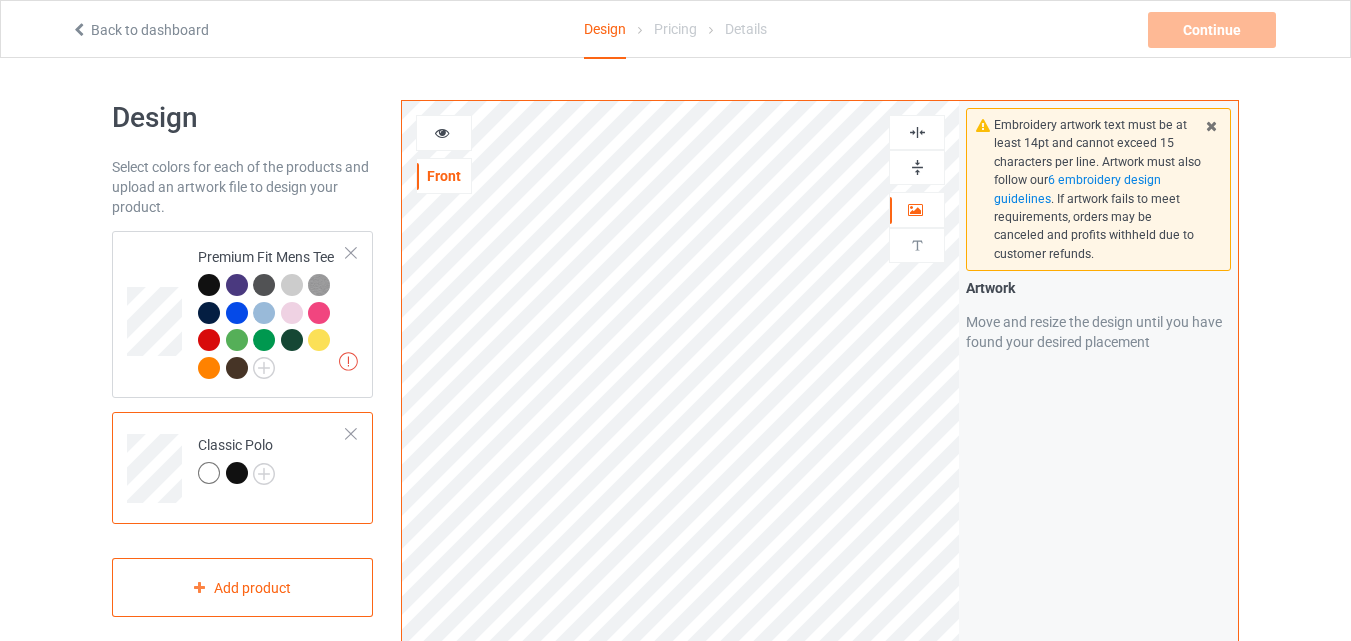 click at bounding box center [237, 473] 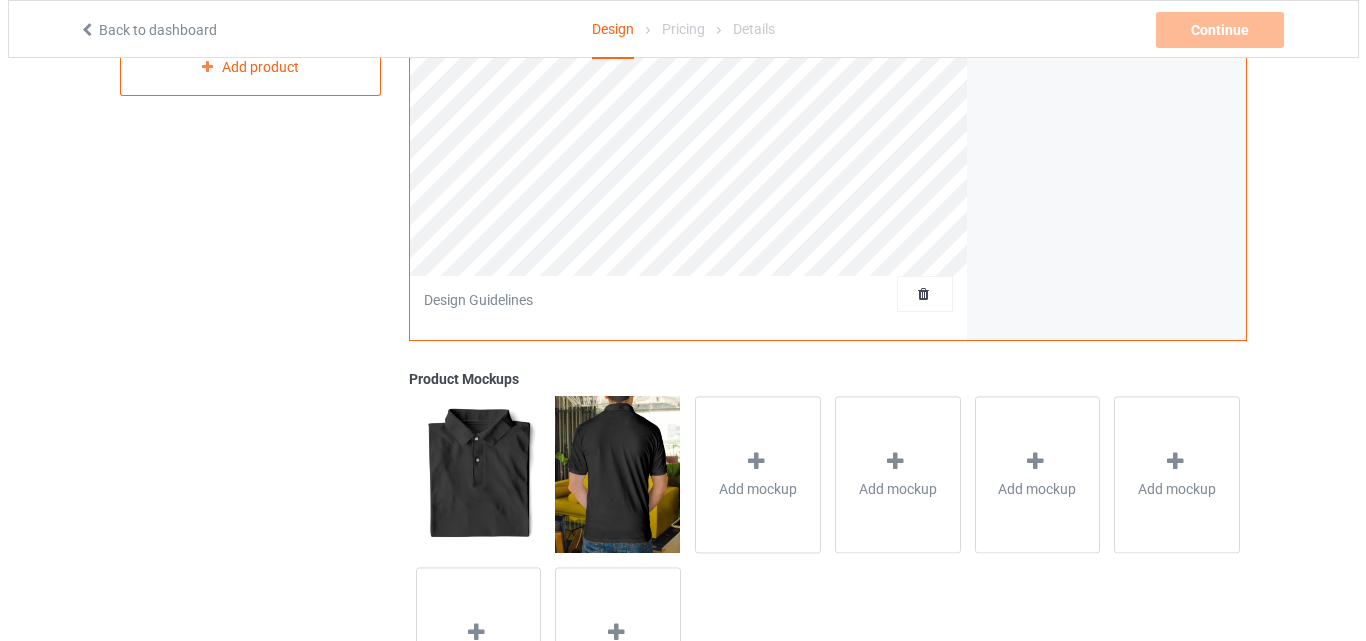 scroll, scrollTop: 655, scrollLeft: 0, axis: vertical 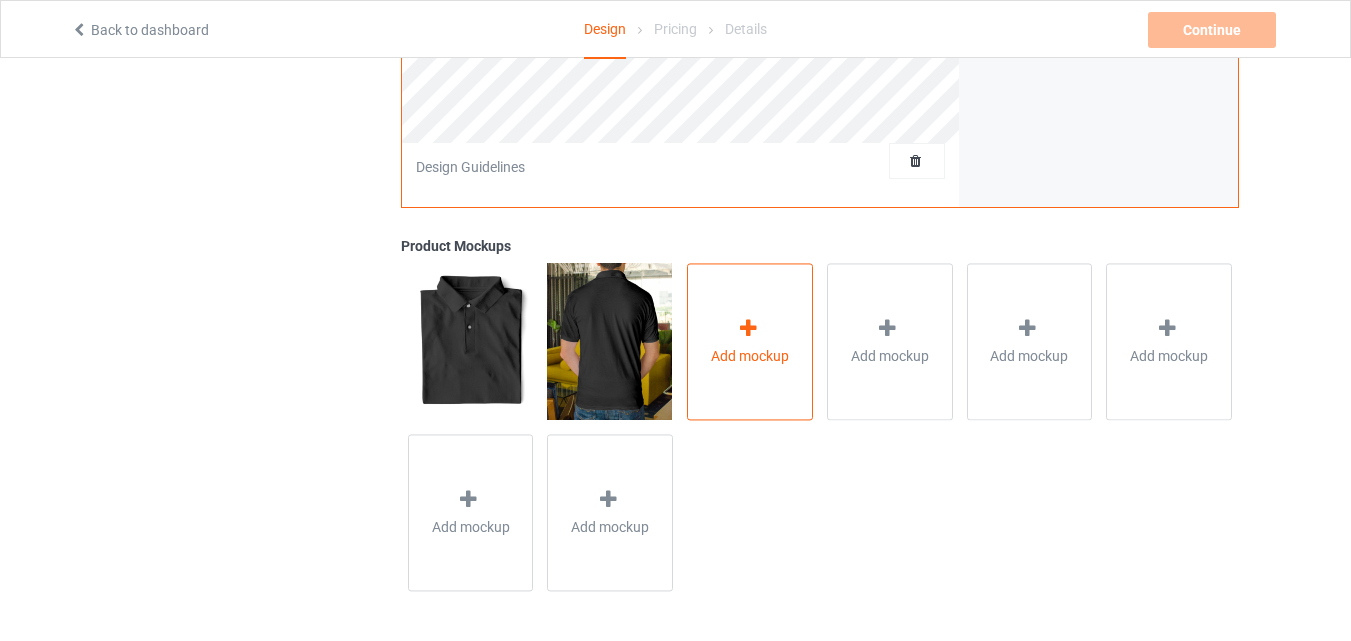 click on "Add mockup" at bounding box center [750, 341] 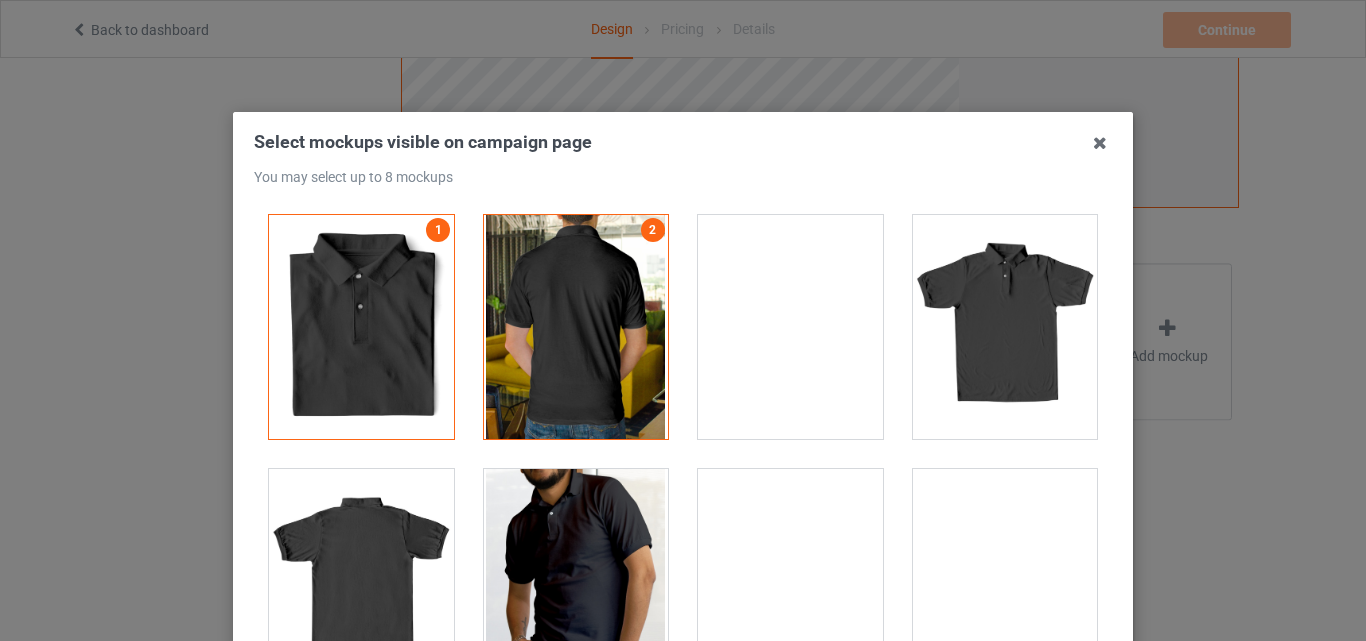 drag, startPoint x: 969, startPoint y: 377, endPoint x: 946, endPoint y: 389, distance: 25.942244 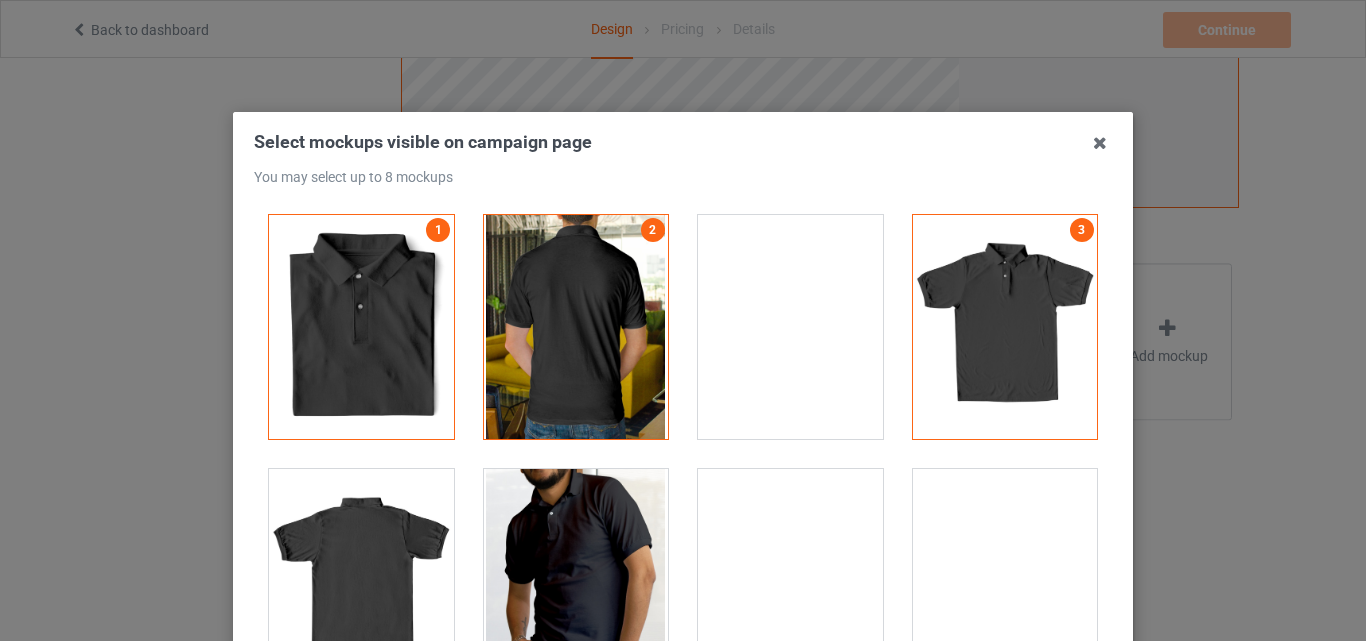 click at bounding box center [361, 581] 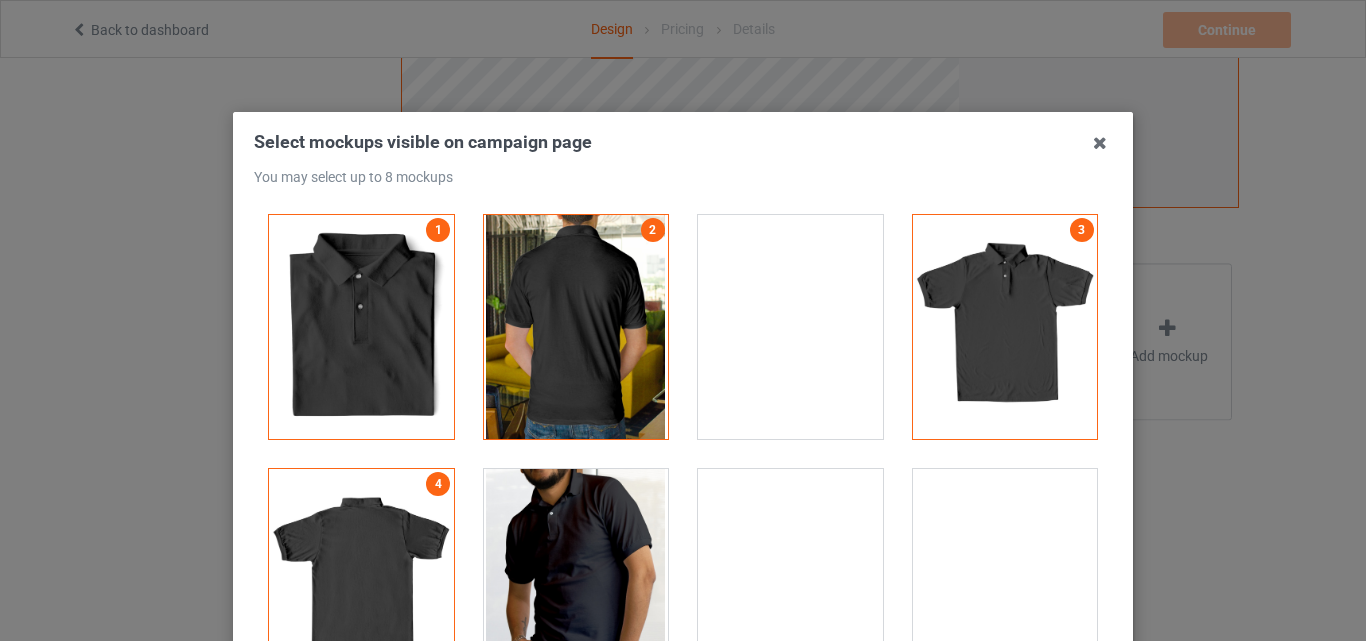 click at bounding box center (576, 581) 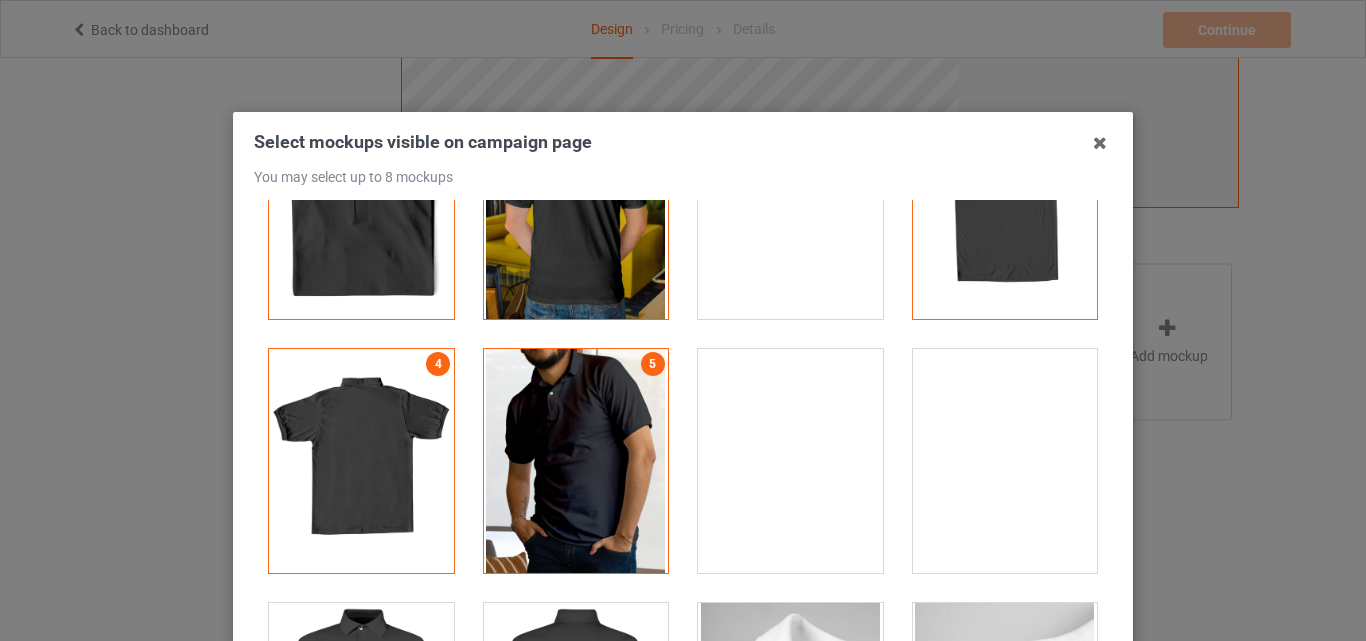 scroll, scrollTop: 500, scrollLeft: 0, axis: vertical 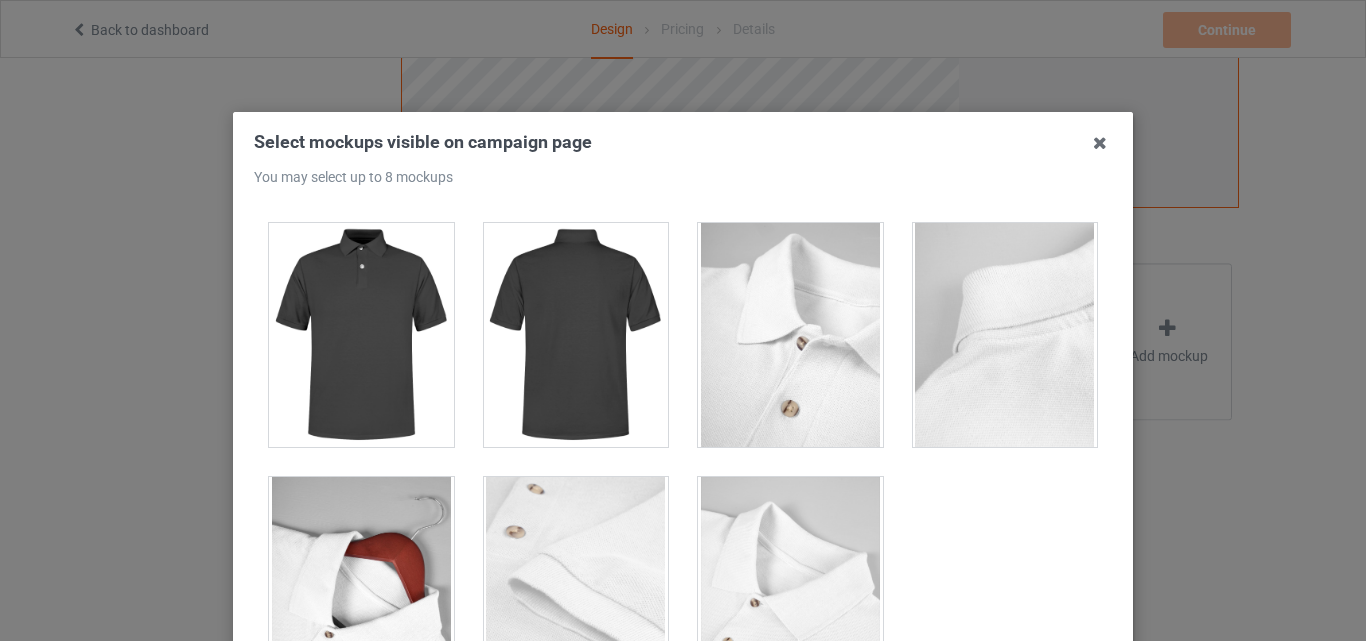 drag, startPoint x: 620, startPoint y: 429, endPoint x: 586, endPoint y: 415, distance: 36.769554 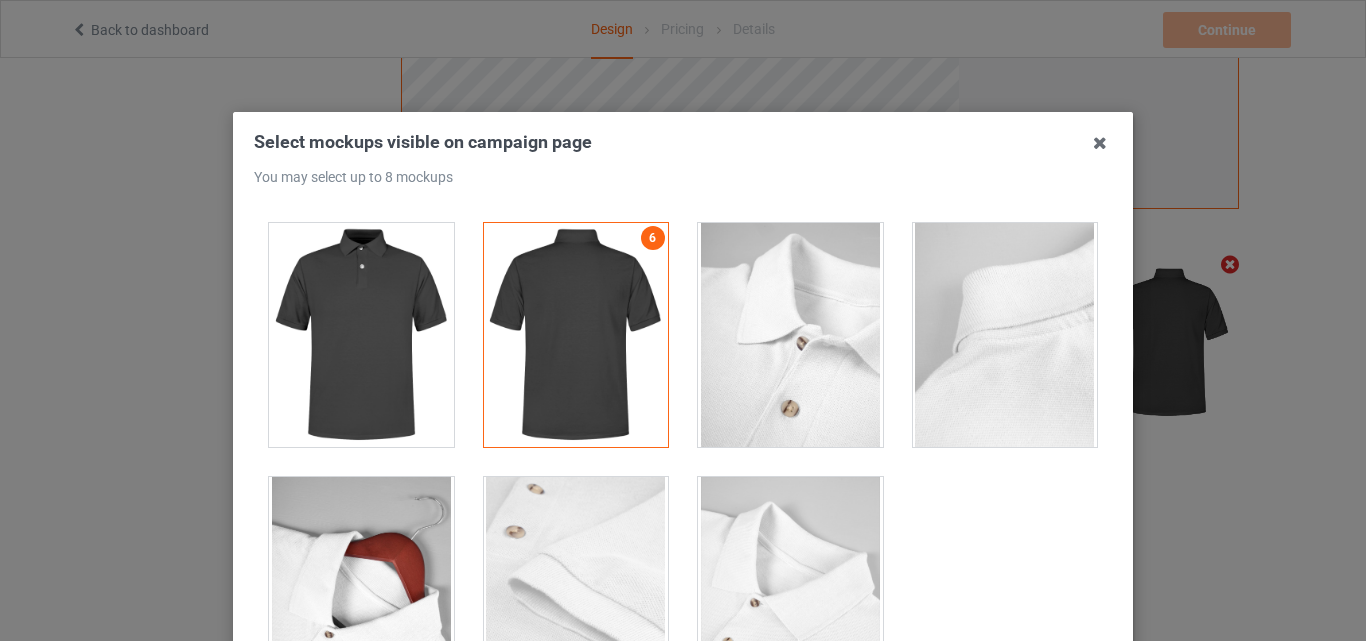 click at bounding box center [361, 335] 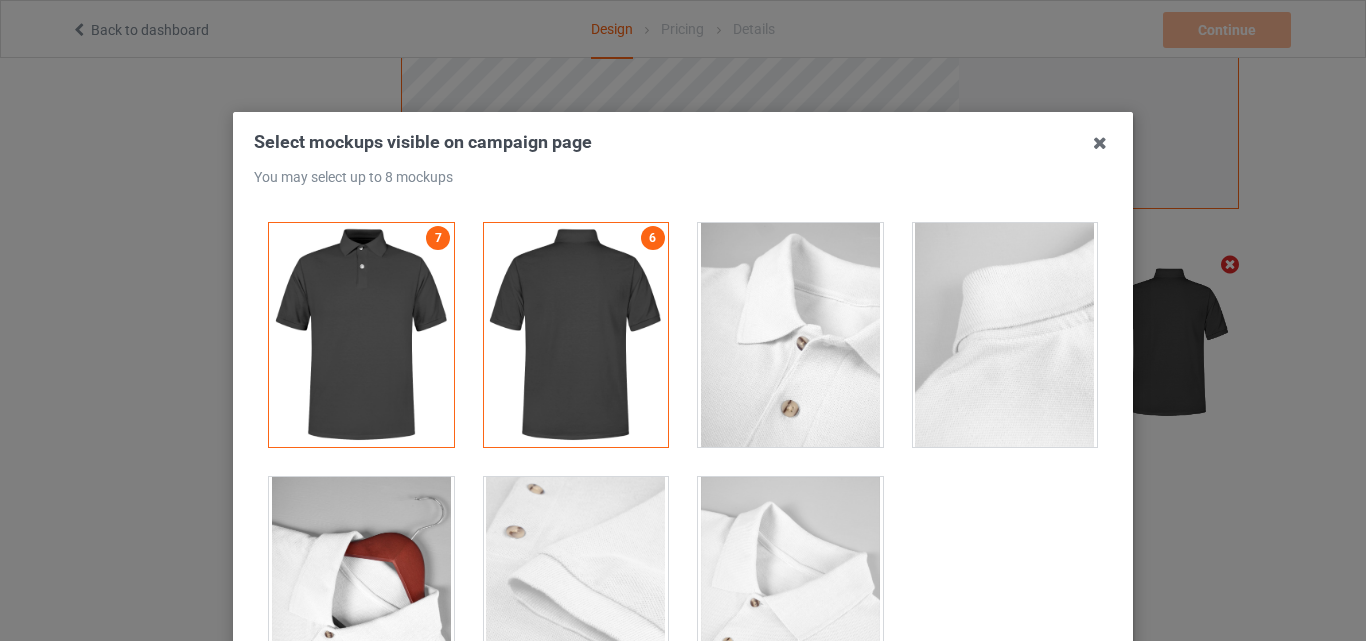 click at bounding box center (790, 335) 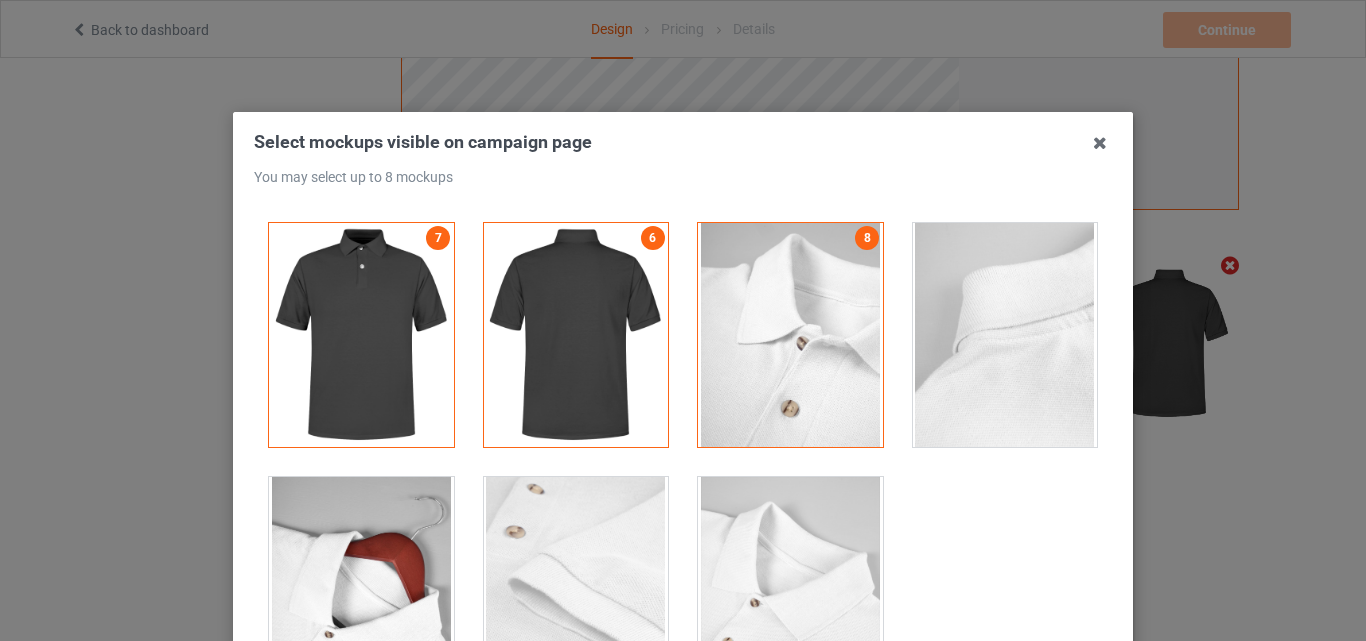 drag, startPoint x: 943, startPoint y: 402, endPoint x: 908, endPoint y: 406, distance: 35.22783 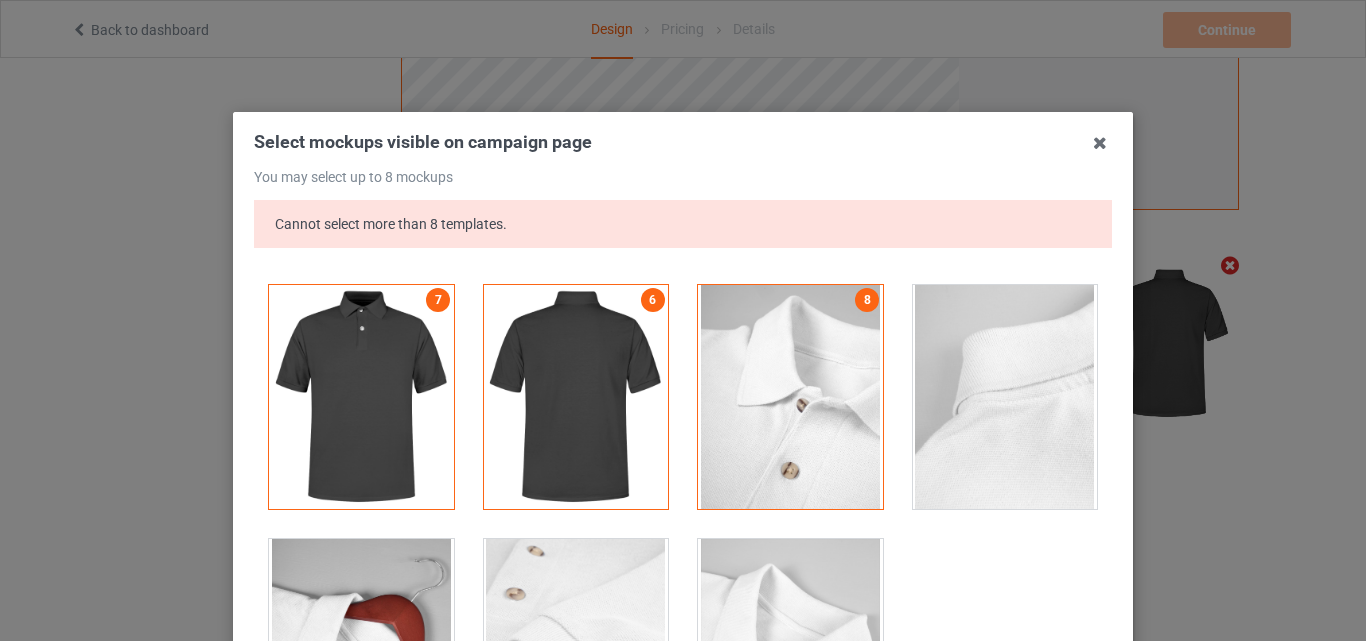 scroll, scrollTop: 503, scrollLeft: 0, axis: vertical 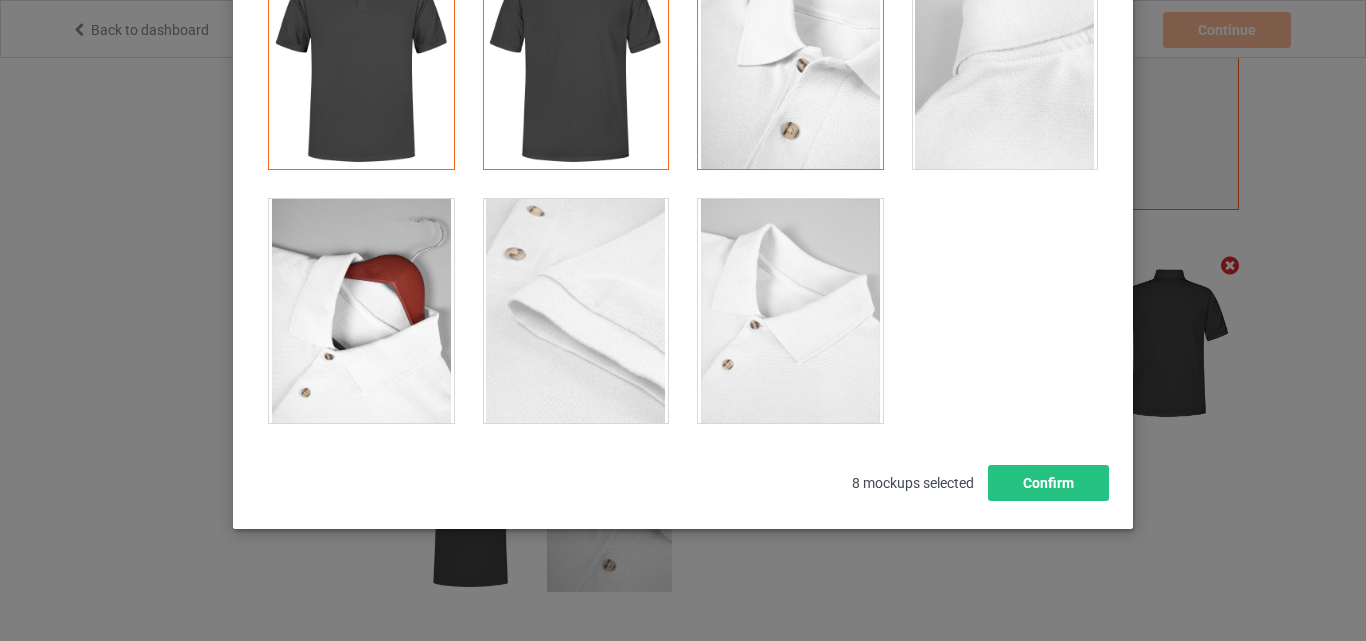click at bounding box center (361, 311) 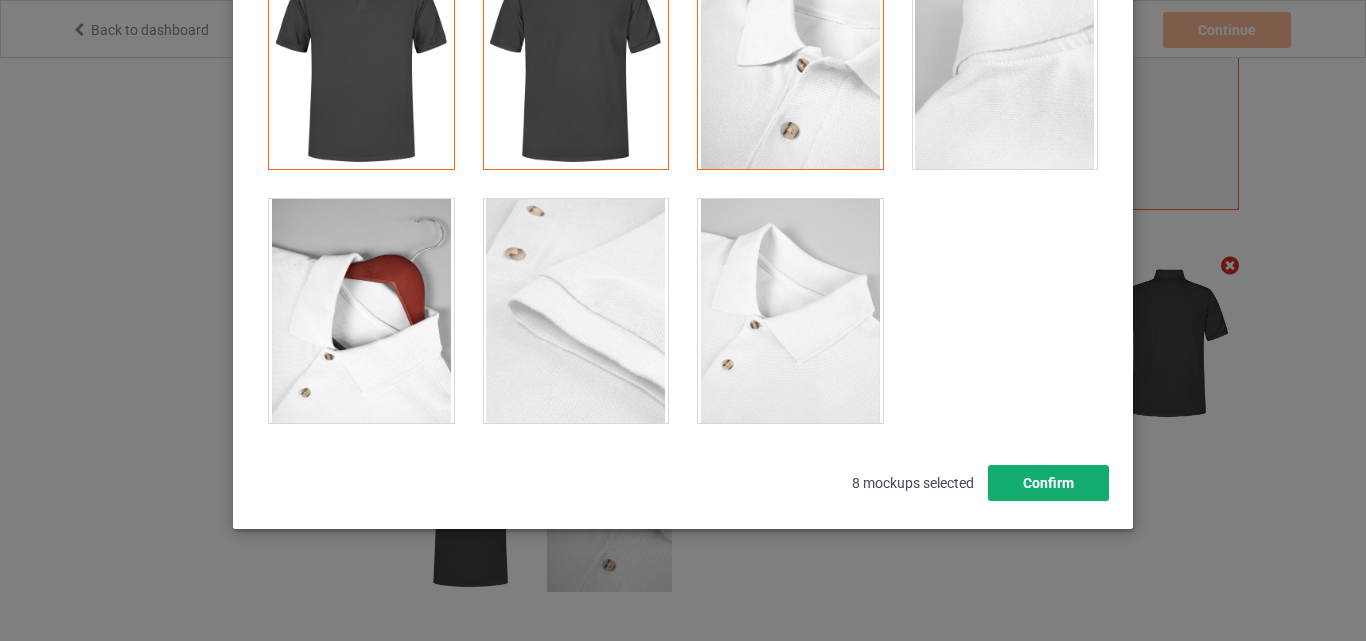 click on "Confirm" at bounding box center [1048, 483] 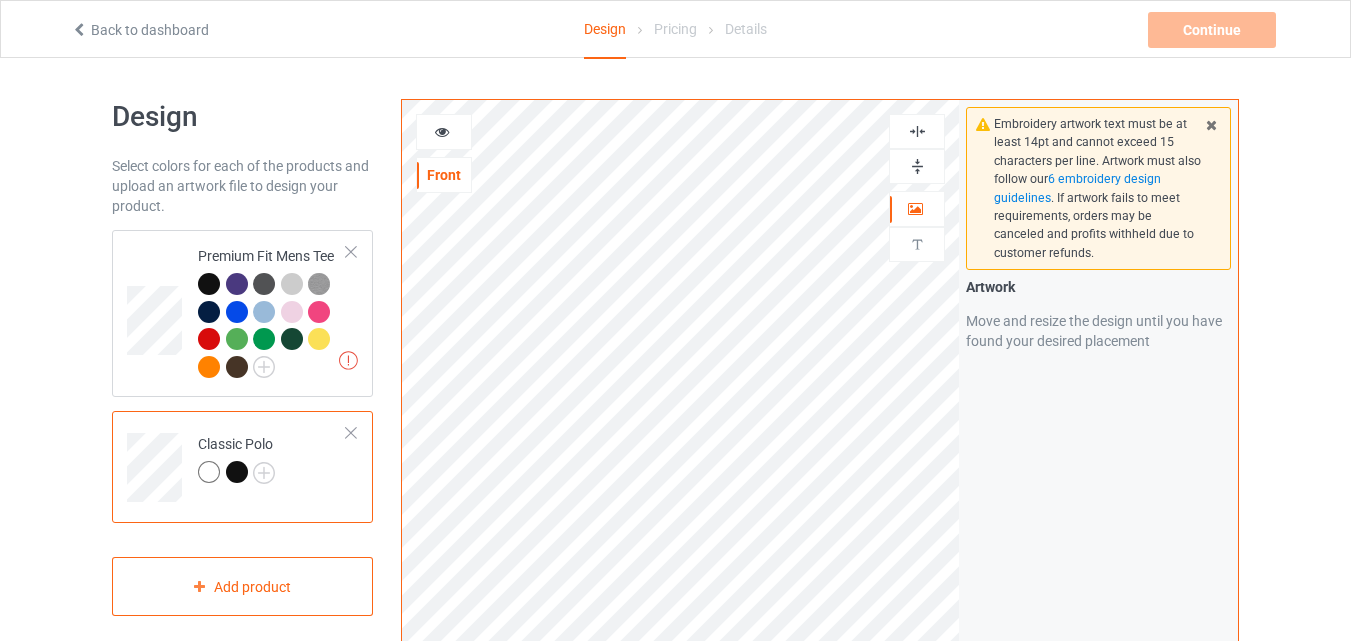 scroll, scrollTop: 0, scrollLeft: 0, axis: both 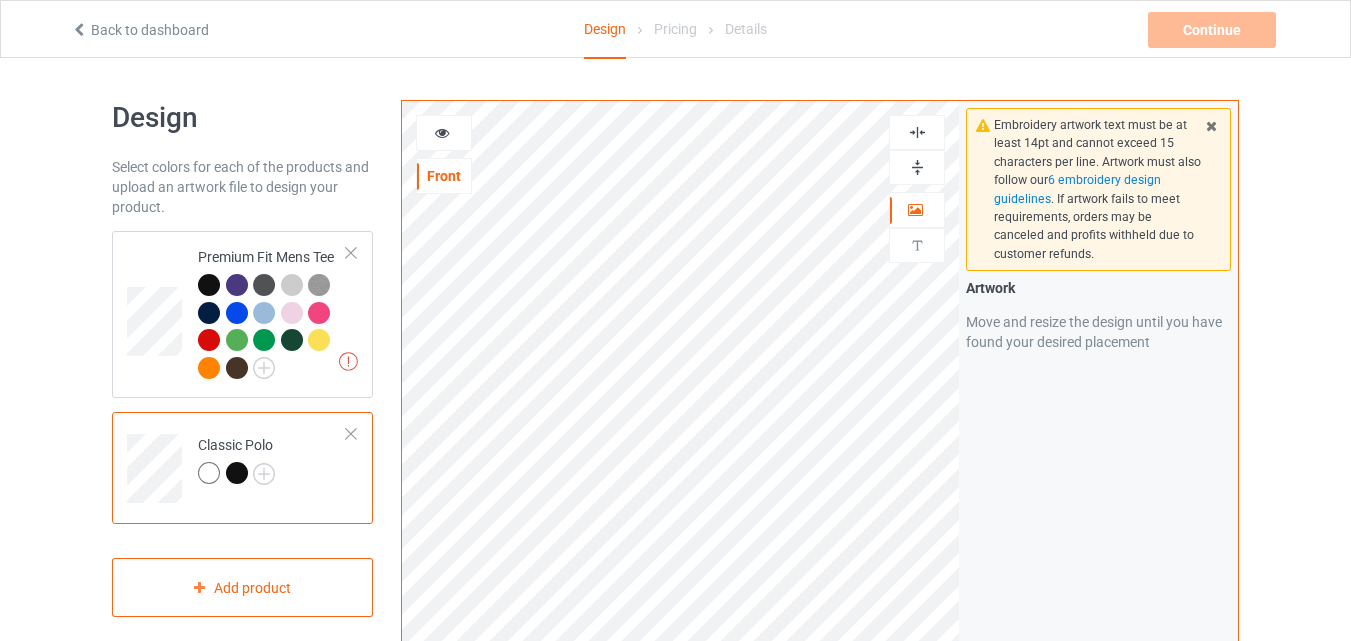 click on "Classic Polo" at bounding box center (242, 468) 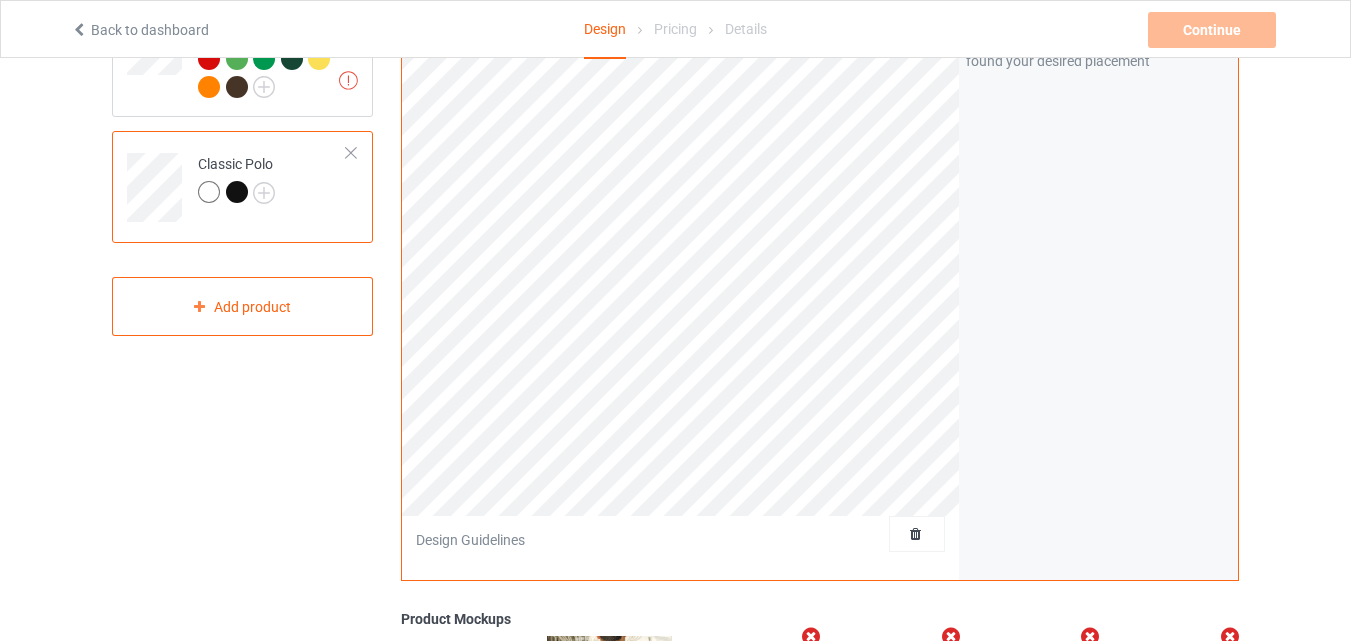 scroll, scrollTop: 300, scrollLeft: 0, axis: vertical 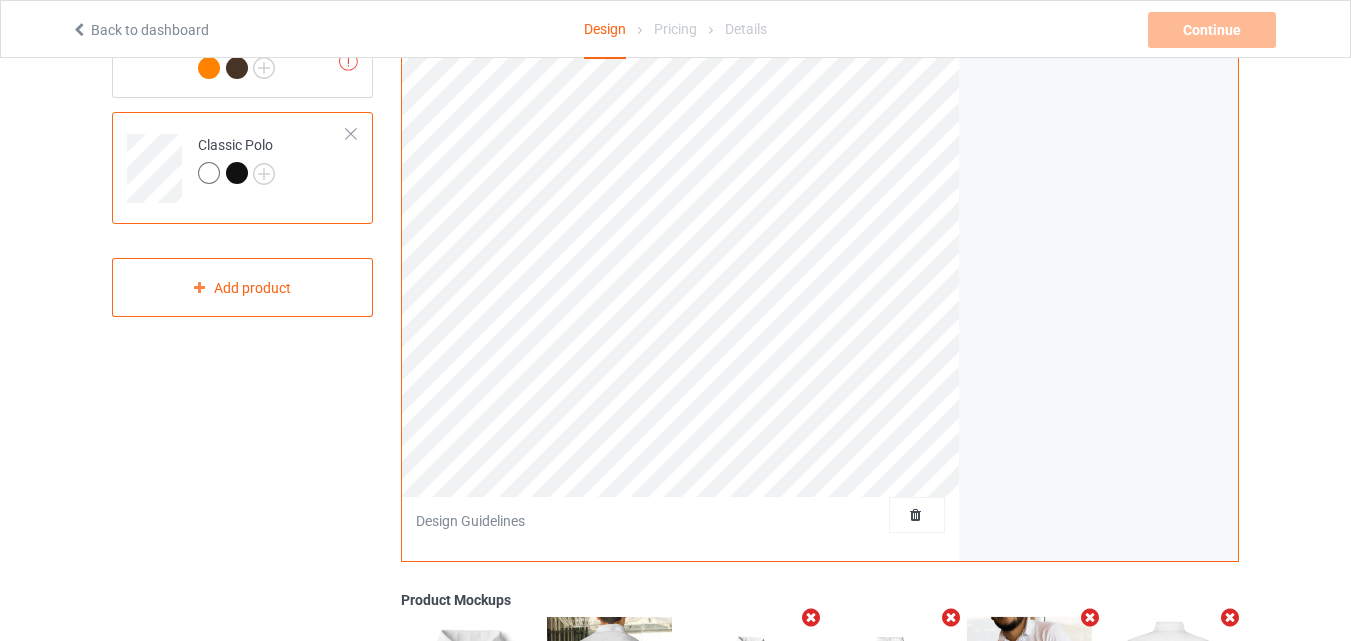 click at bounding box center [237, 173] 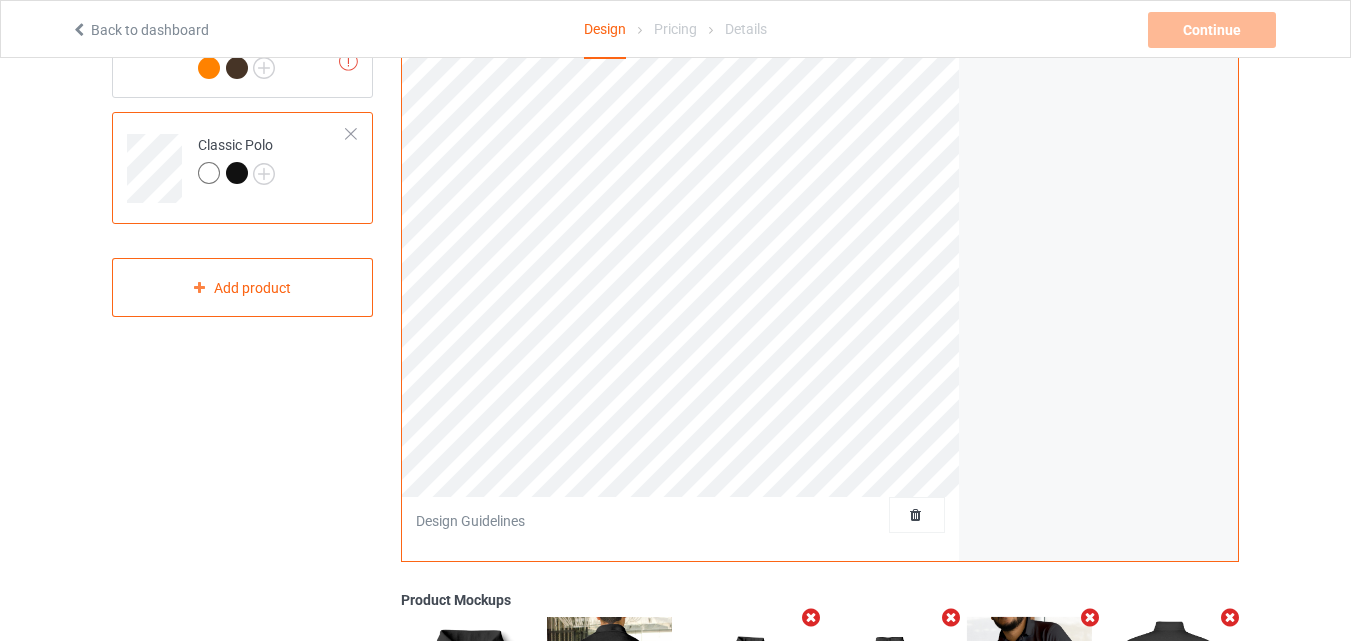 scroll, scrollTop: 600, scrollLeft: 0, axis: vertical 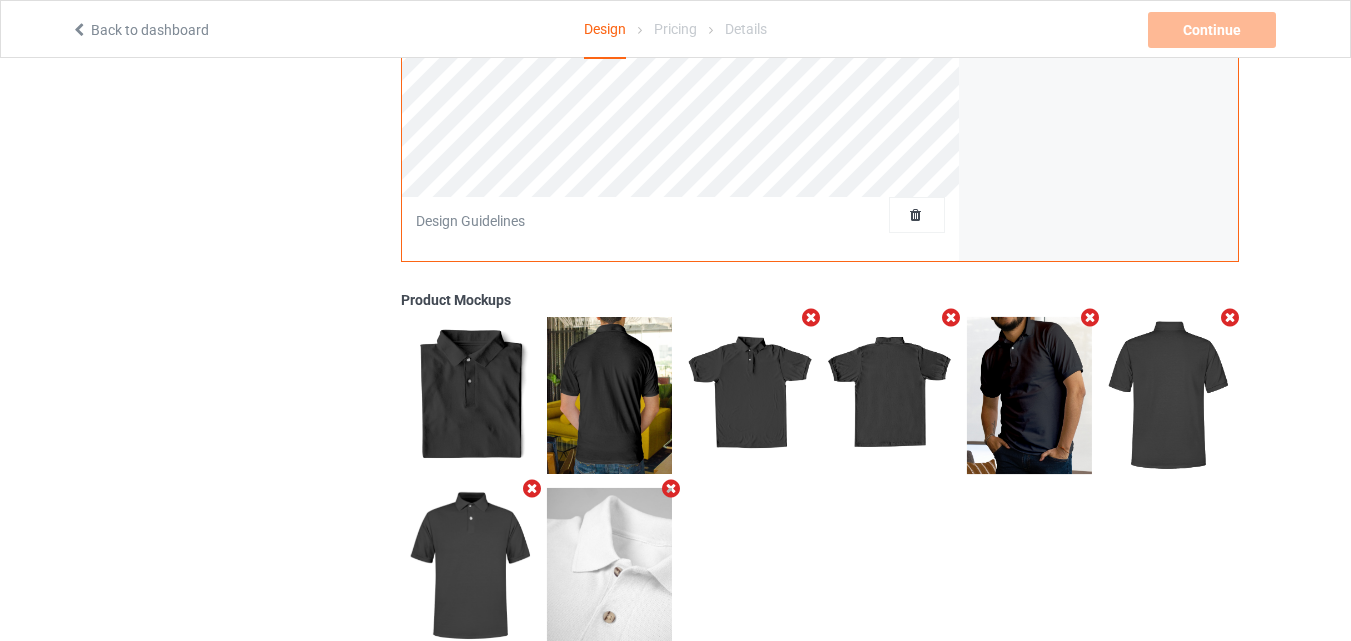 click at bounding box center (749, 395) 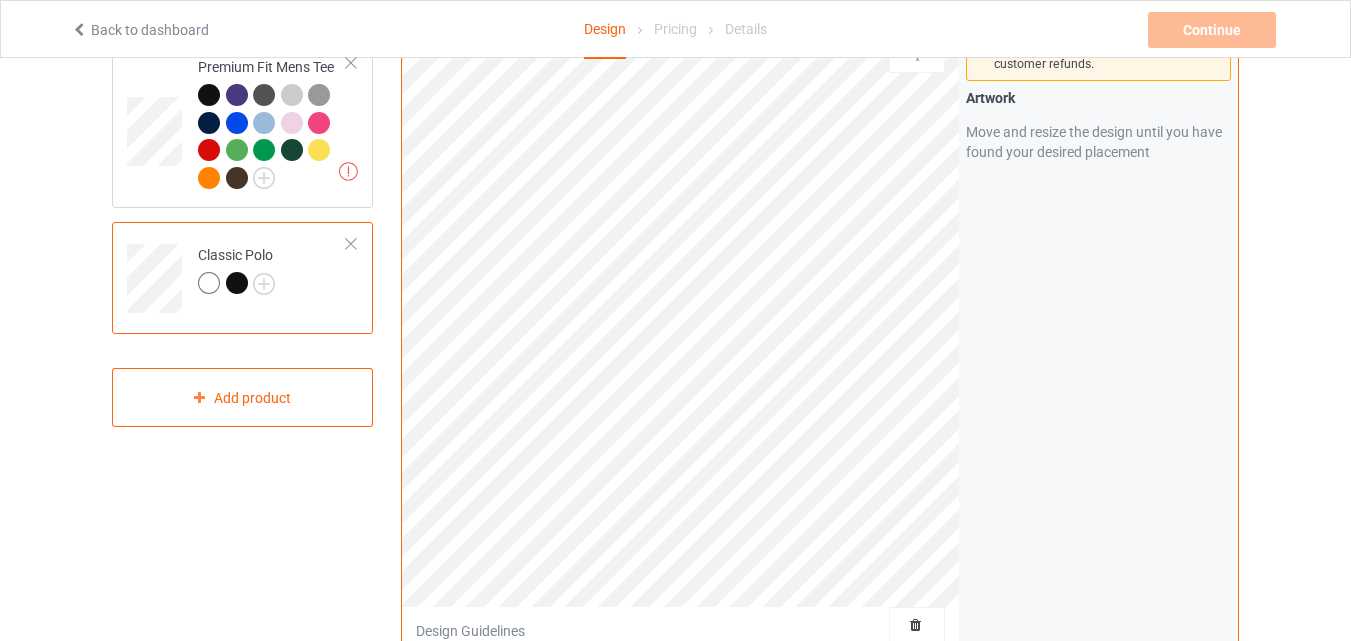 scroll, scrollTop: 100, scrollLeft: 0, axis: vertical 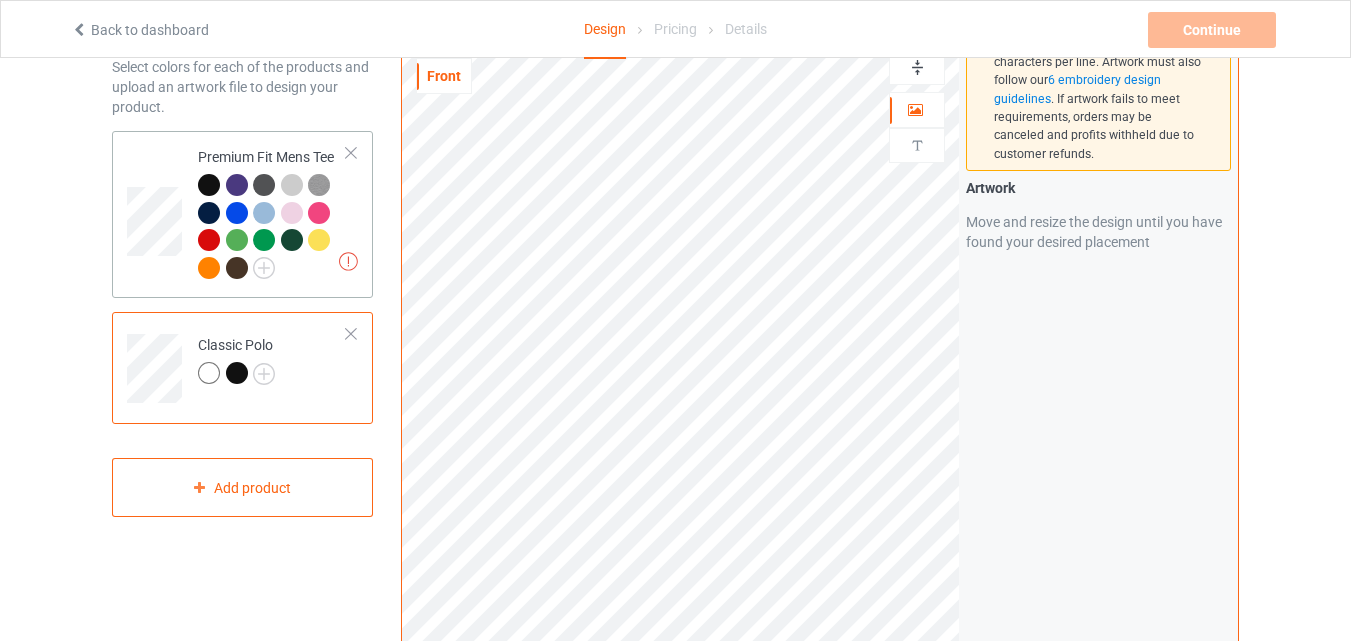 click at bounding box center [319, 240] 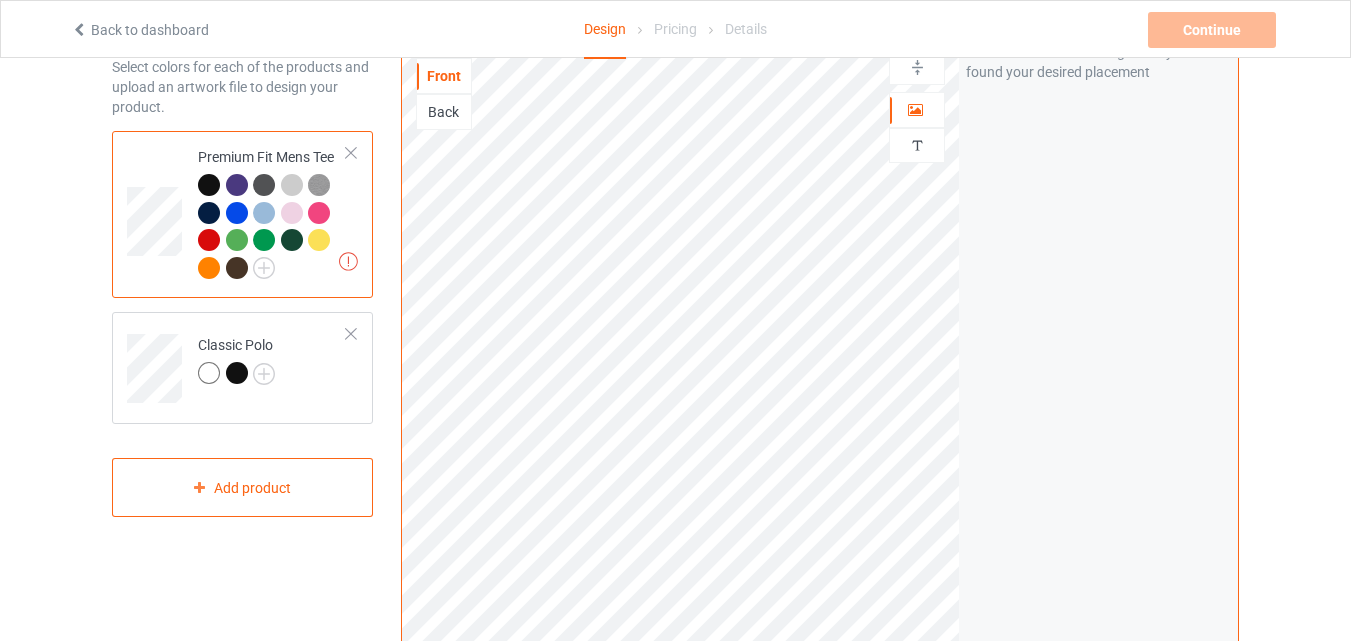 click at bounding box center (319, 240) 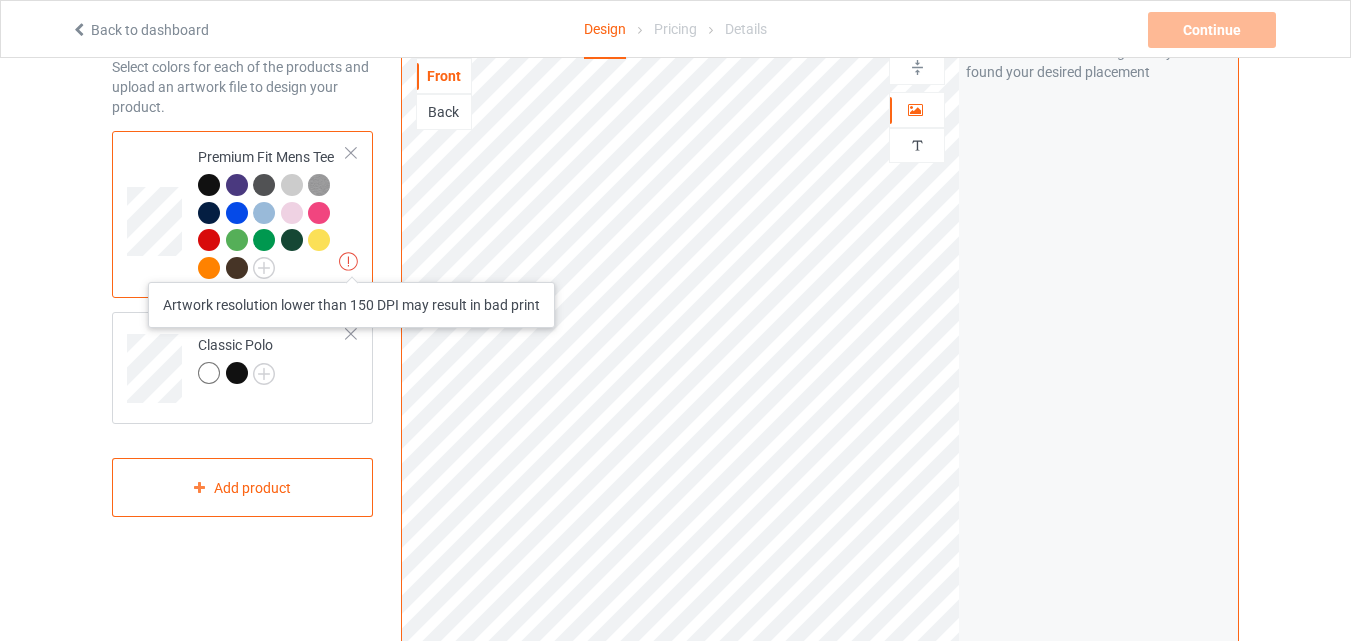 click at bounding box center [348, 261] 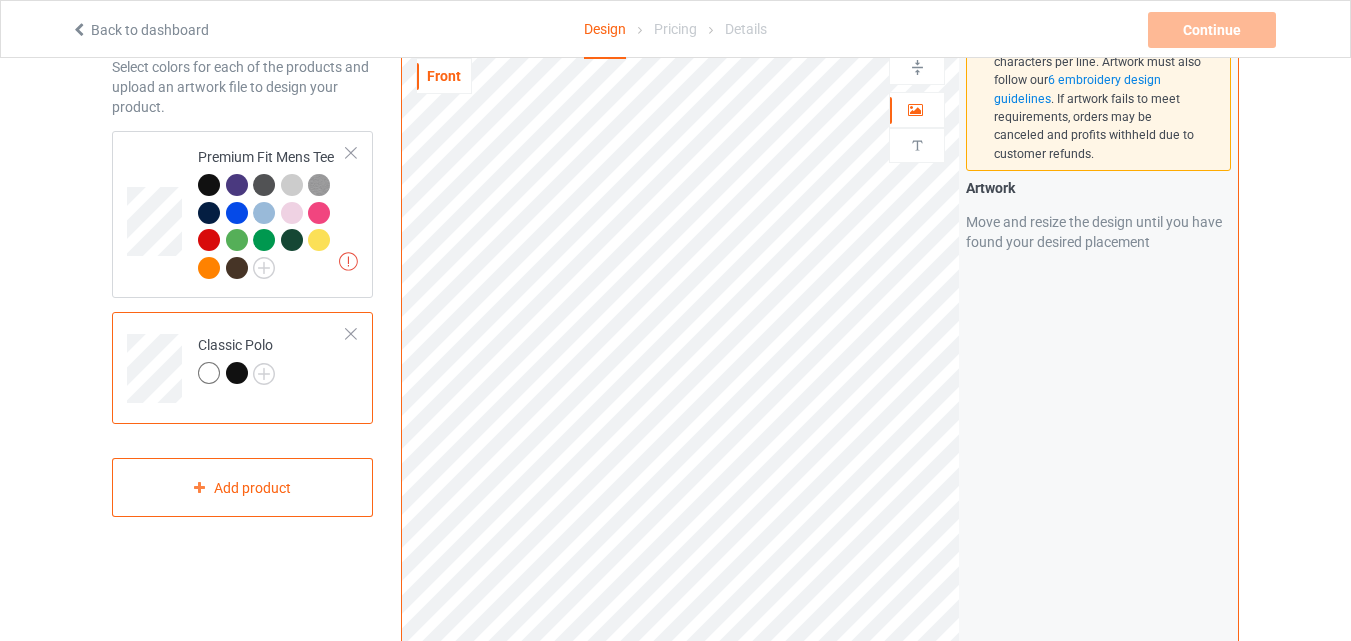 click at bounding box center (351, 334) 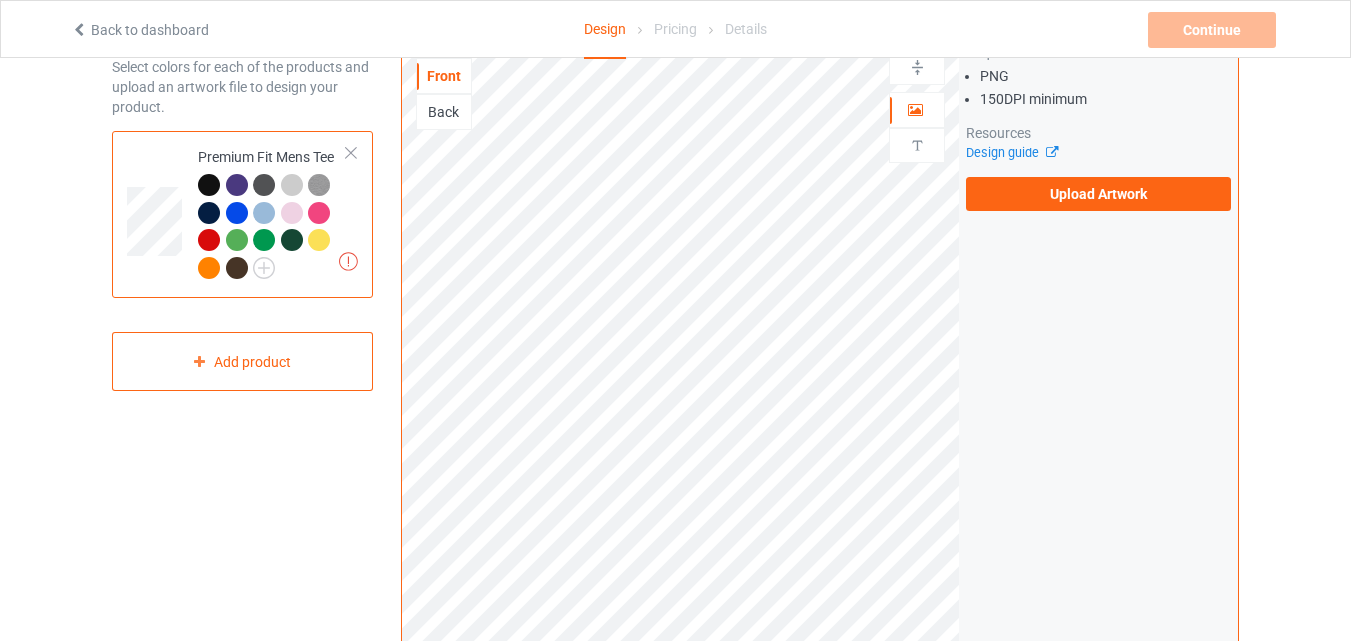 click at bounding box center [351, 153] 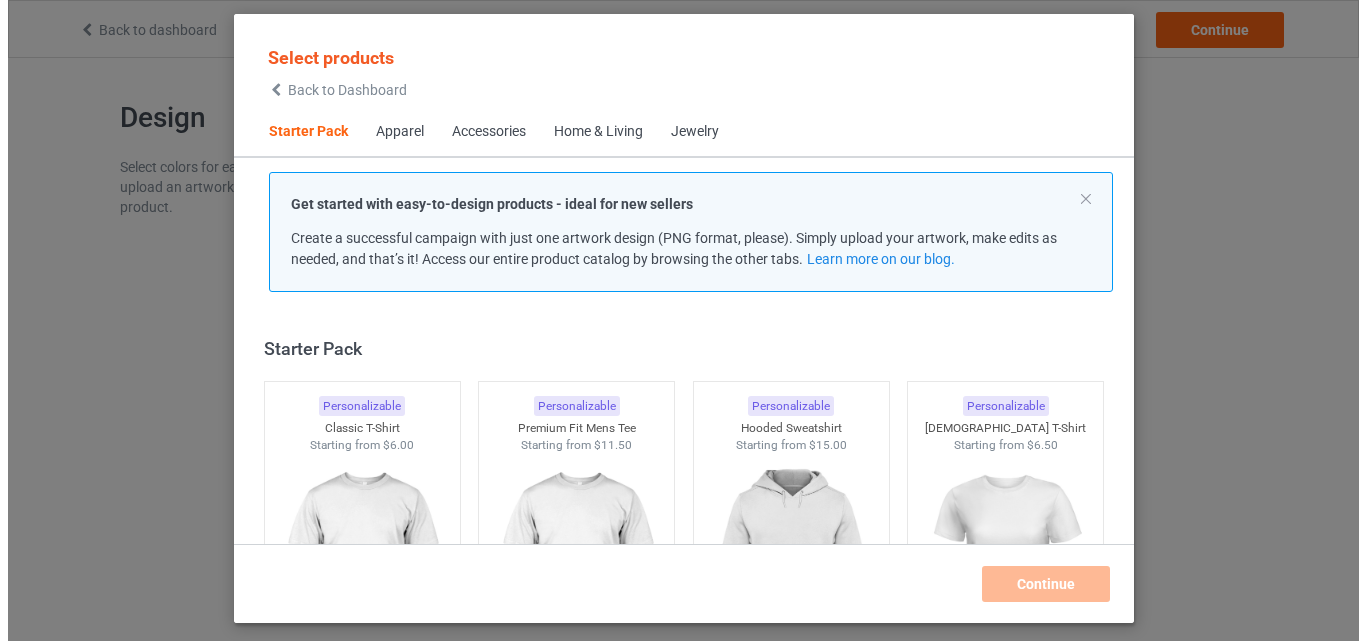 scroll, scrollTop: 0, scrollLeft: 0, axis: both 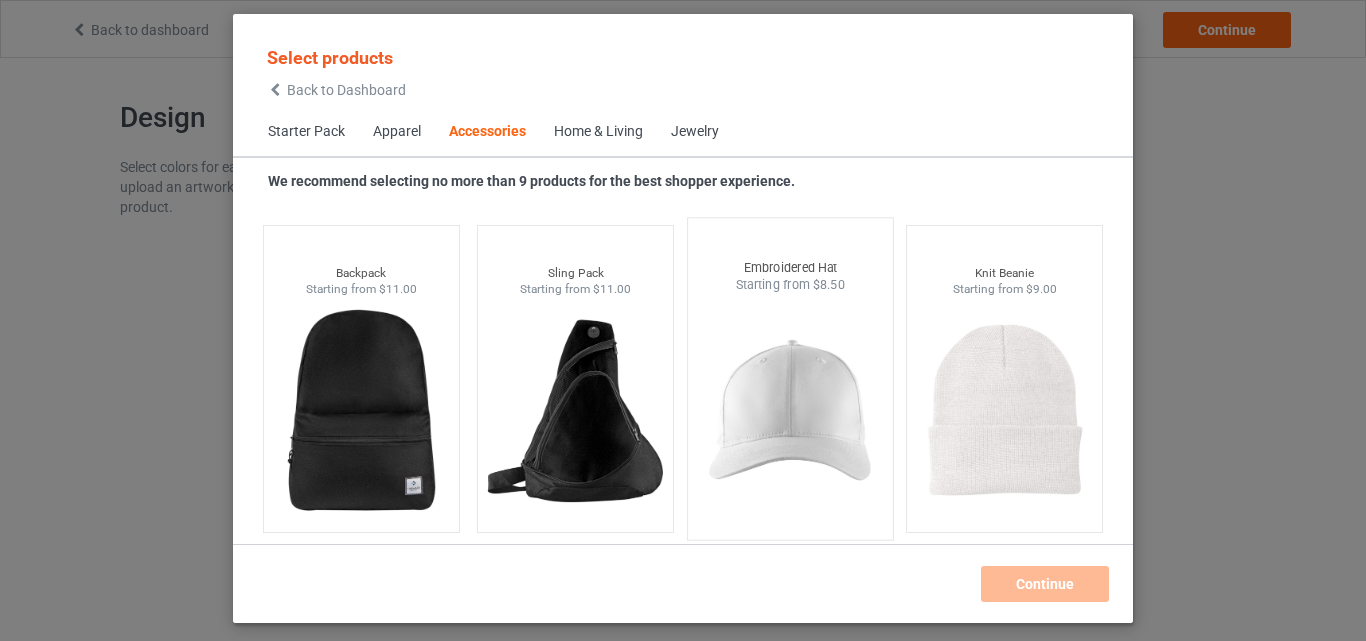 click at bounding box center (790, 411) 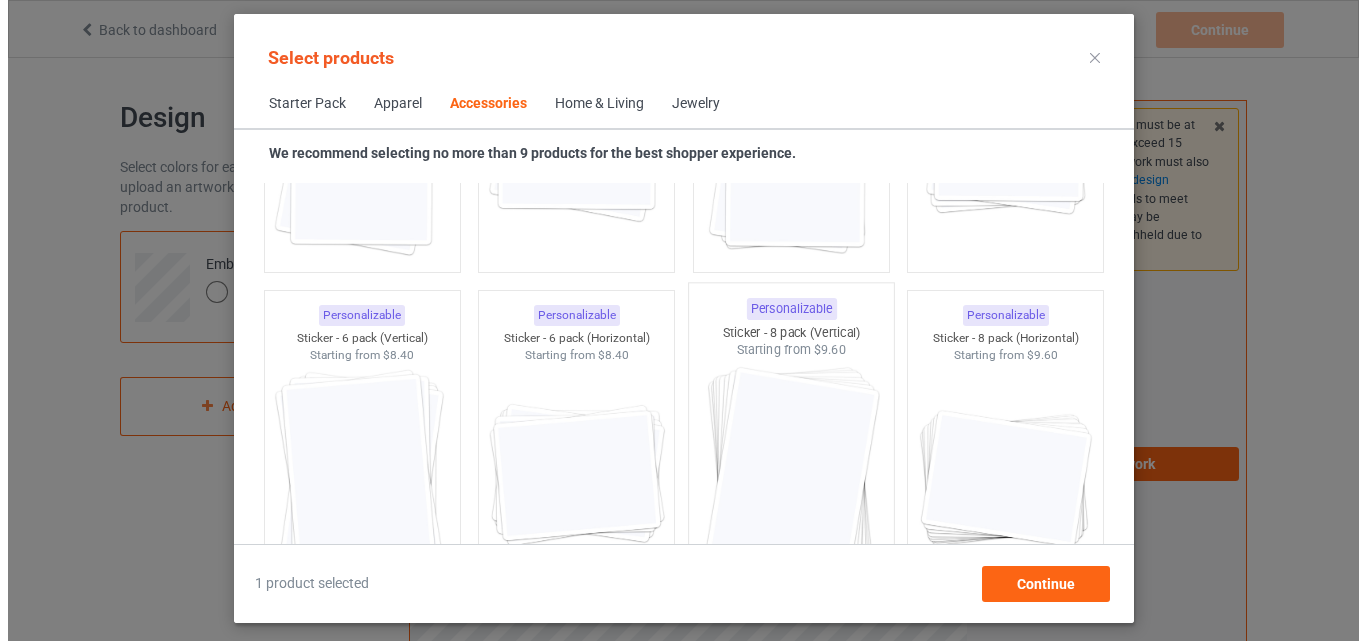 scroll, scrollTop: 7726, scrollLeft: 0, axis: vertical 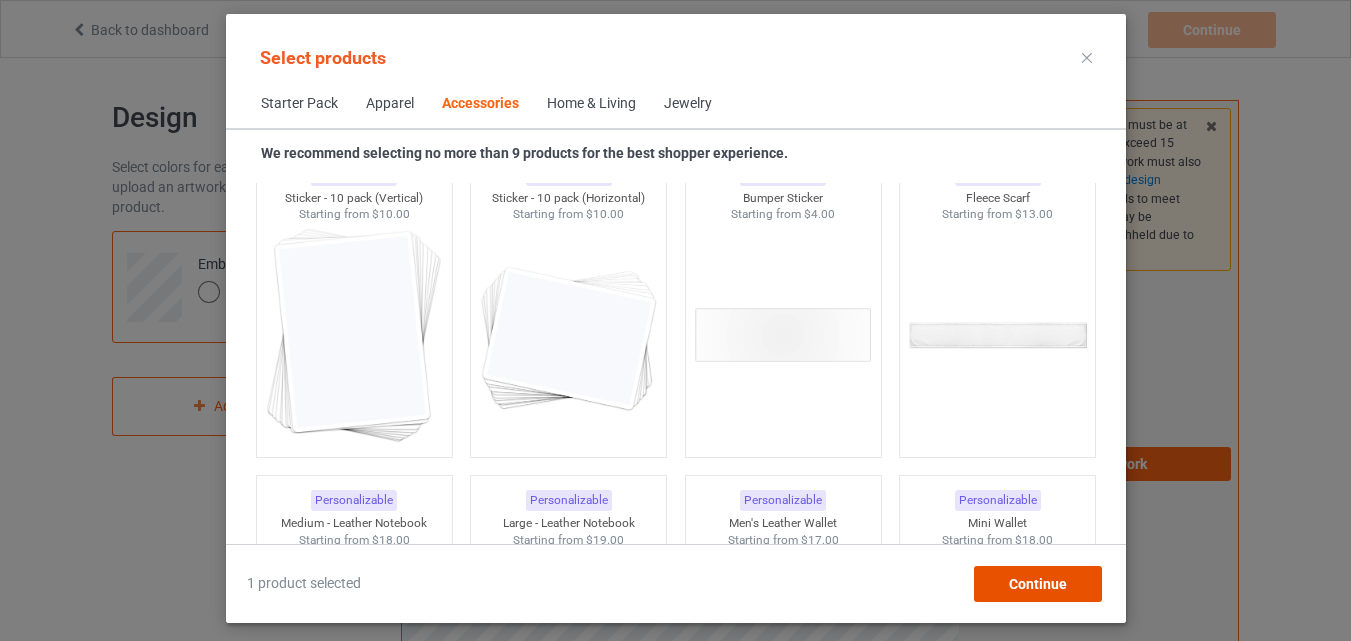 click on "Continue" at bounding box center (1037, 584) 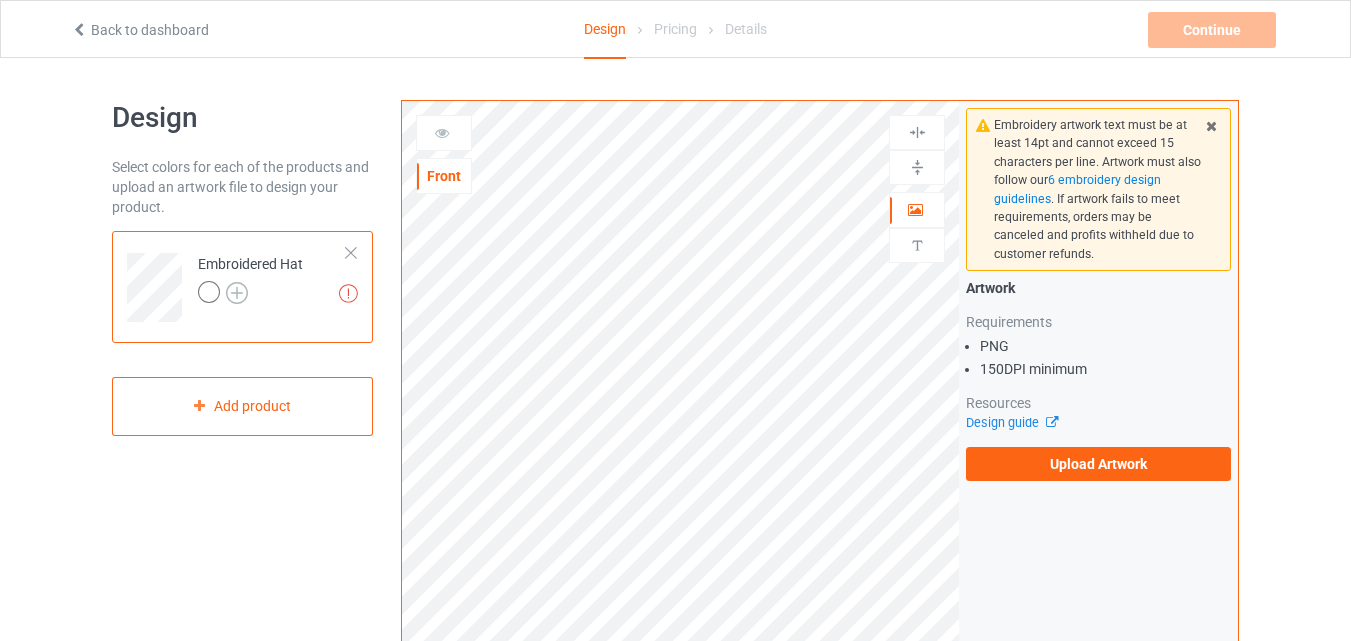 click at bounding box center [237, 293] 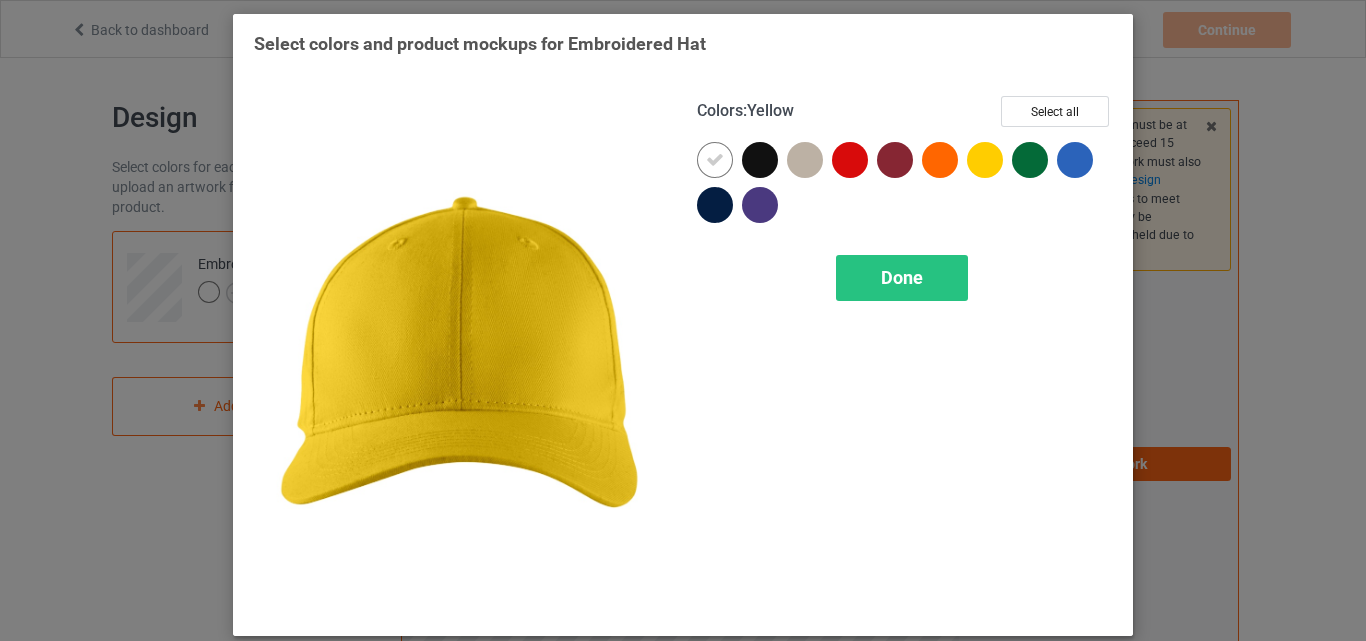 click at bounding box center (985, 160) 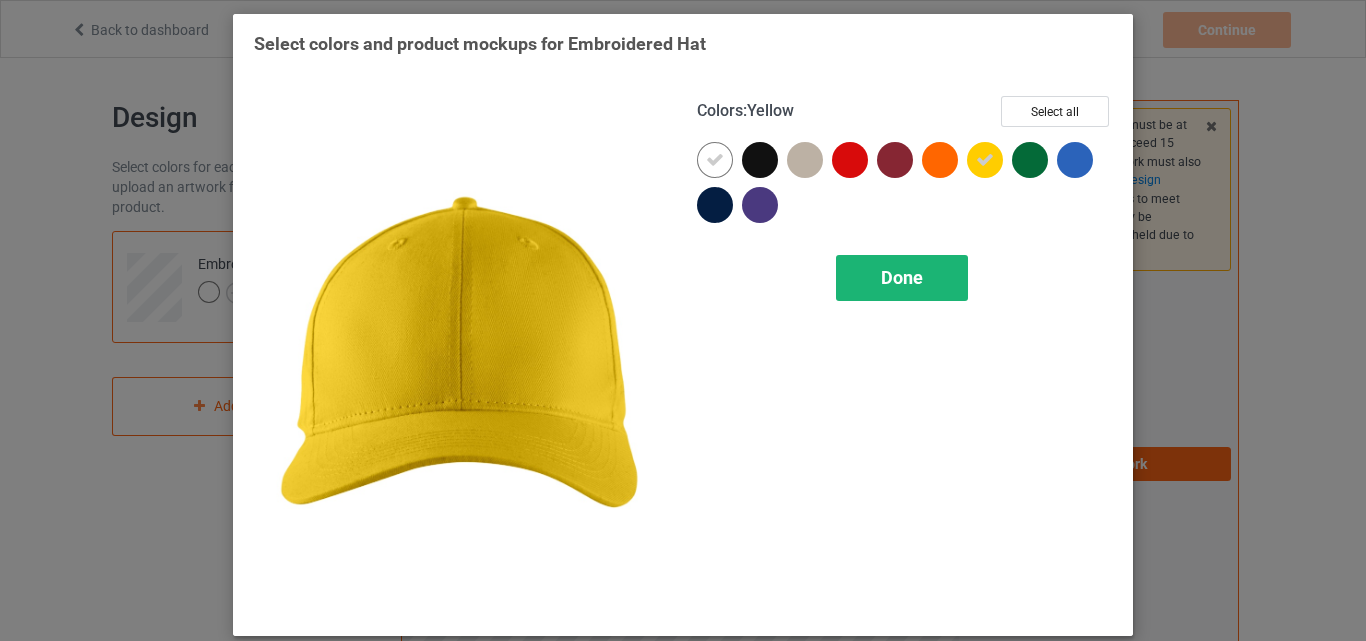 click on "Done" at bounding box center (902, 278) 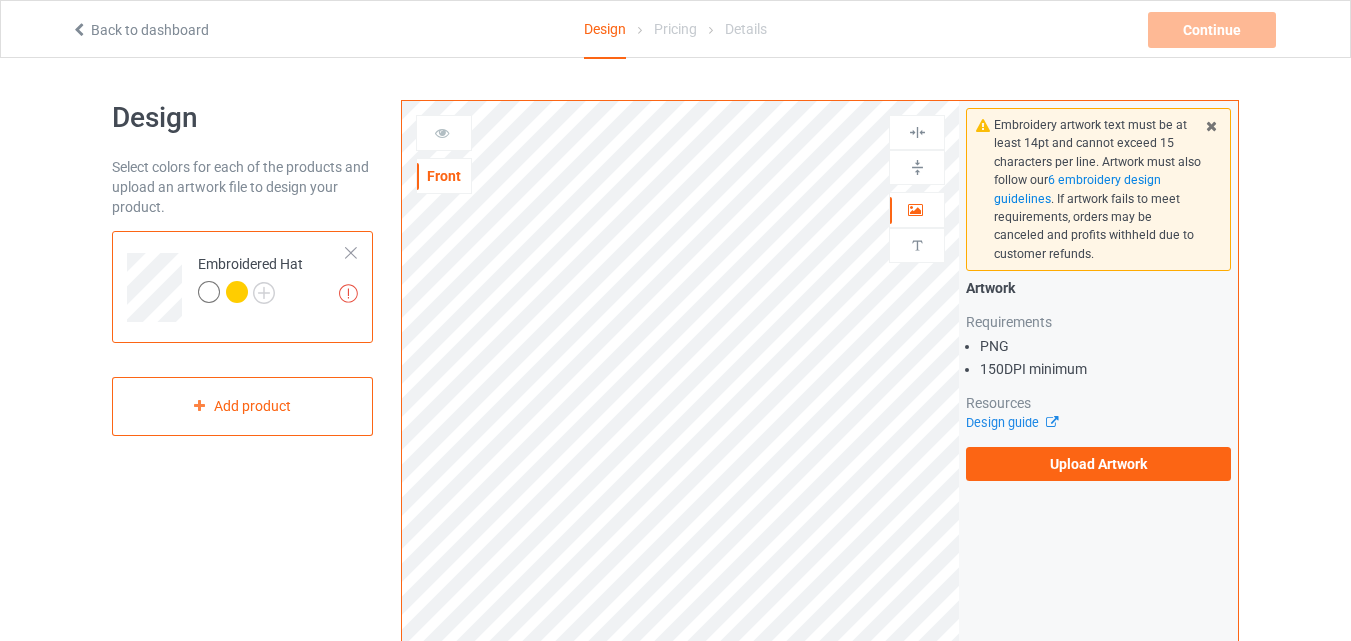 click at bounding box center (237, 292) 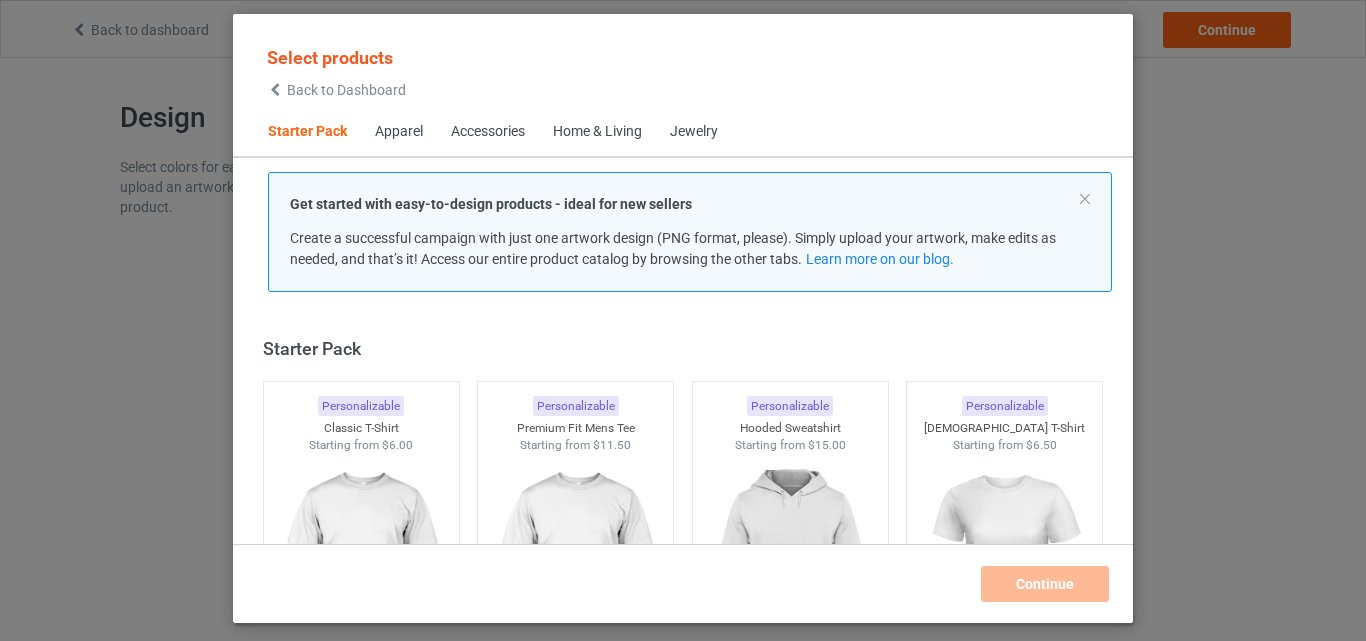 scroll, scrollTop: 26, scrollLeft: 0, axis: vertical 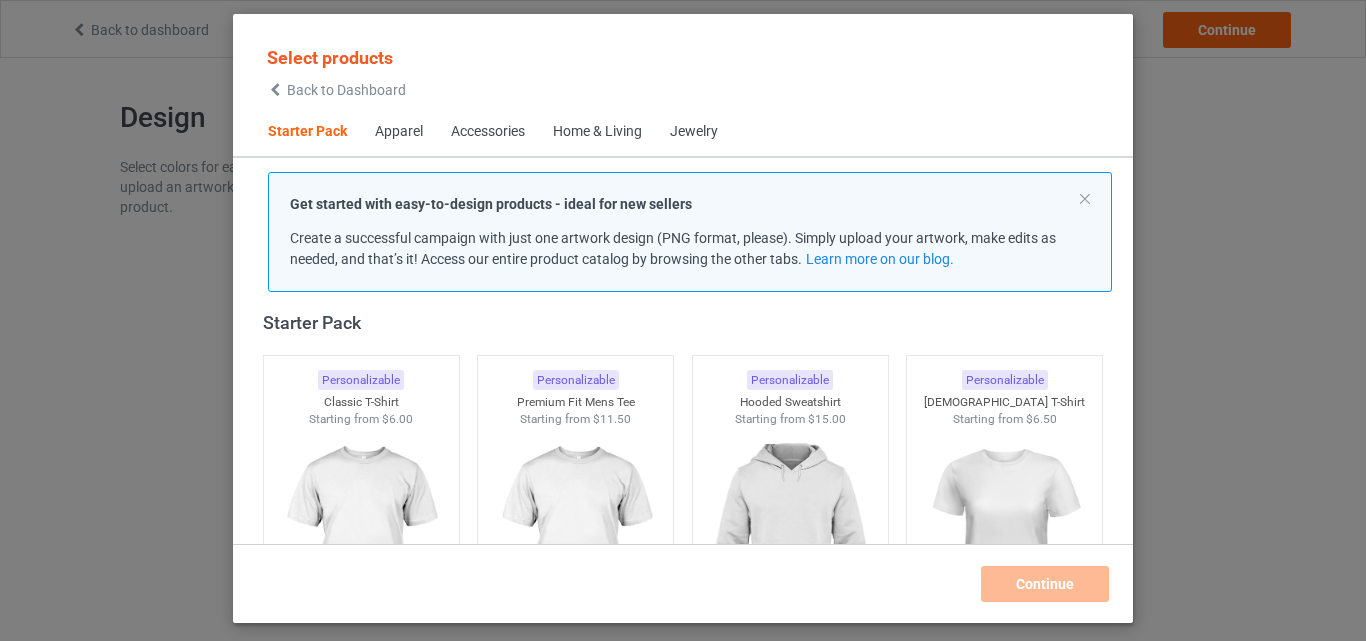 click on "Accessories" at bounding box center (488, 132) 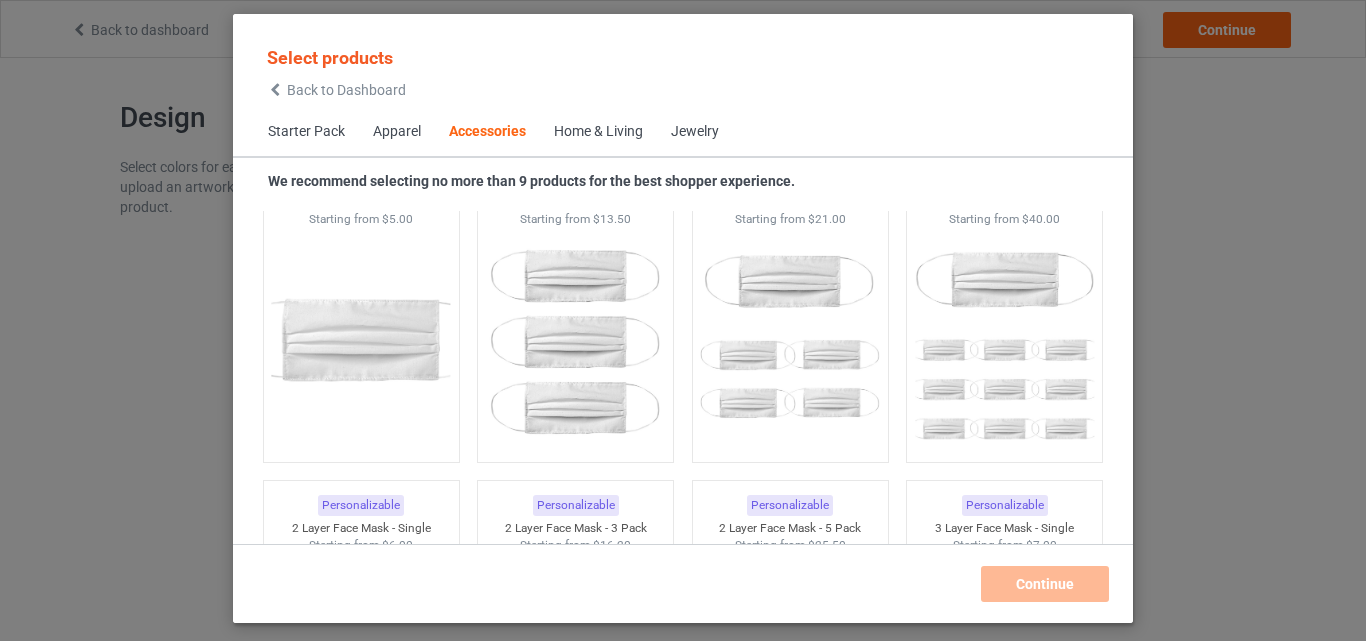click on "Starter Pack" at bounding box center [306, 132] 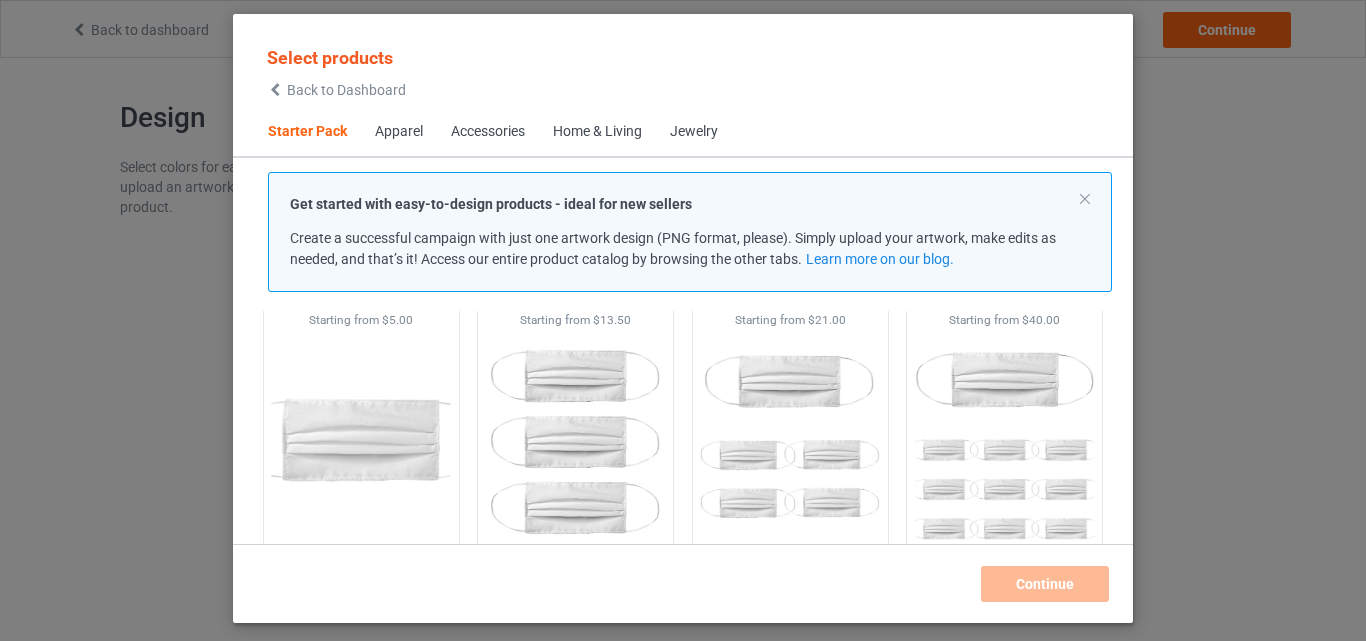 scroll, scrollTop: 25, scrollLeft: 0, axis: vertical 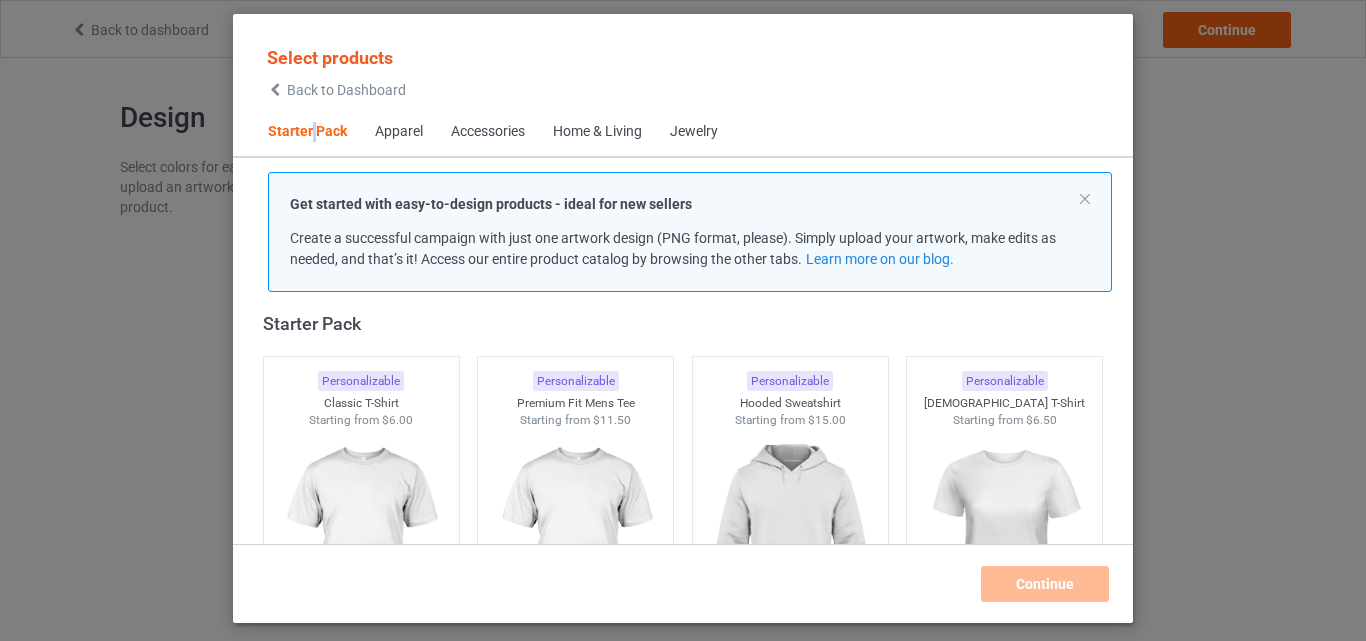 click on "Starter Pack" at bounding box center [307, 132] 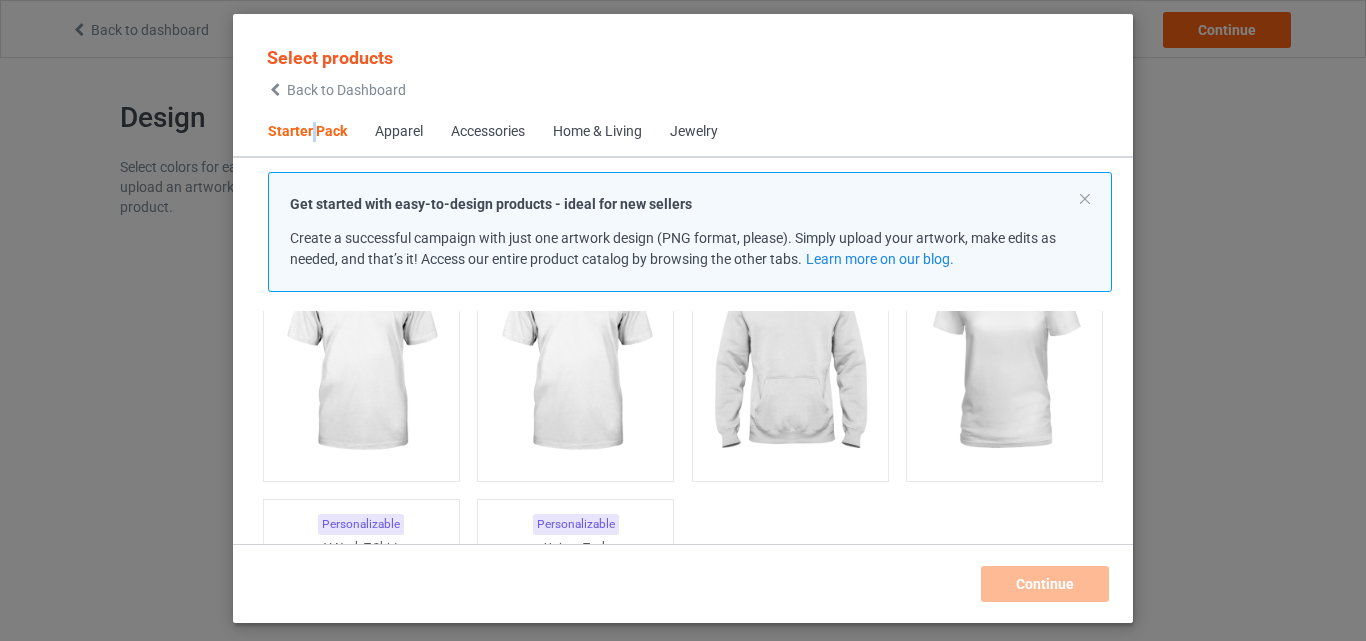 scroll, scrollTop: 225, scrollLeft: 0, axis: vertical 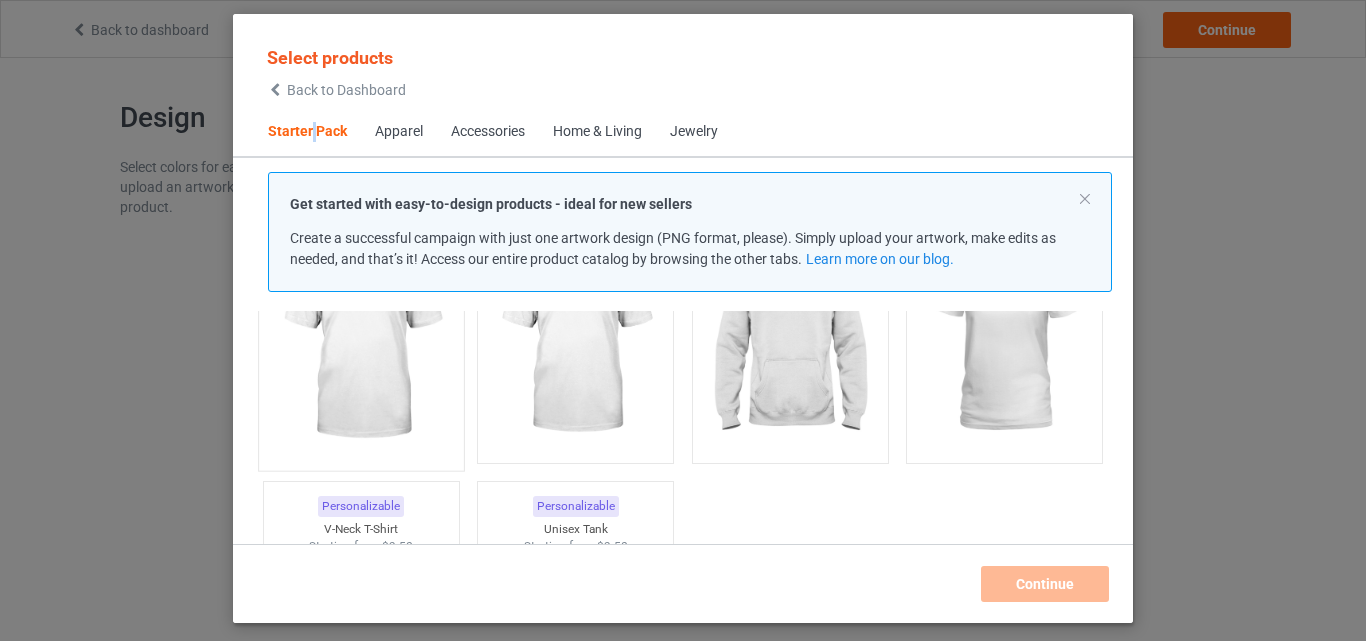click at bounding box center [361, 342] 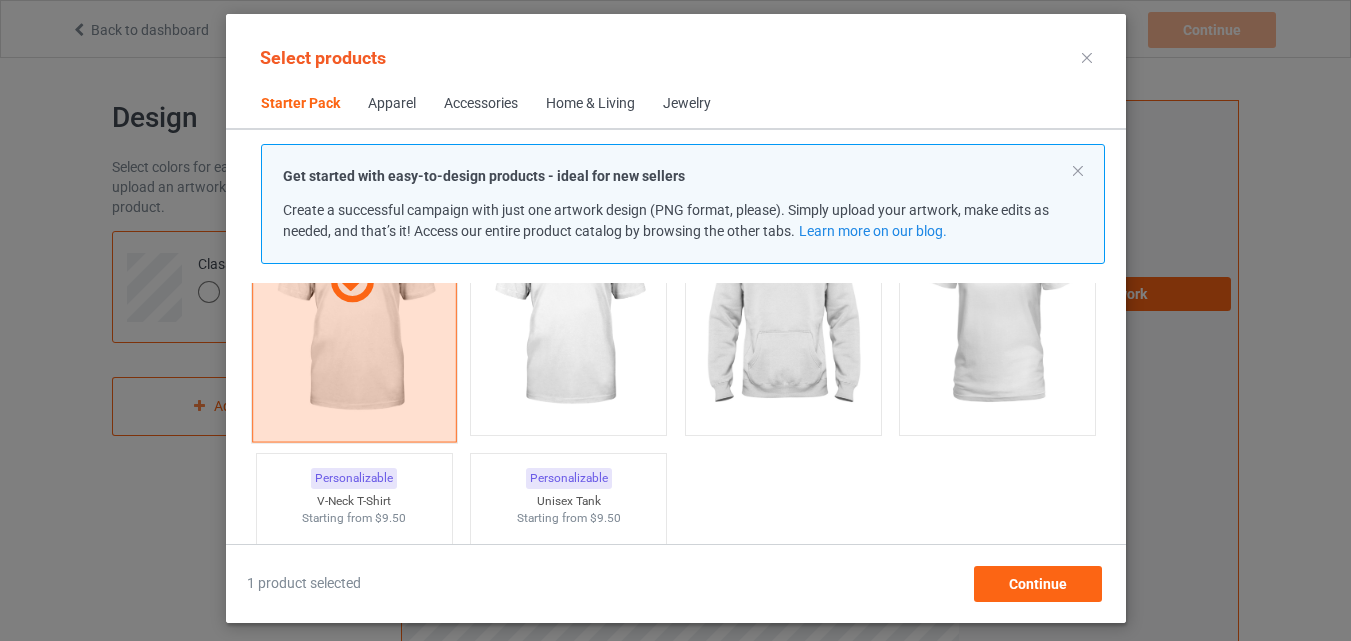 click at bounding box center [353, 281] 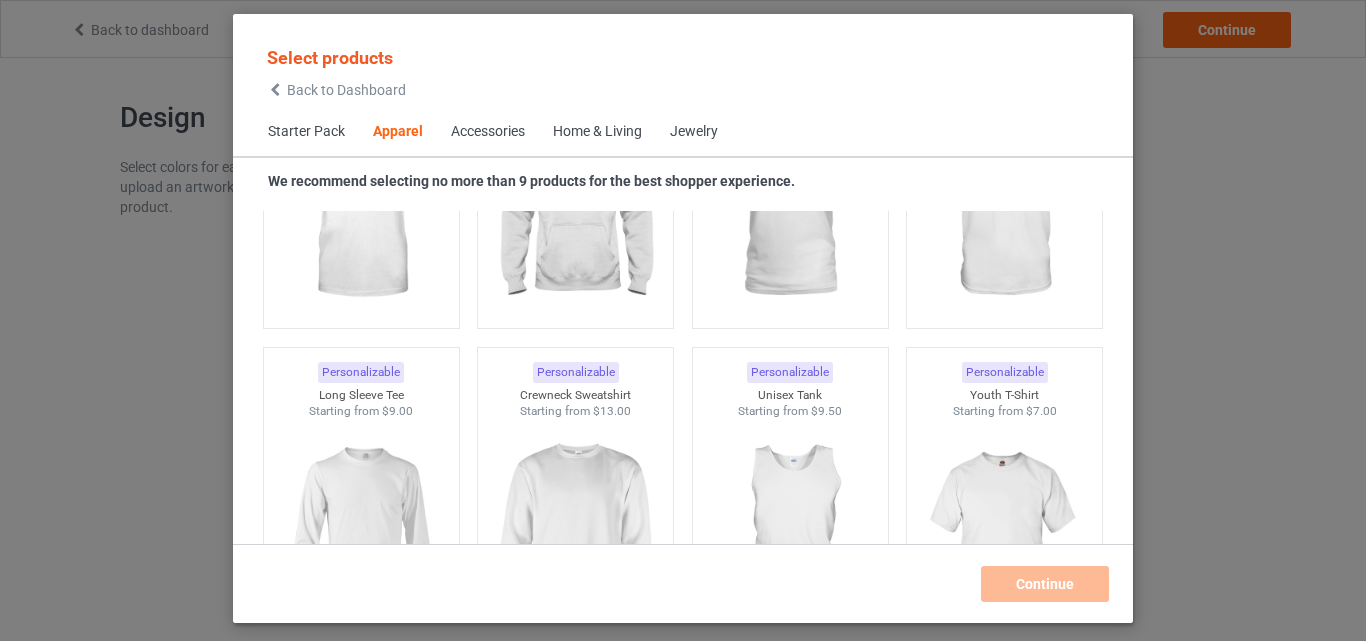 scroll, scrollTop: 1425, scrollLeft: 0, axis: vertical 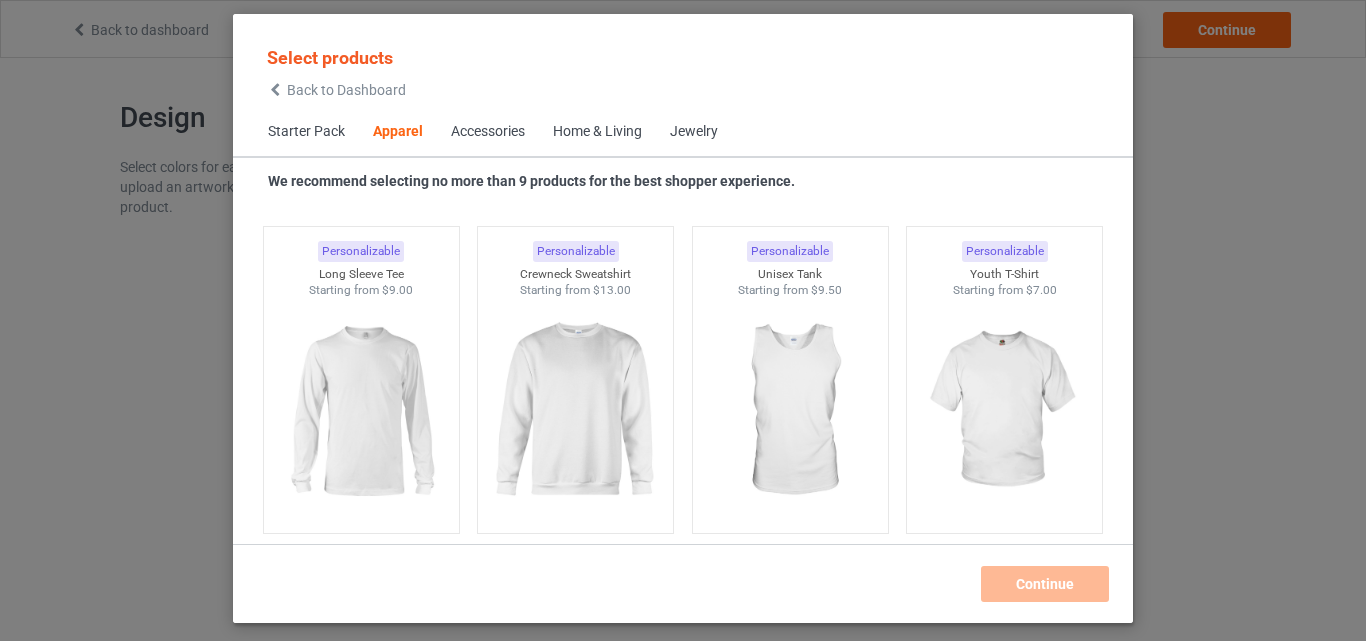 click at bounding box center (790, 411) 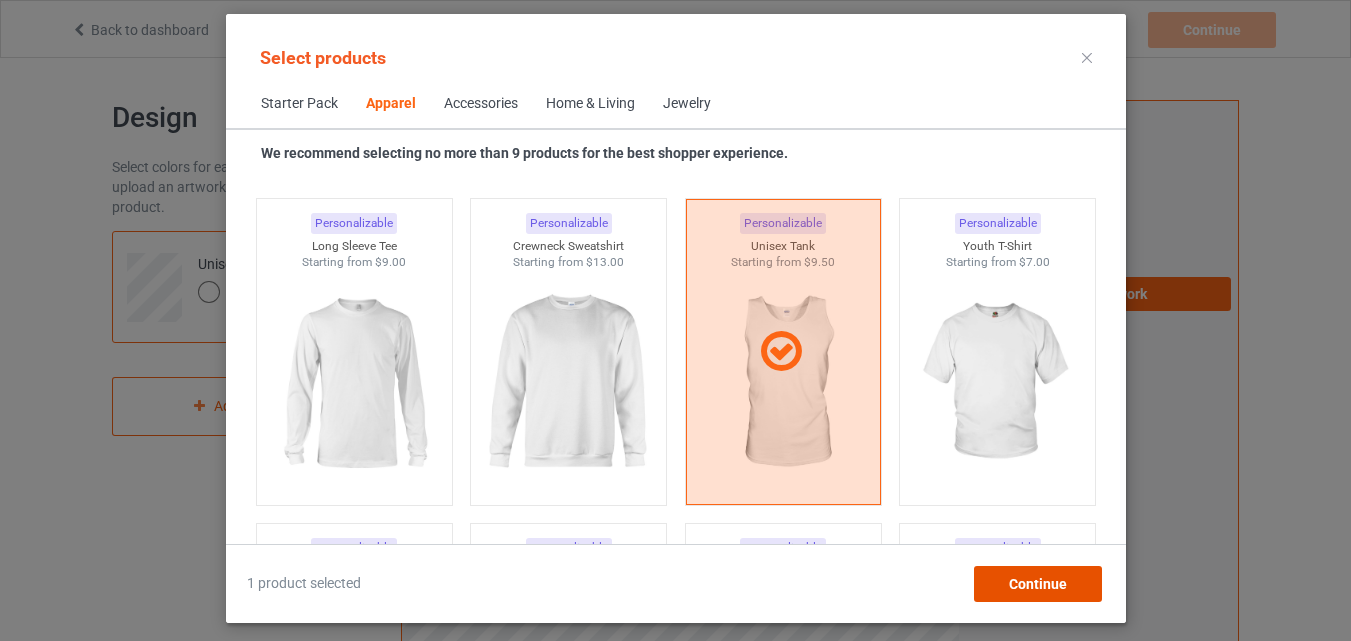 click on "Continue" at bounding box center (1037, 584) 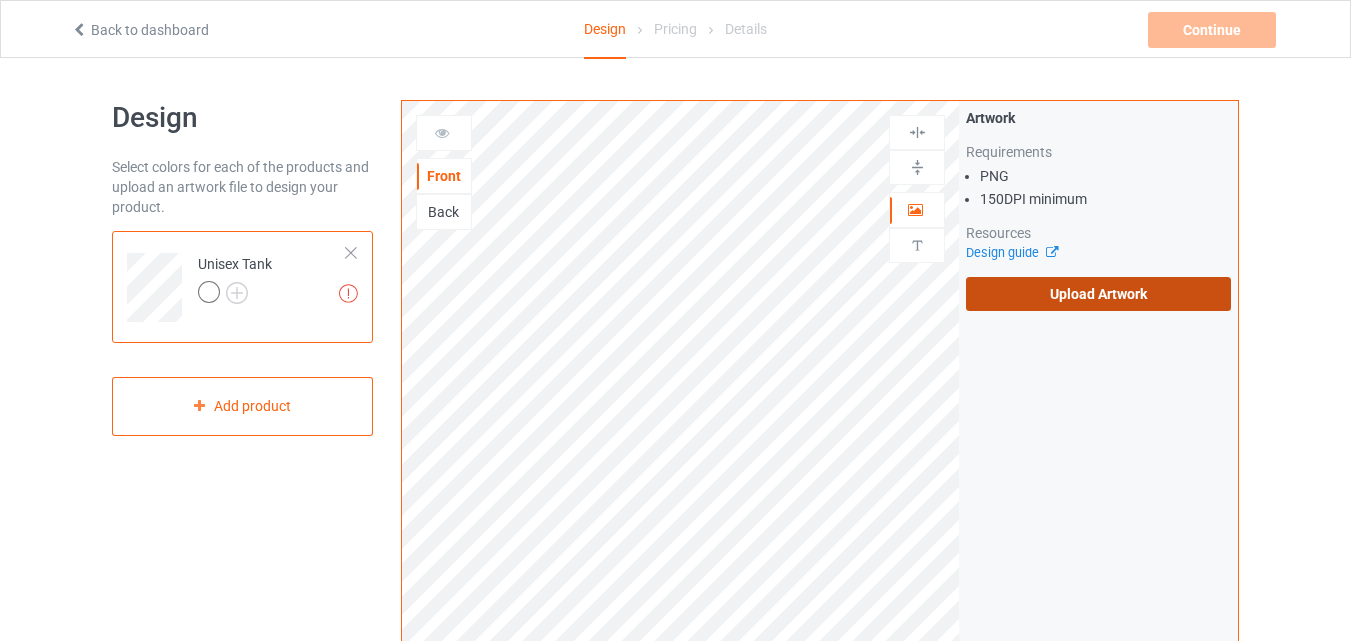 click on "Upload Artwork" at bounding box center [1098, 294] 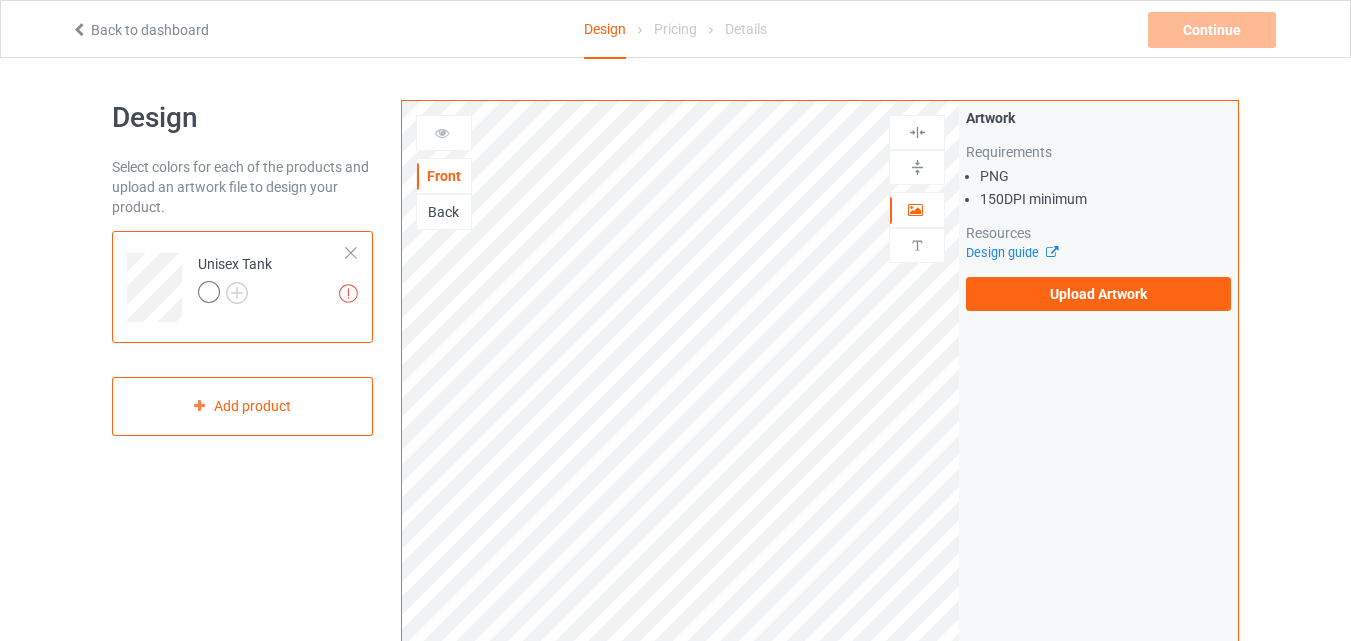 drag, startPoint x: 331, startPoint y: 288, endPoint x: 357, endPoint y: 297, distance: 27.513634 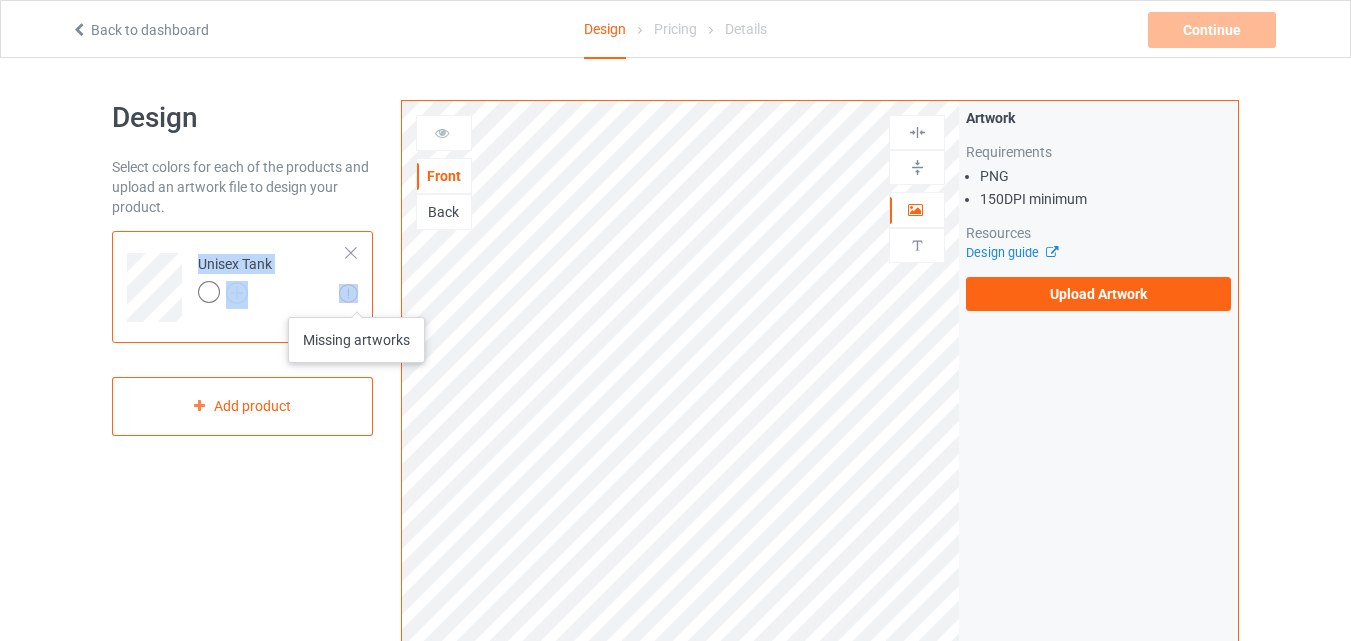 click at bounding box center (348, 293) 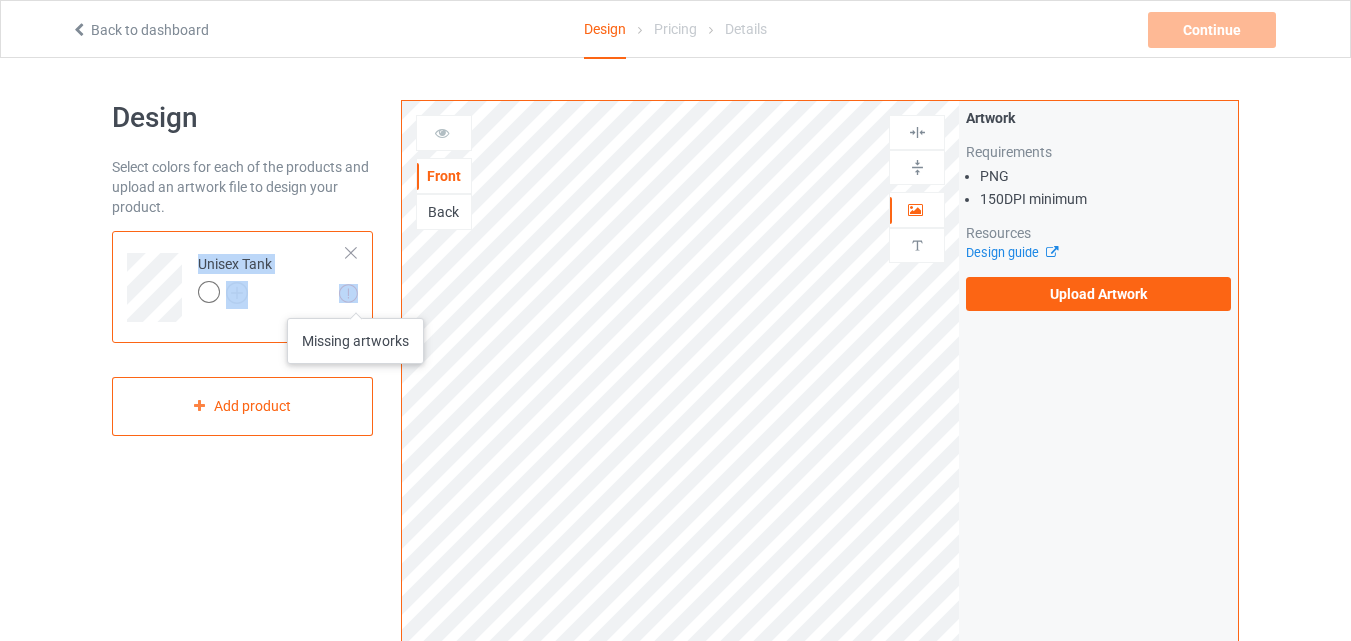 click at bounding box center (348, 293) 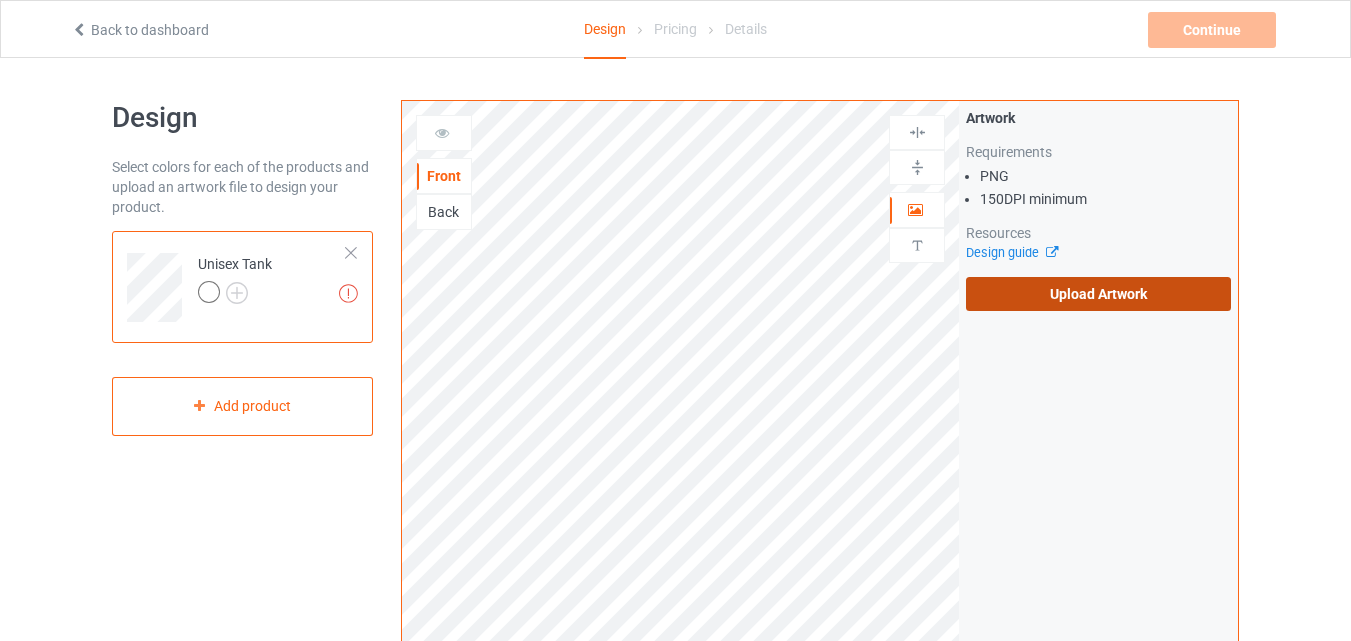 click on "Upload Artwork" at bounding box center (1098, 294) 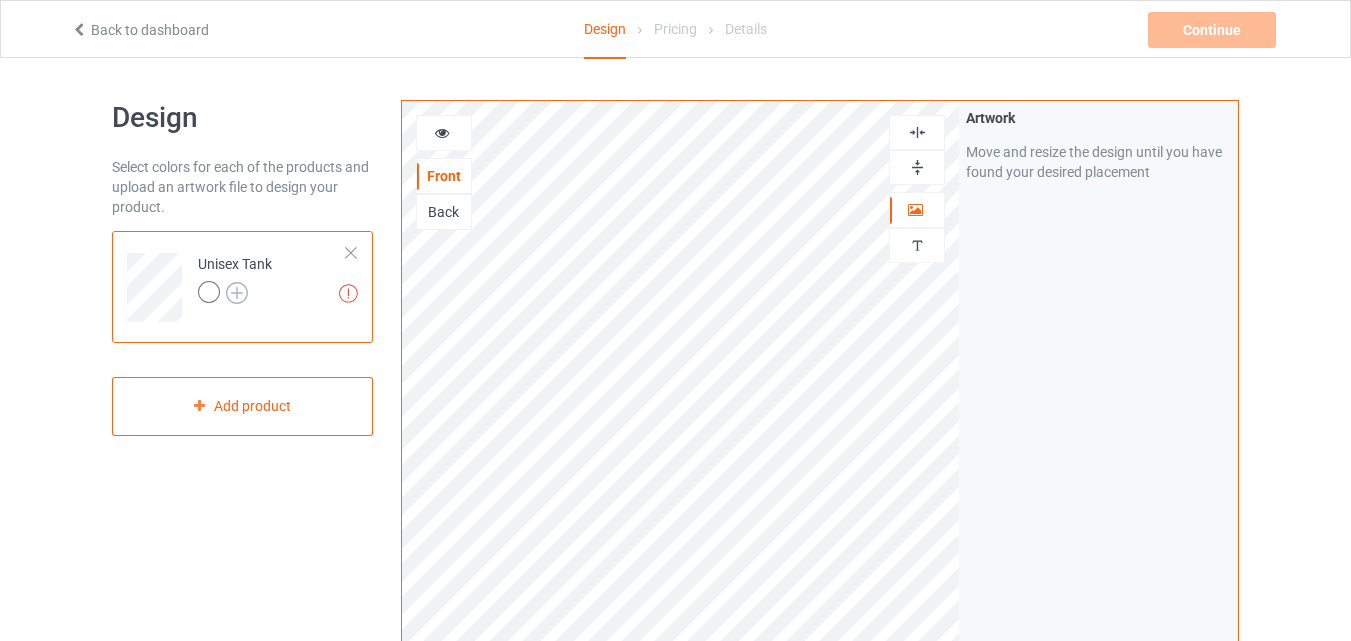 click at bounding box center [237, 293] 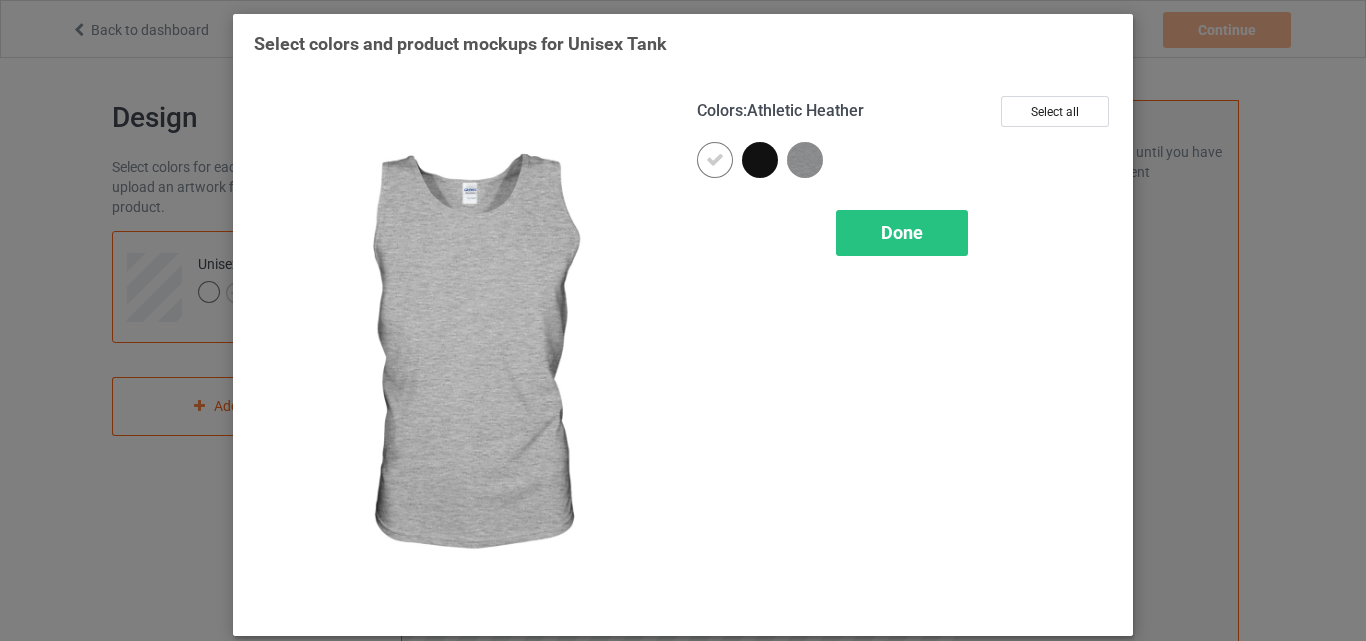 click at bounding box center [805, 160] 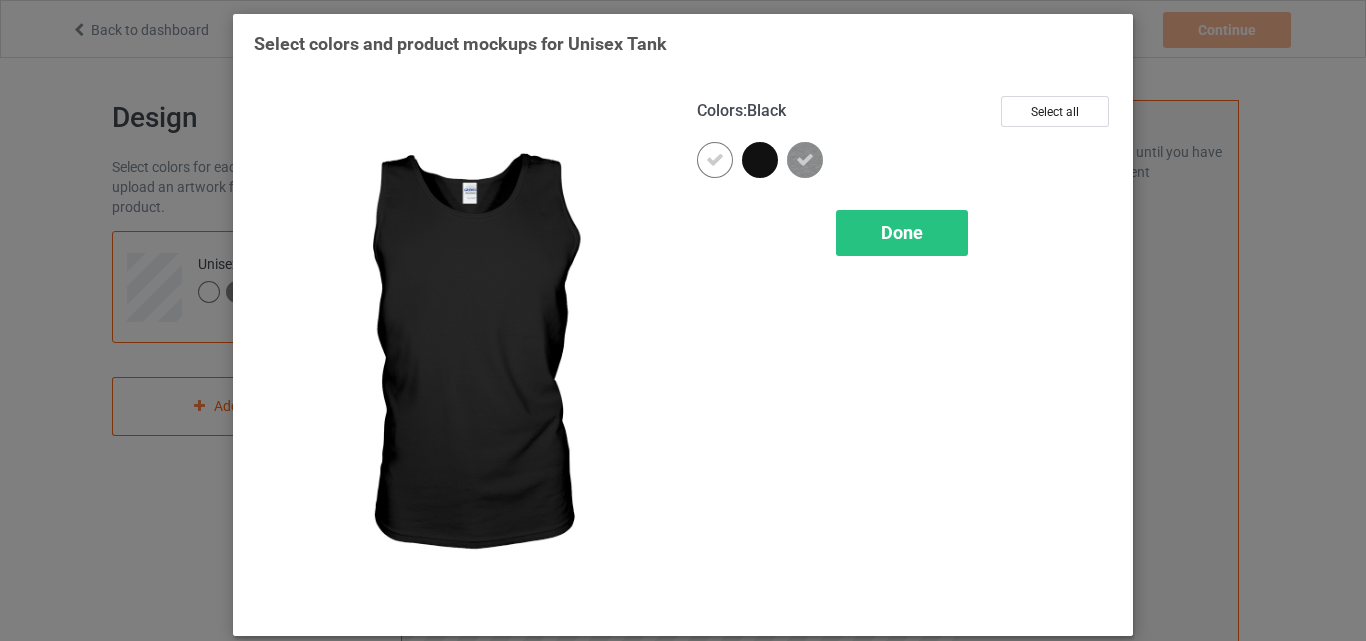 click at bounding box center (760, 160) 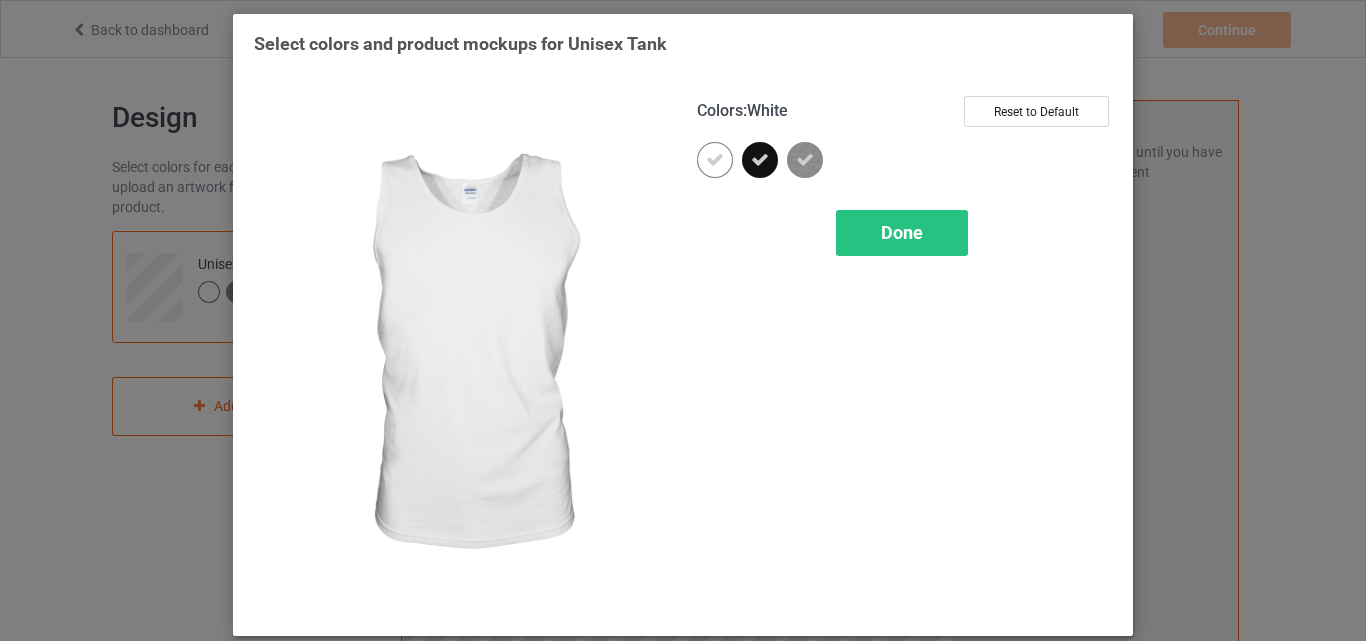 click at bounding box center [715, 160] 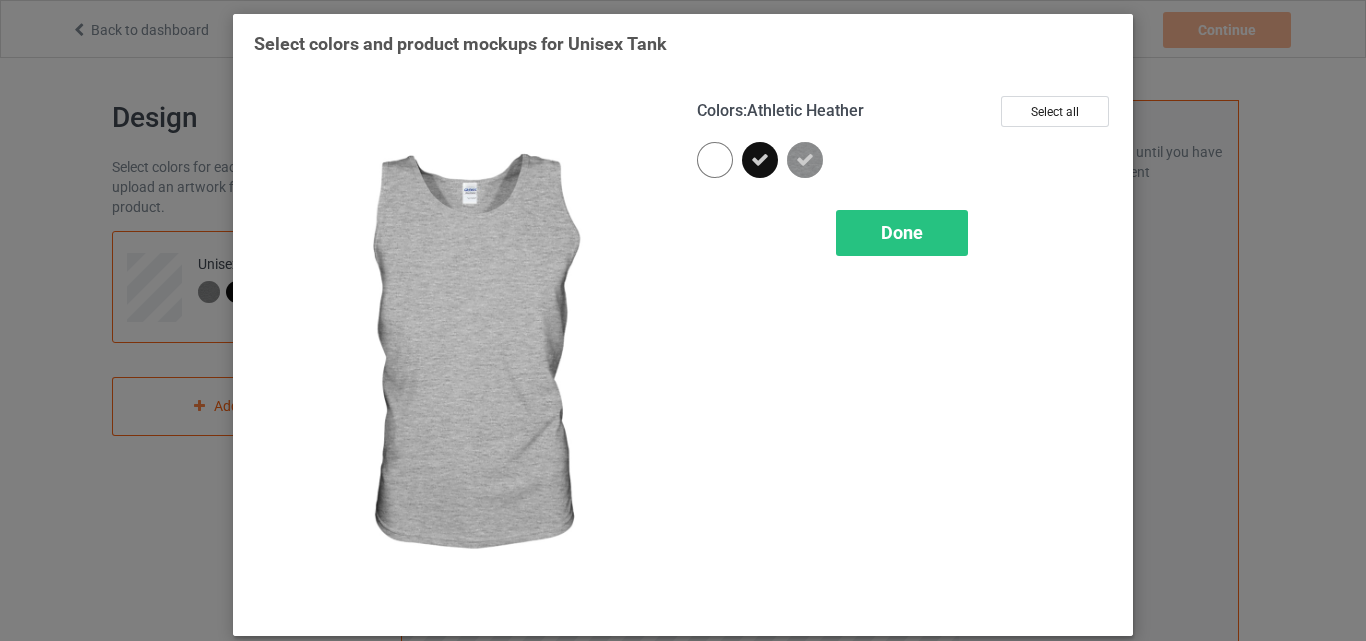 click at bounding box center [805, 160] 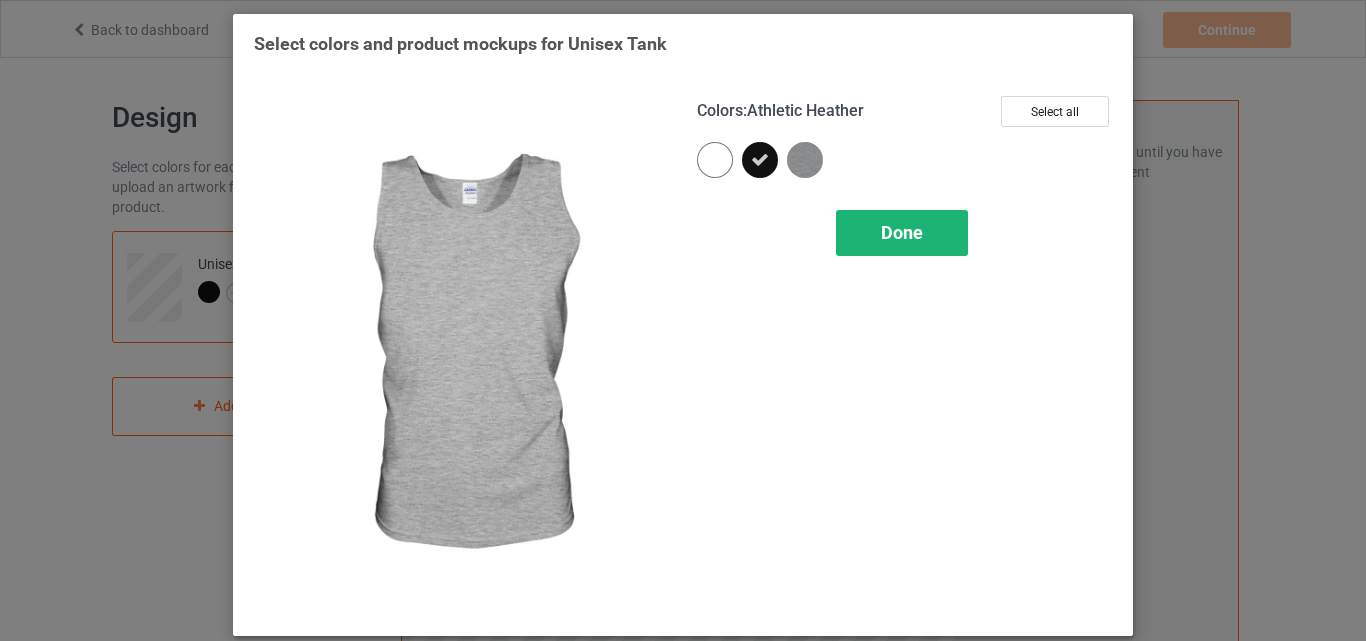 click on "Done" at bounding box center [902, 233] 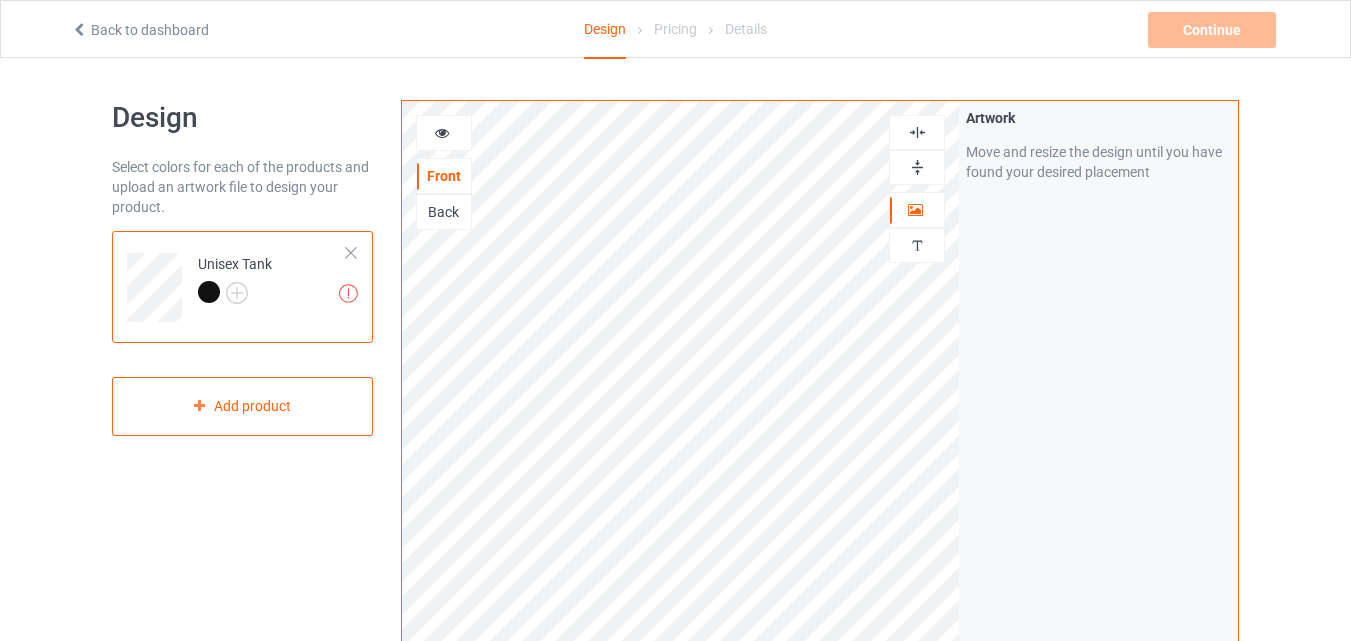 click at bounding box center [209, 292] 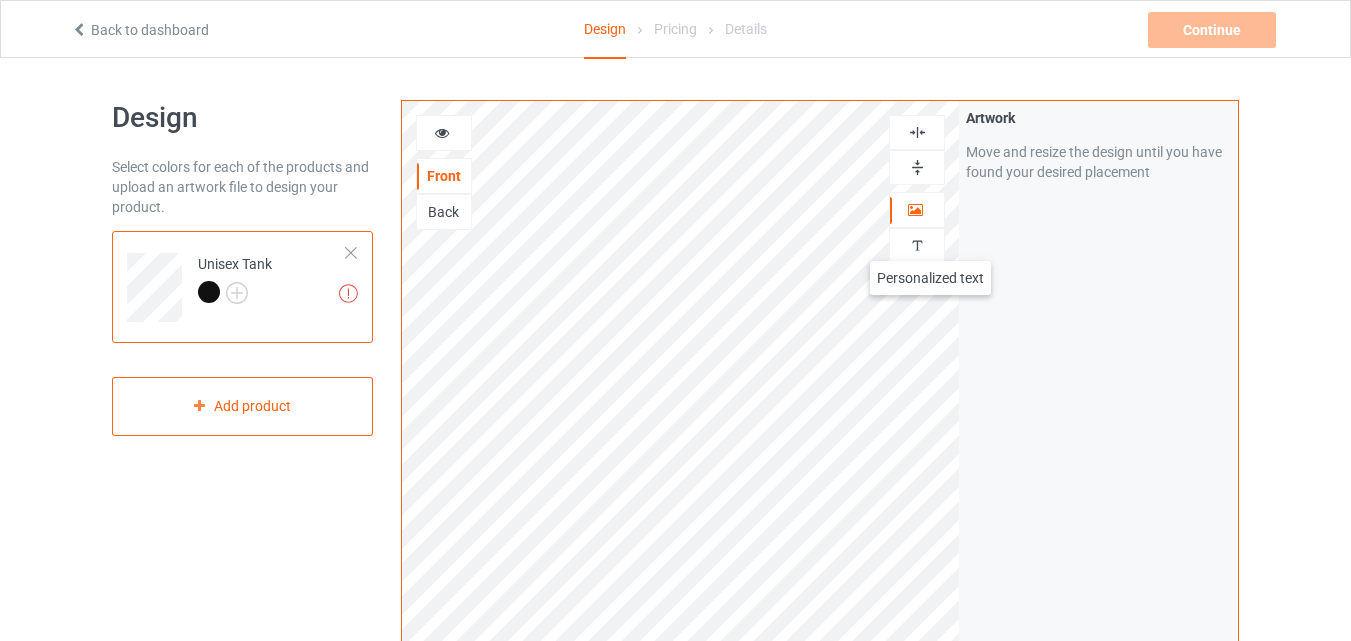 click at bounding box center [917, 245] 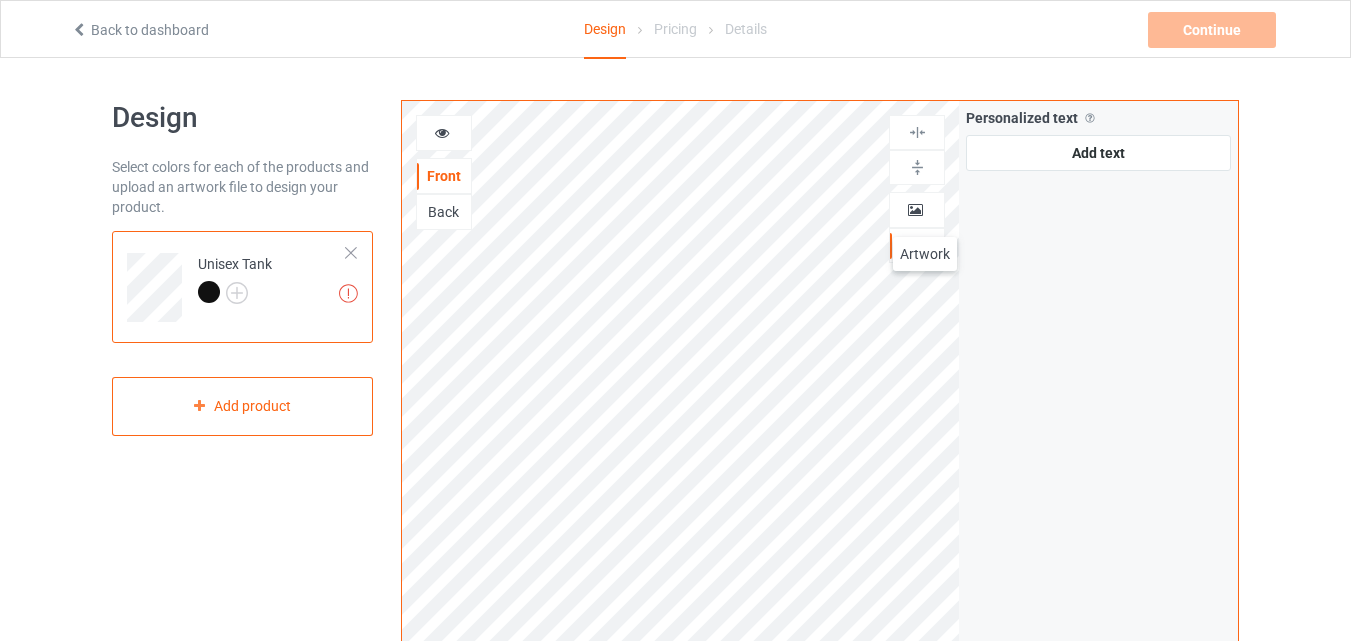 click at bounding box center (917, 210) 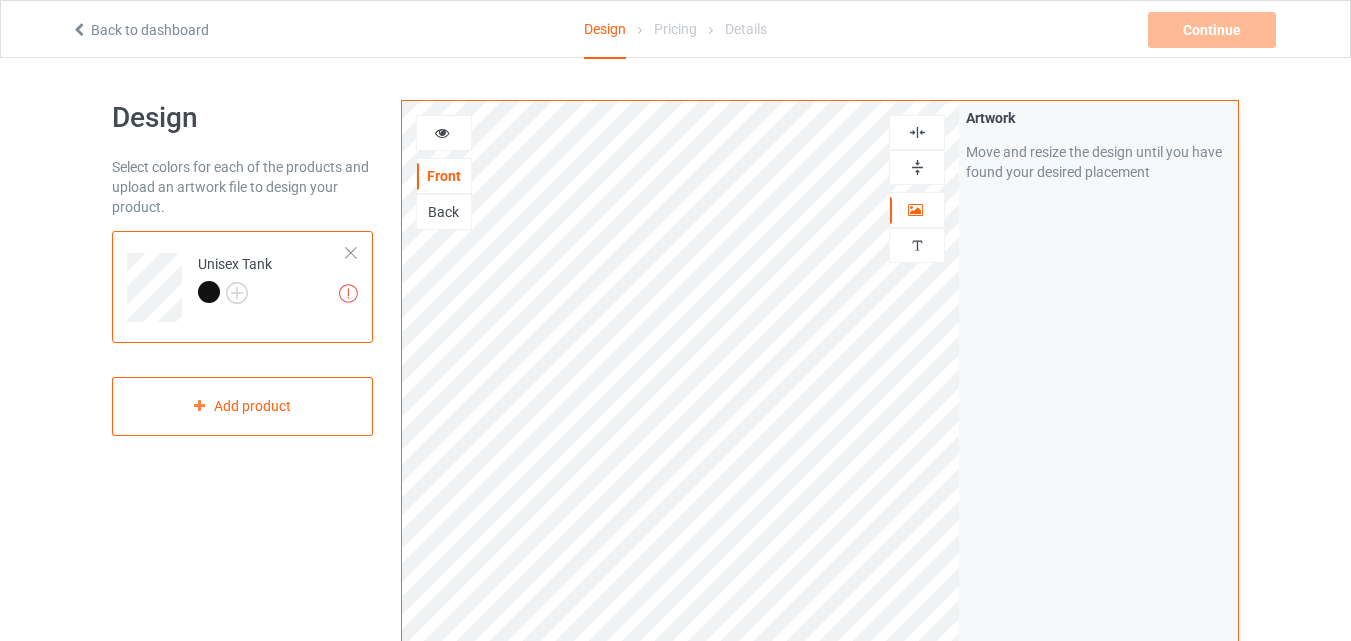 click at bounding box center (917, 167) 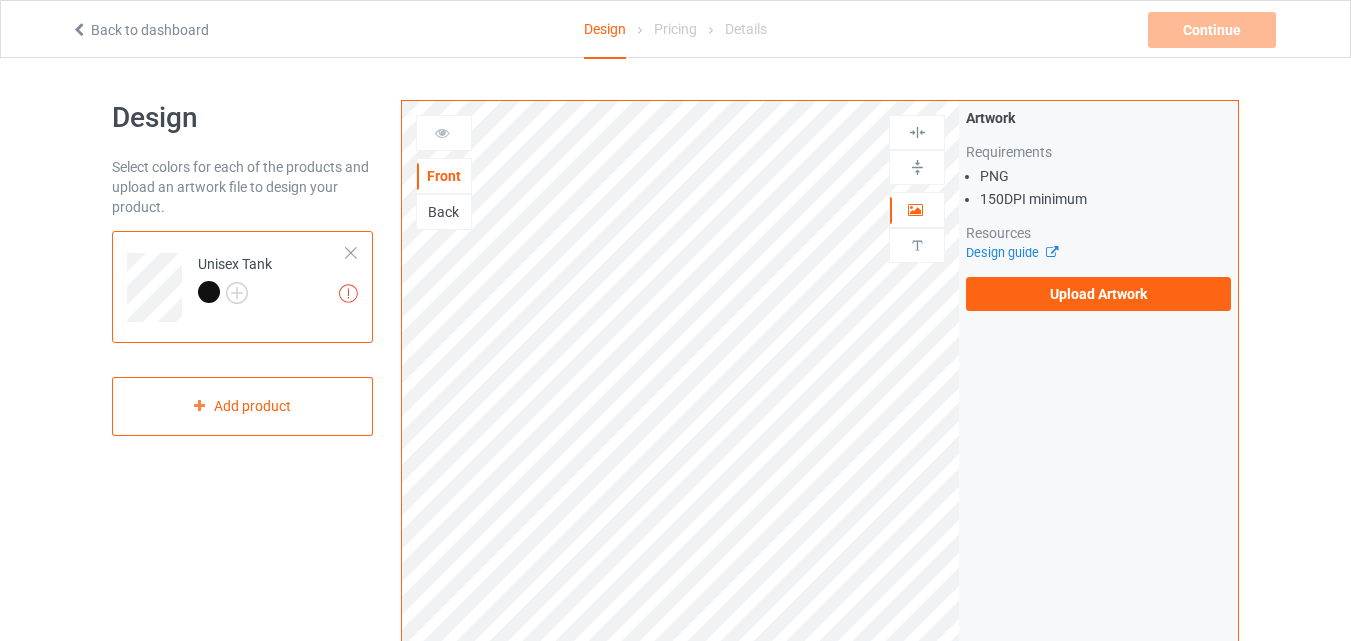 click on "Missing artworks Unisex Tank" at bounding box center (272, 280) 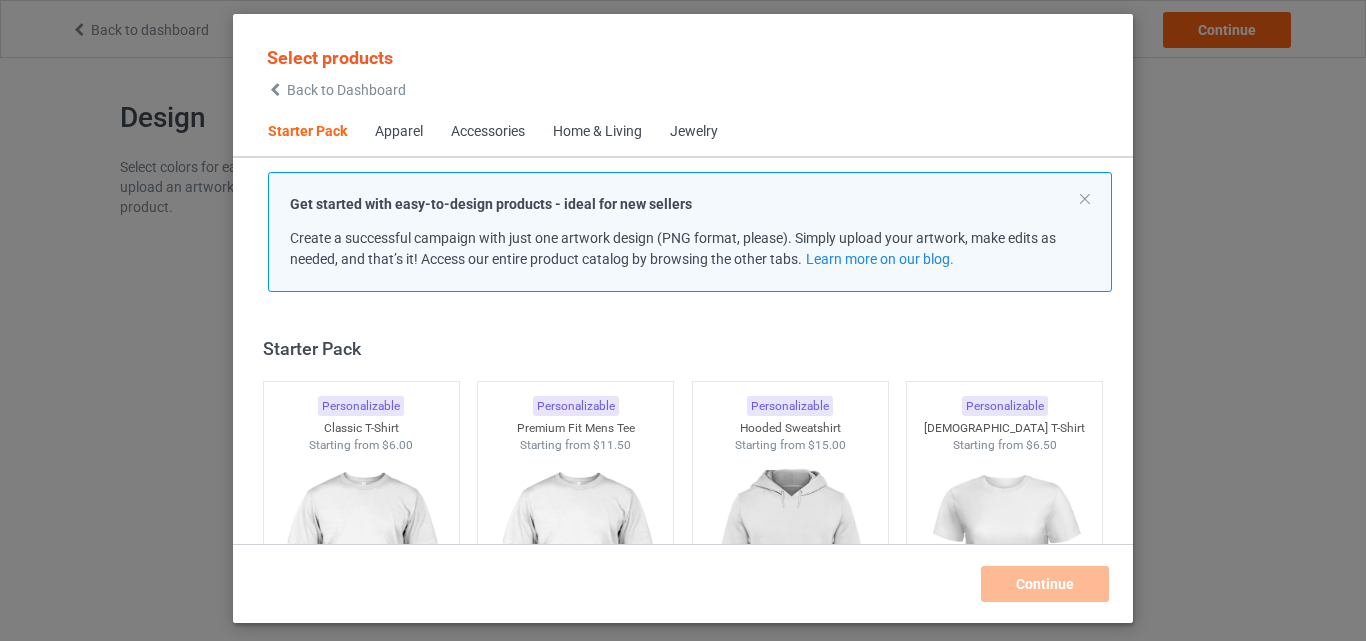 scroll, scrollTop: 26, scrollLeft: 0, axis: vertical 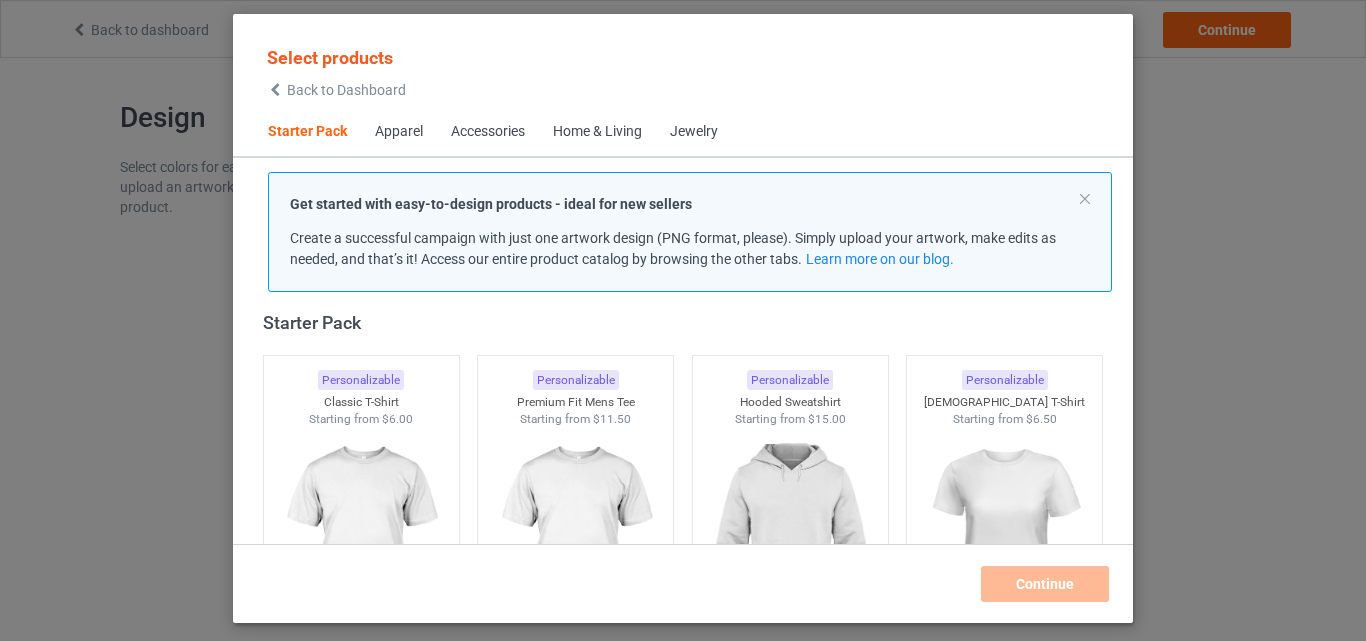 click on "Accessories" at bounding box center [488, 132] 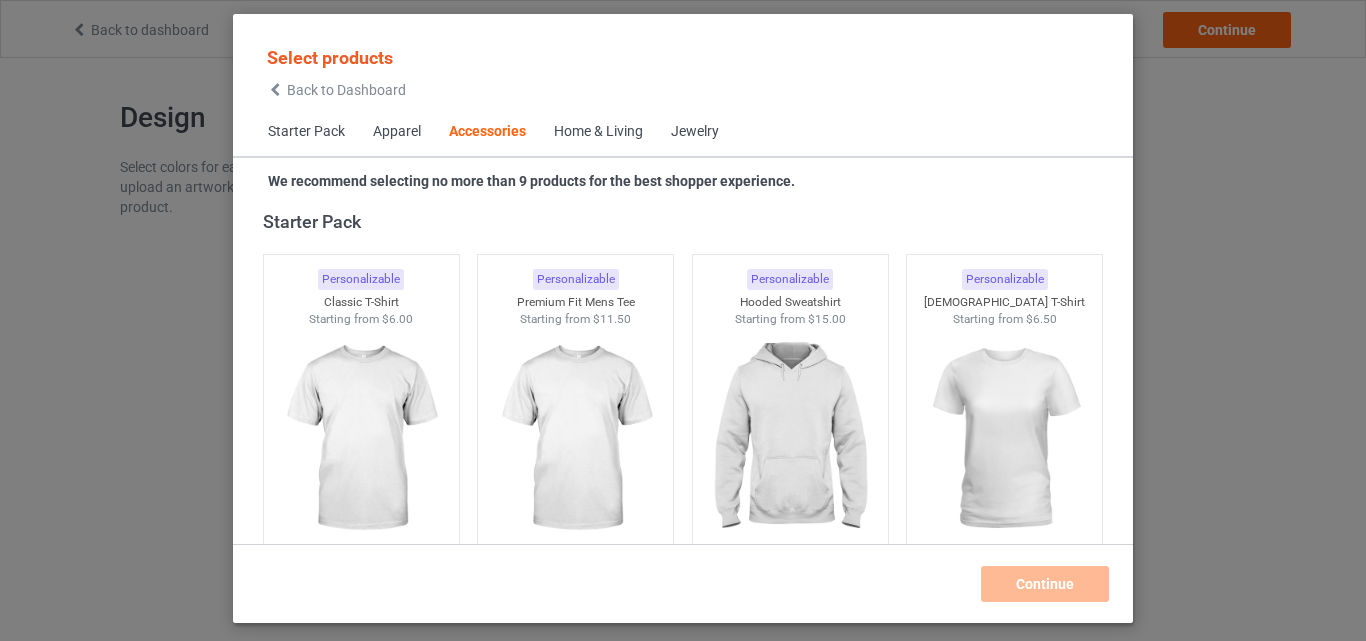 scroll, scrollTop: 4394, scrollLeft: 0, axis: vertical 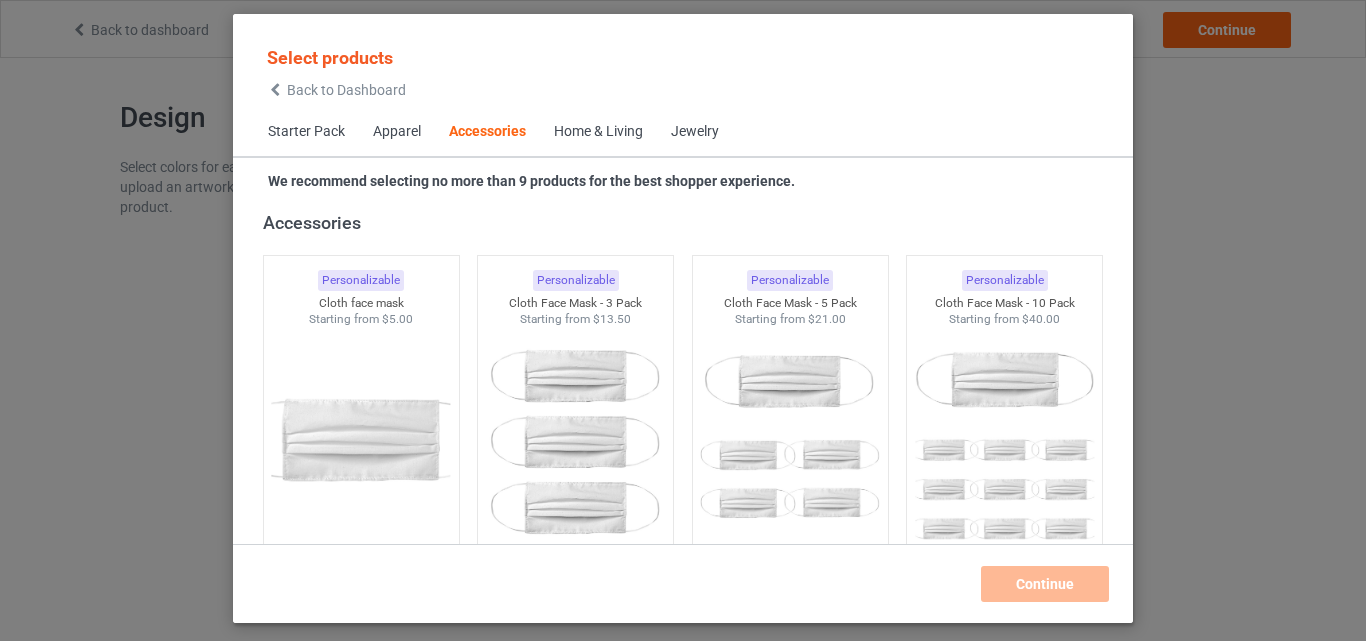click on "Accessories" at bounding box center (487, 132) 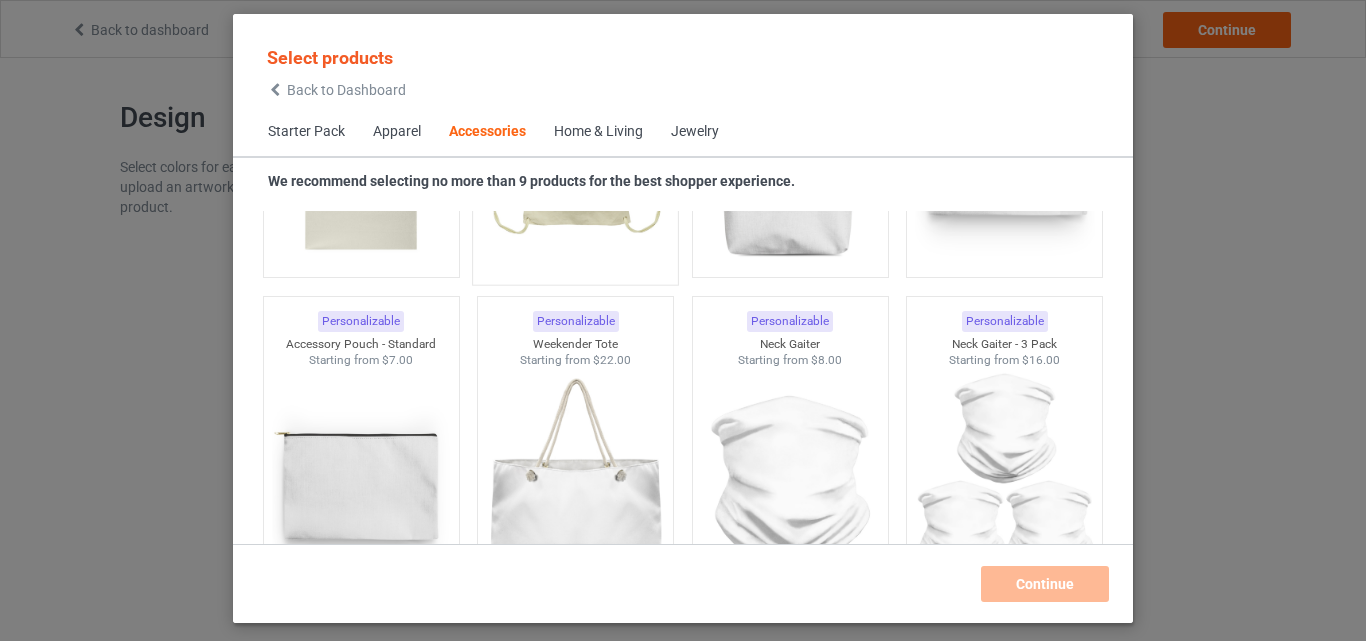 scroll, scrollTop: 6394, scrollLeft: 0, axis: vertical 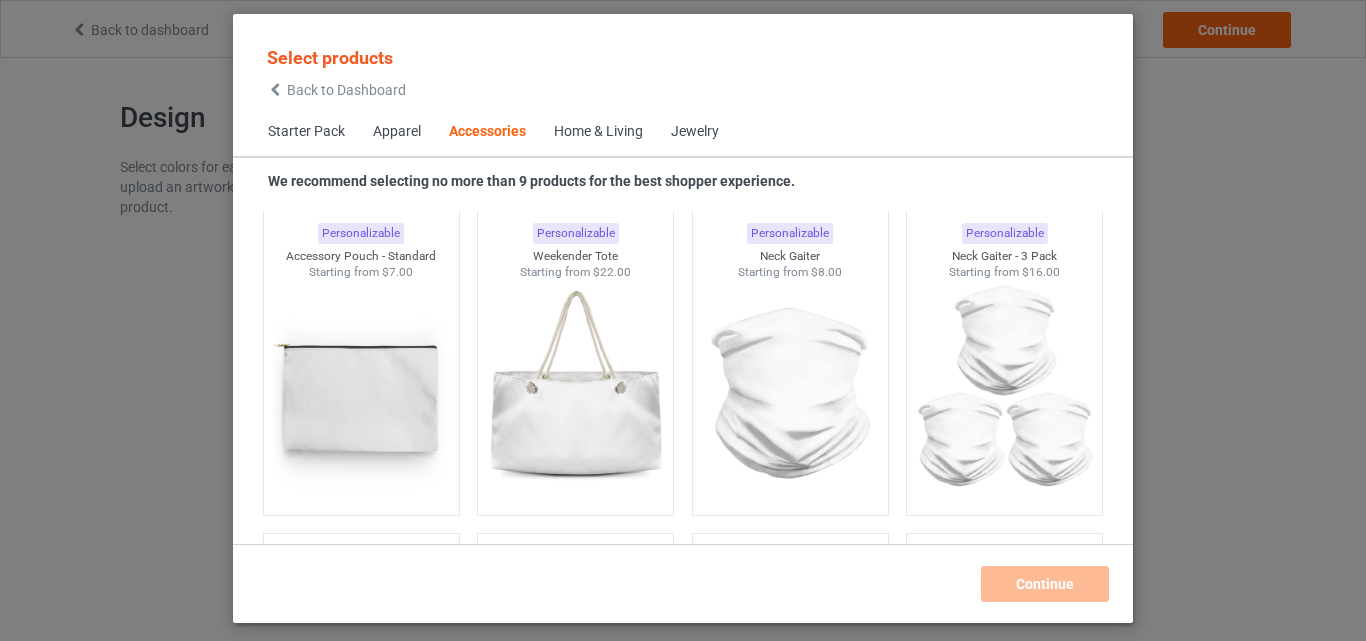 click at bounding box center [275, 90] 